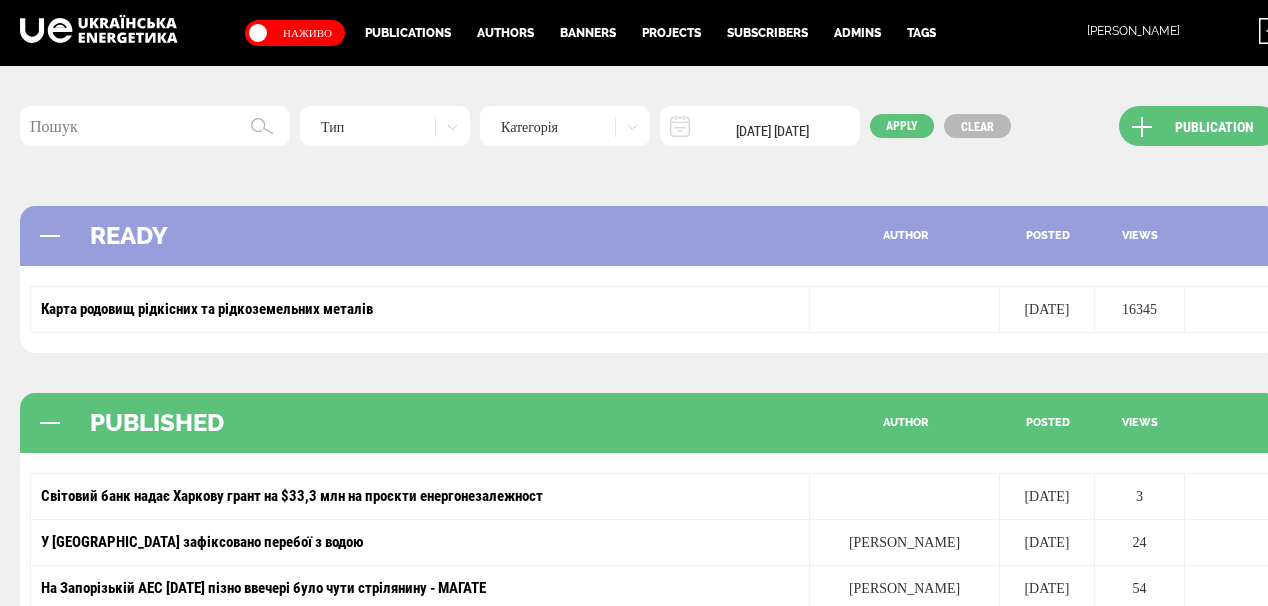 scroll, scrollTop: 400, scrollLeft: 0, axis: vertical 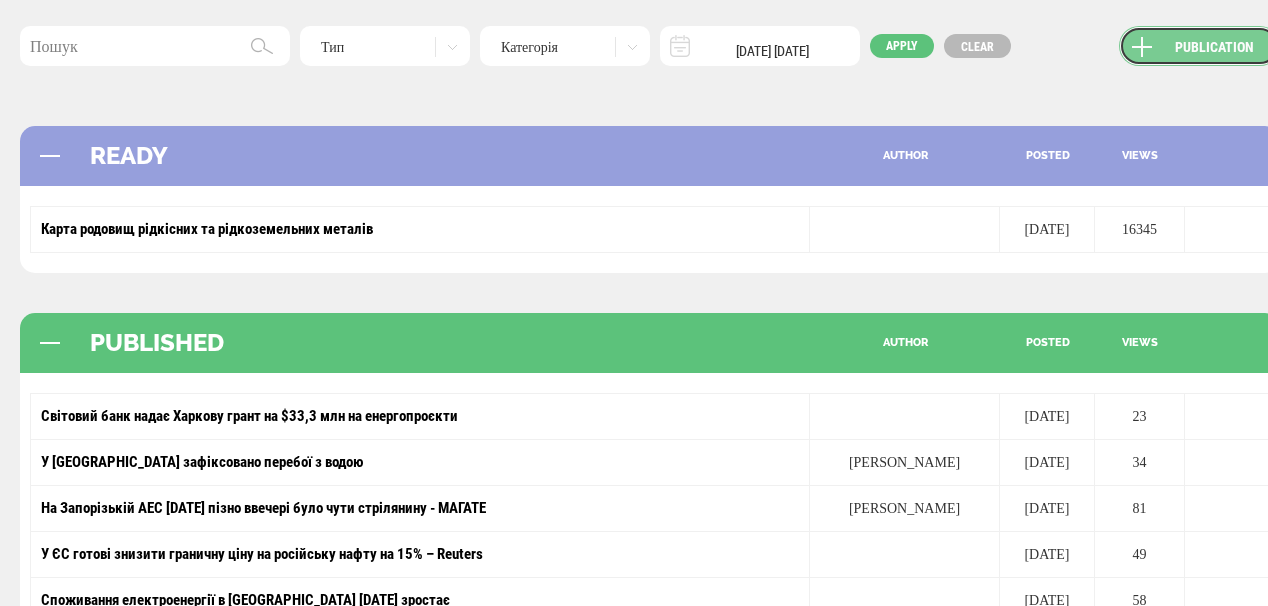 click on "Publication" at bounding box center [1199, 46] 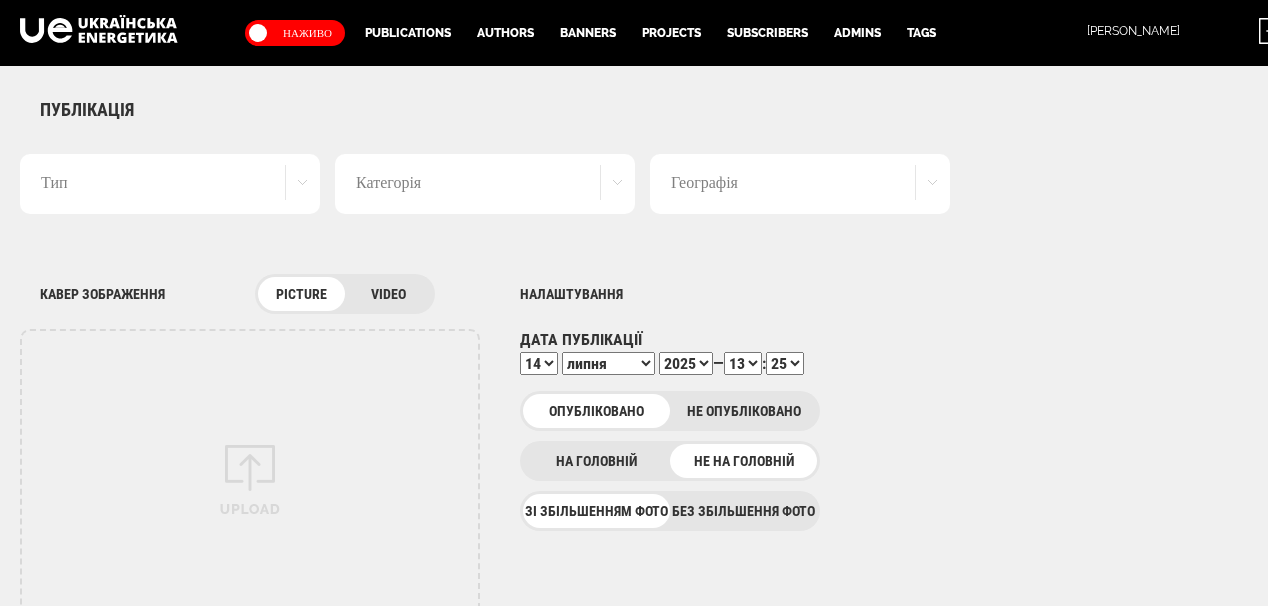 scroll, scrollTop: 0, scrollLeft: 0, axis: both 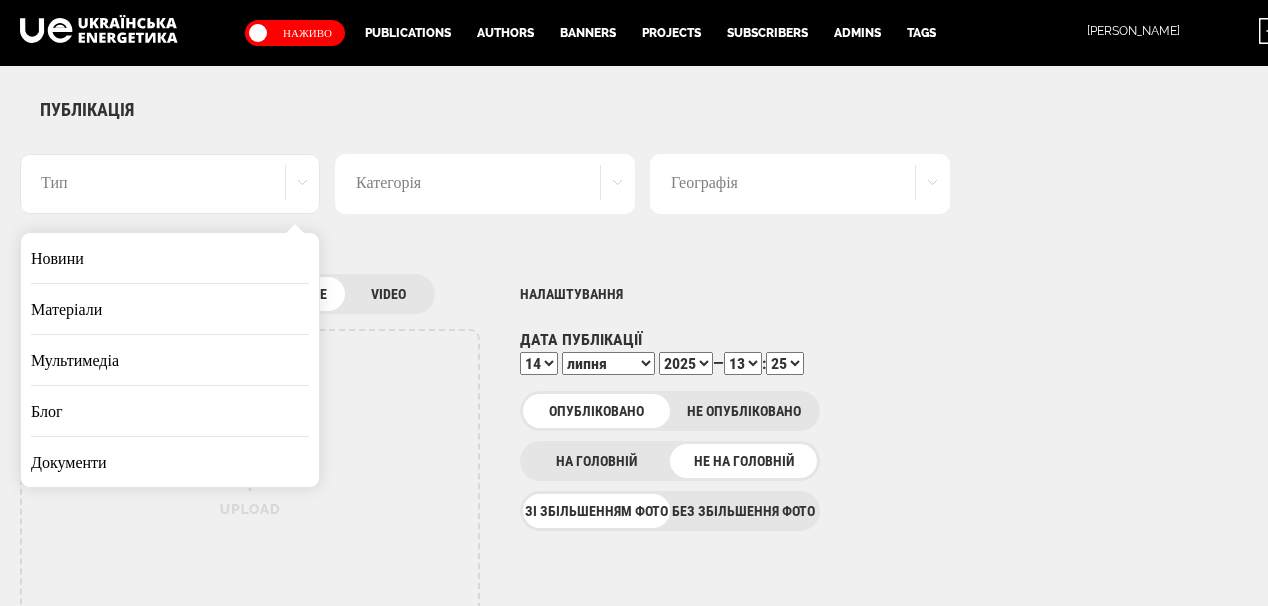 drag, startPoint x: 198, startPoint y: 252, endPoint x: 384, endPoint y: 252, distance: 186 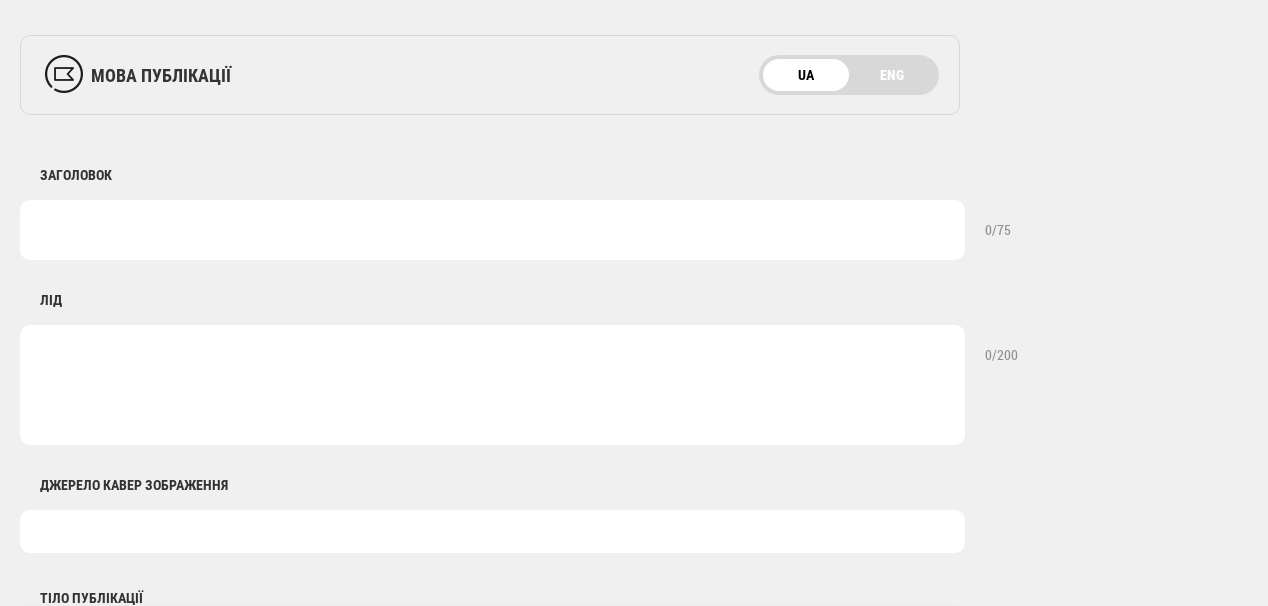 scroll, scrollTop: 720, scrollLeft: 0, axis: vertical 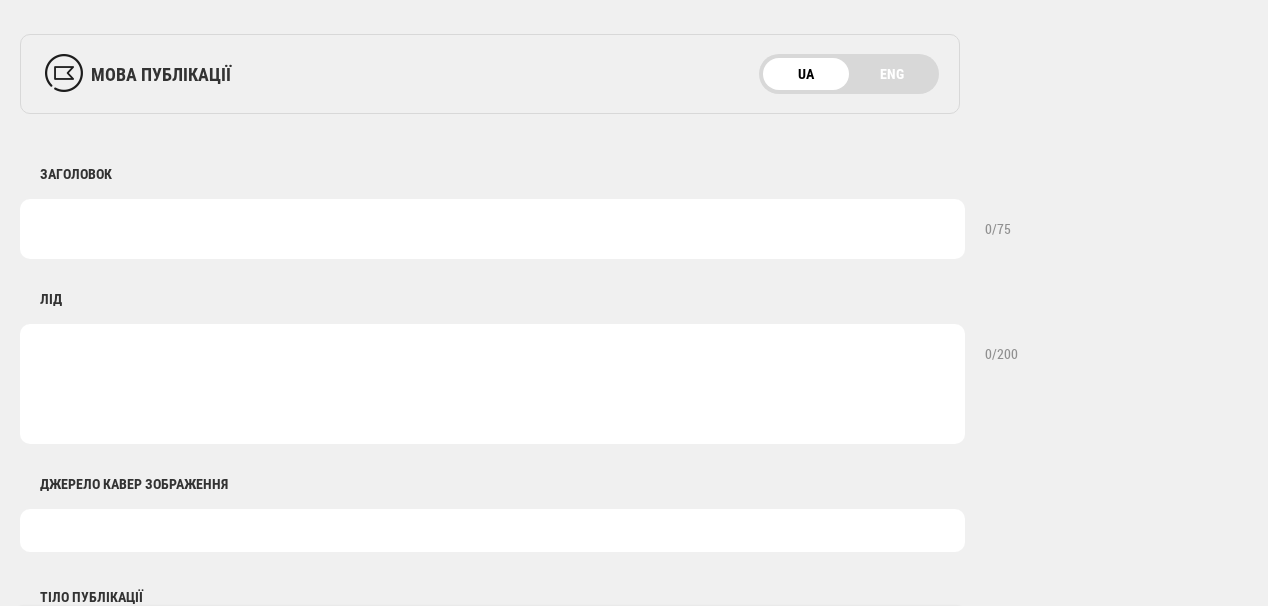 click at bounding box center [492, 229] 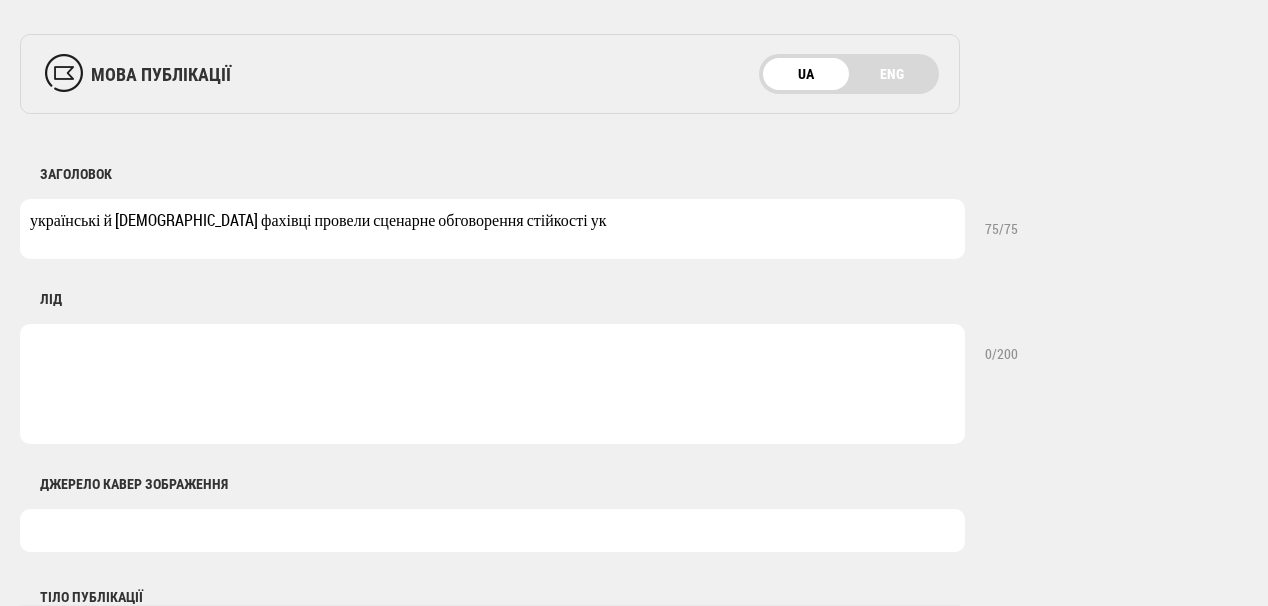 click on "українські й американські фахівці провели сценарне обговорення стійкості ук" at bounding box center [492, 229] 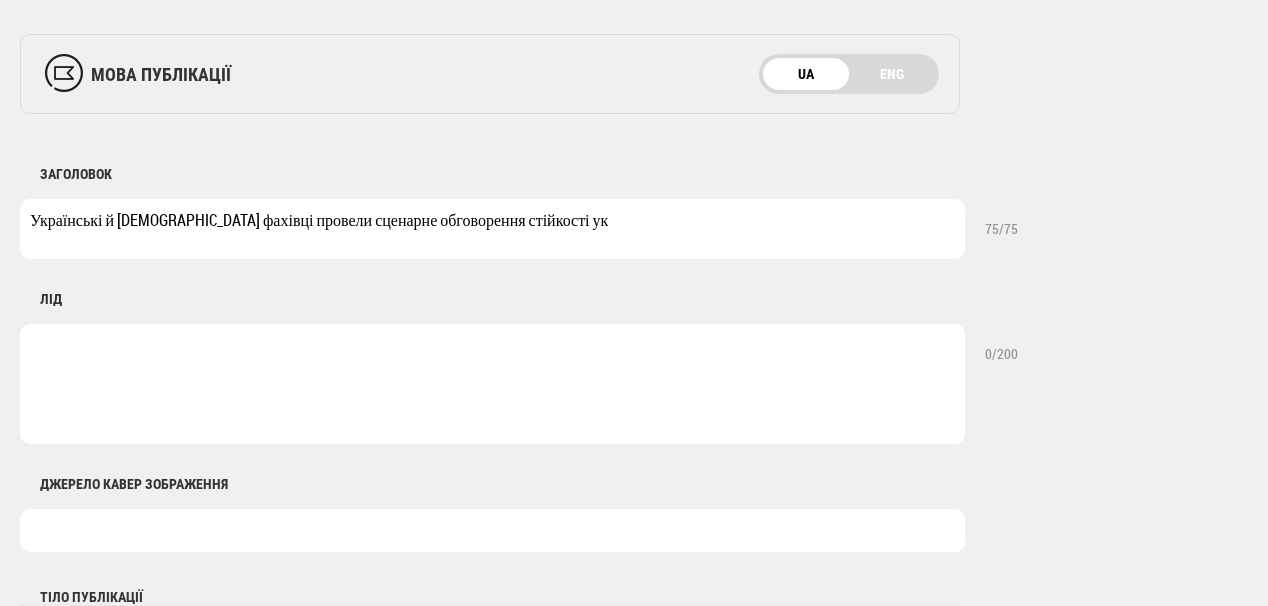 click on "Українські й американські фахівці провели сценарне обговорення стійкості ук" at bounding box center (492, 229) 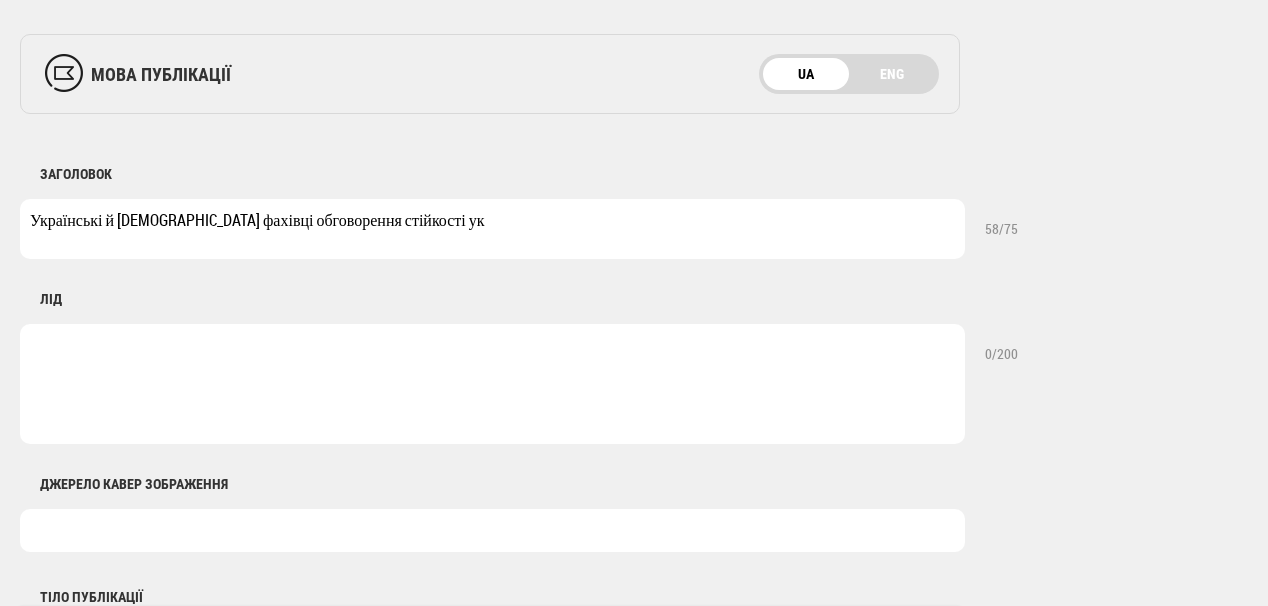 click on "Українські й американські фахівці обговорення стійкості ук" at bounding box center (492, 229) 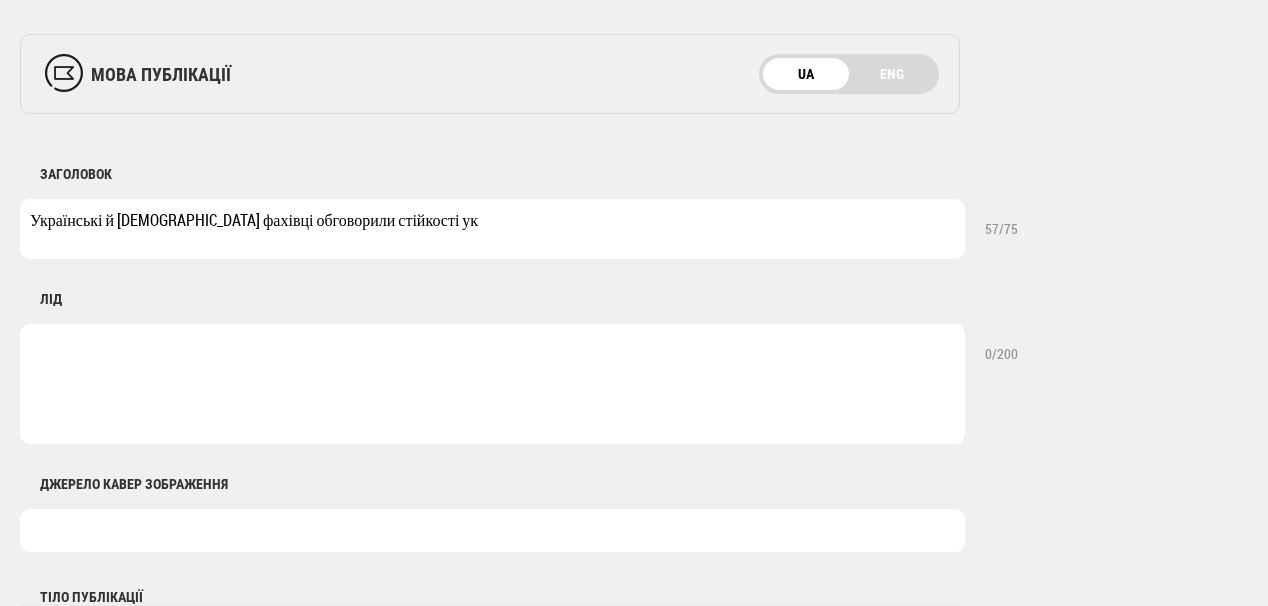 click on "Українські й американські фахівці обговорили стійкості ук" at bounding box center (492, 229) 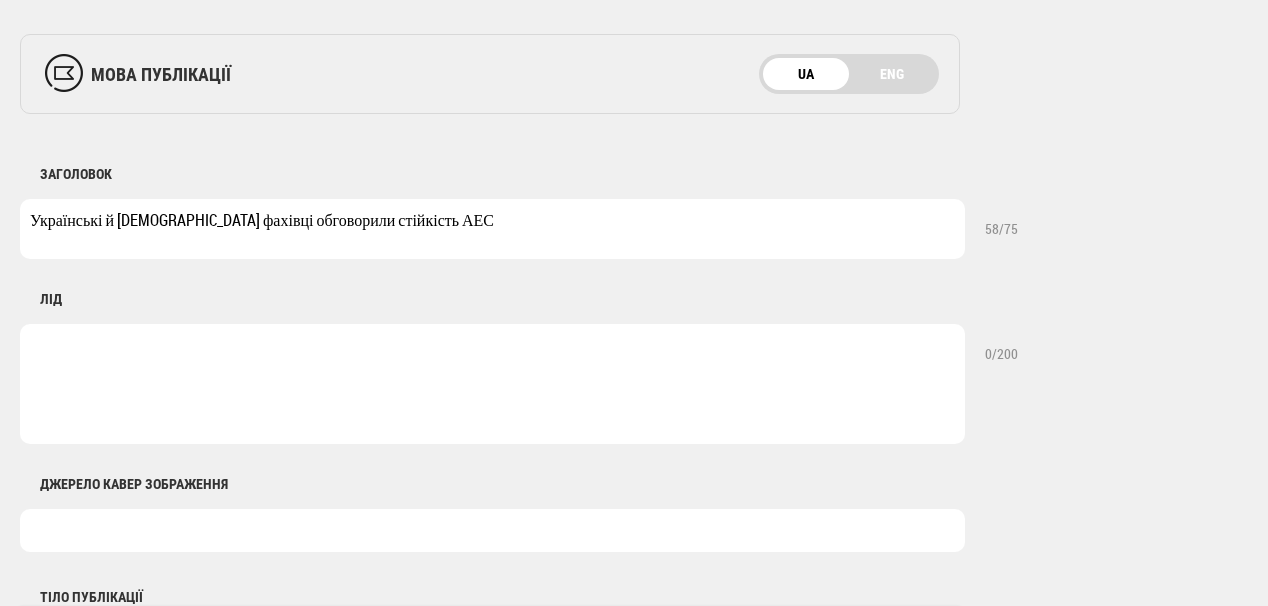 click at bounding box center (492, 384) 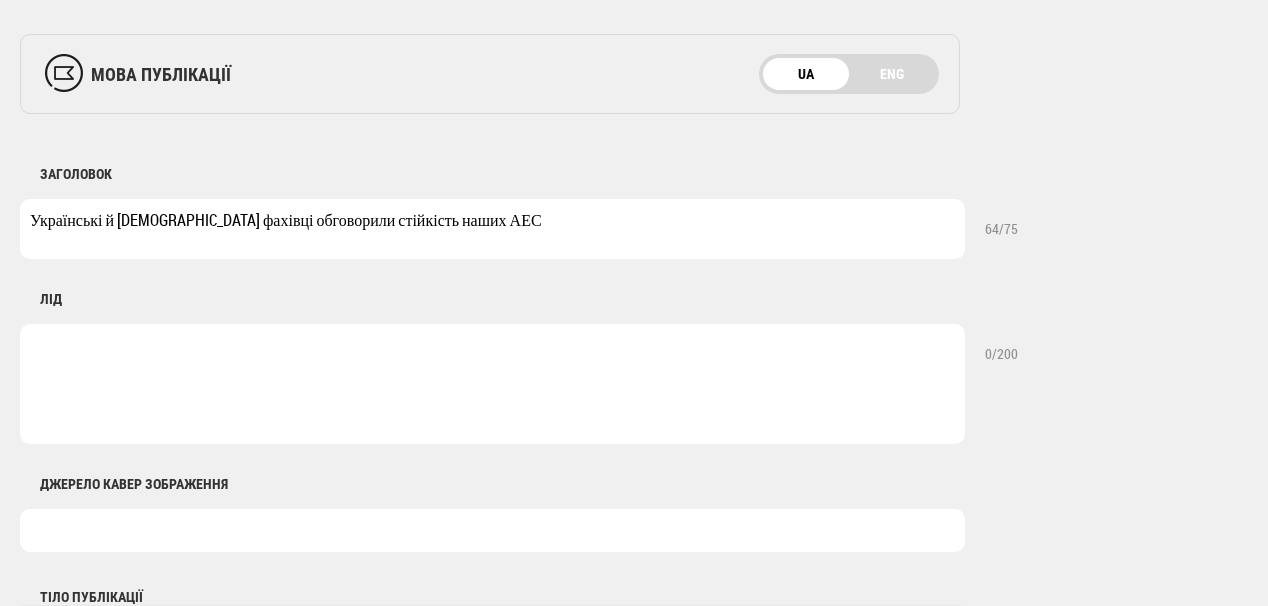 type on "Українські й американські фахівці обговорили стійкість наших АЕС" 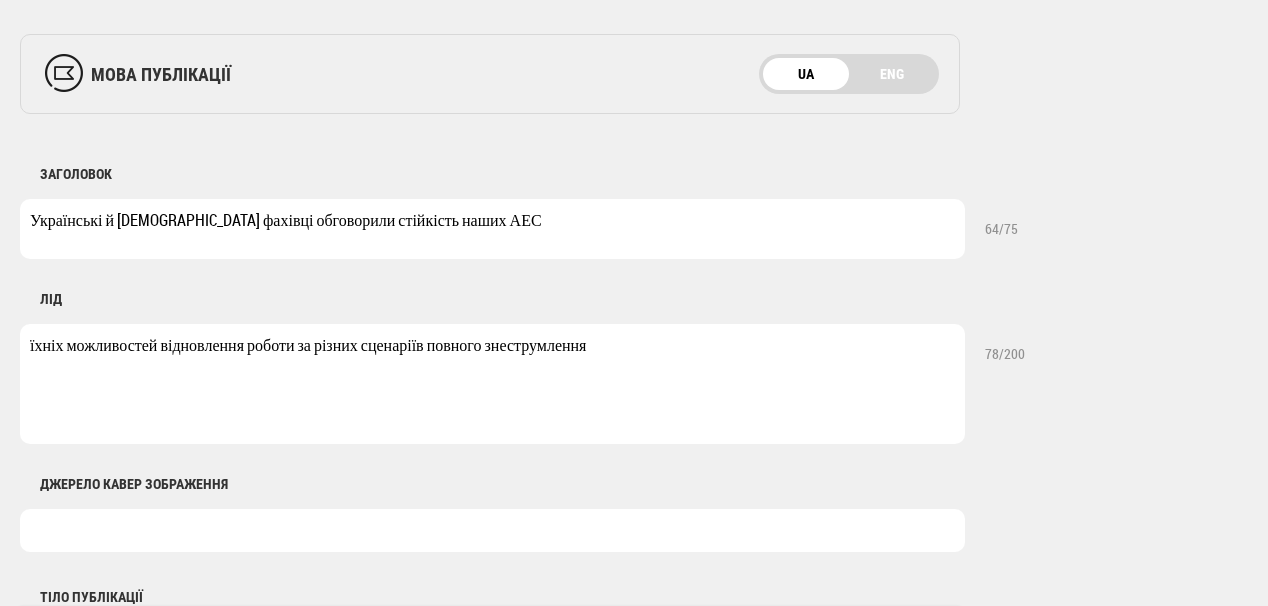 click on "їхніх можливостей відновлення роботи за різних сценаріїв повного знеструмлення" at bounding box center [492, 384] 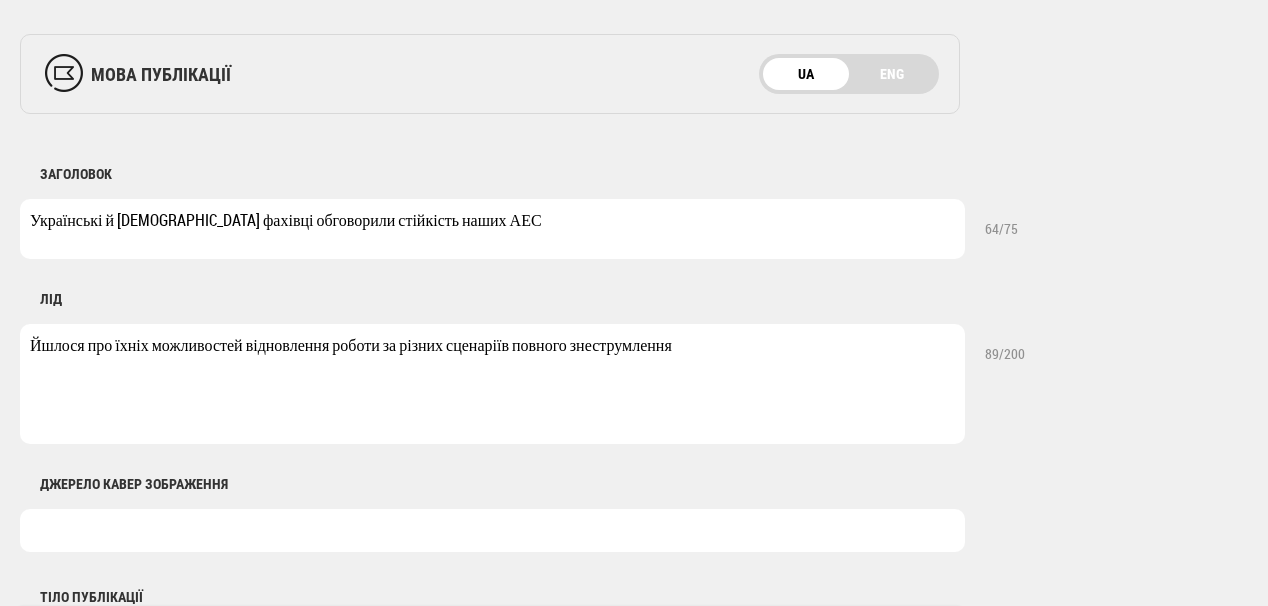 click on "Йшлося про їхніх можливостей відновлення роботи за різних сценаріїв повного знеструмлення" at bounding box center (492, 384) 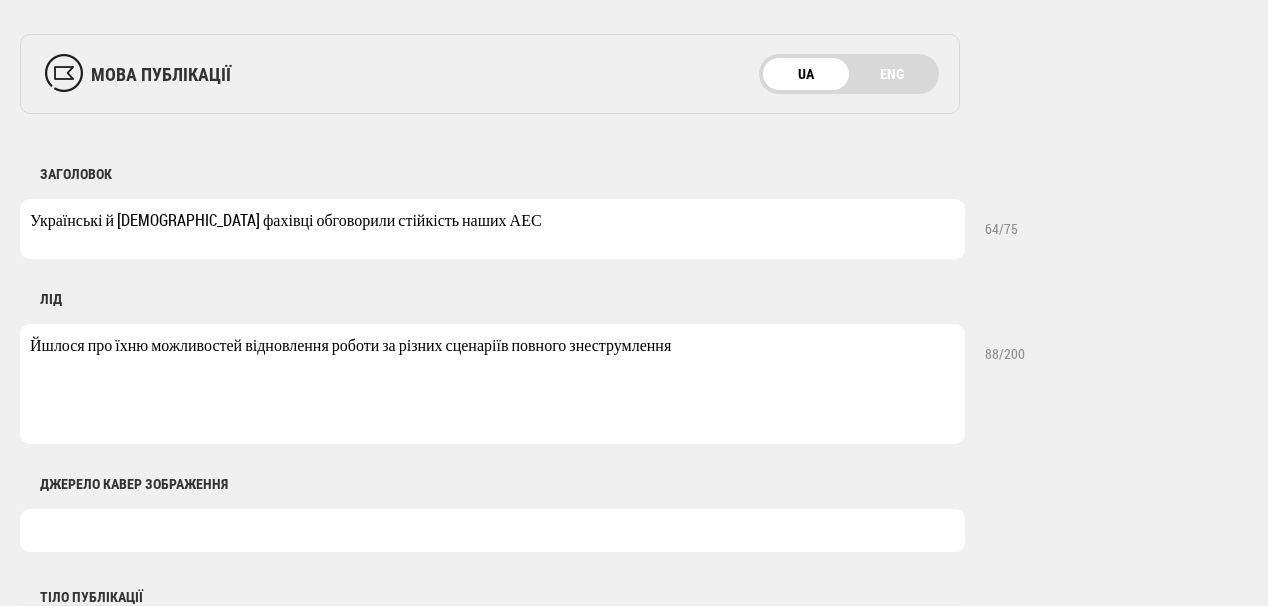 click on "Йшлося про їхню можливостей відновлення роботи за різних сценаріїв повного знеструмлення" at bounding box center (492, 384) 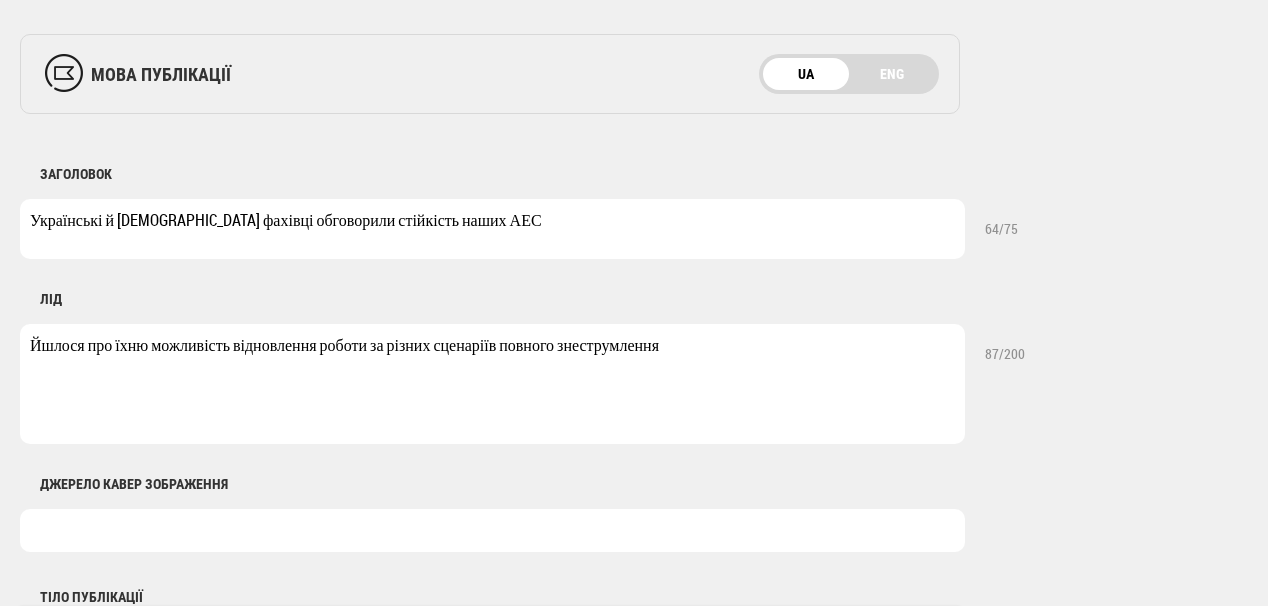 drag, startPoint x: 116, startPoint y: 347, endPoint x: 147, endPoint y: 343, distance: 31.257 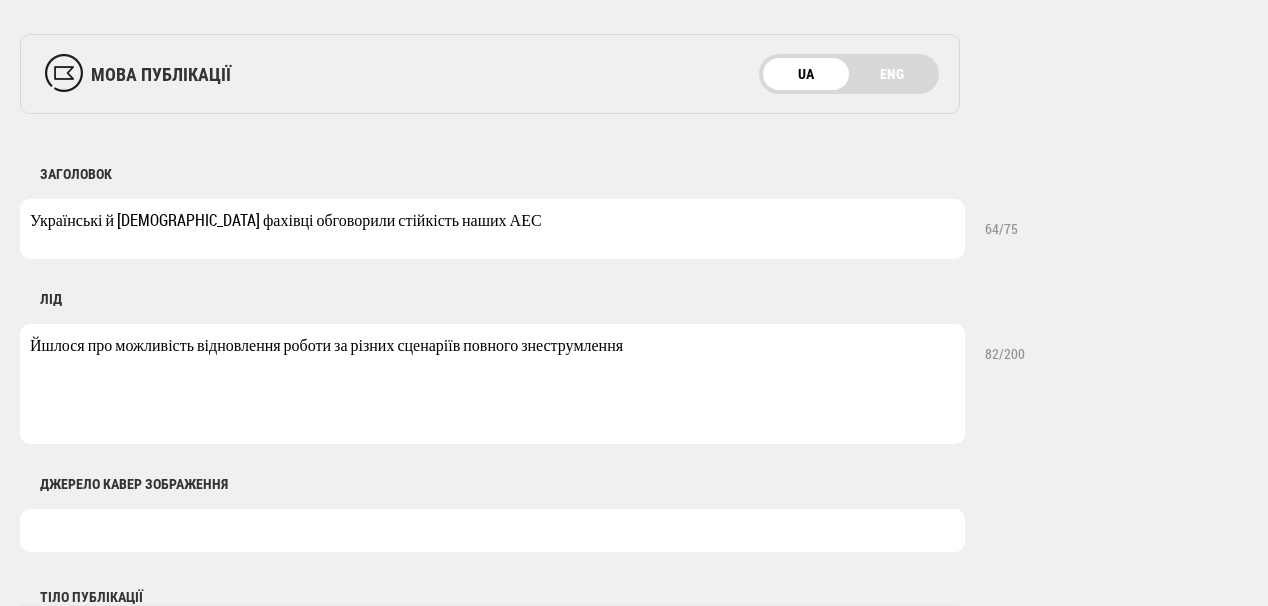 click on "Йшлося про можливість відновлення роботи за різних сценаріїв повного знеструмлення" at bounding box center (492, 384) 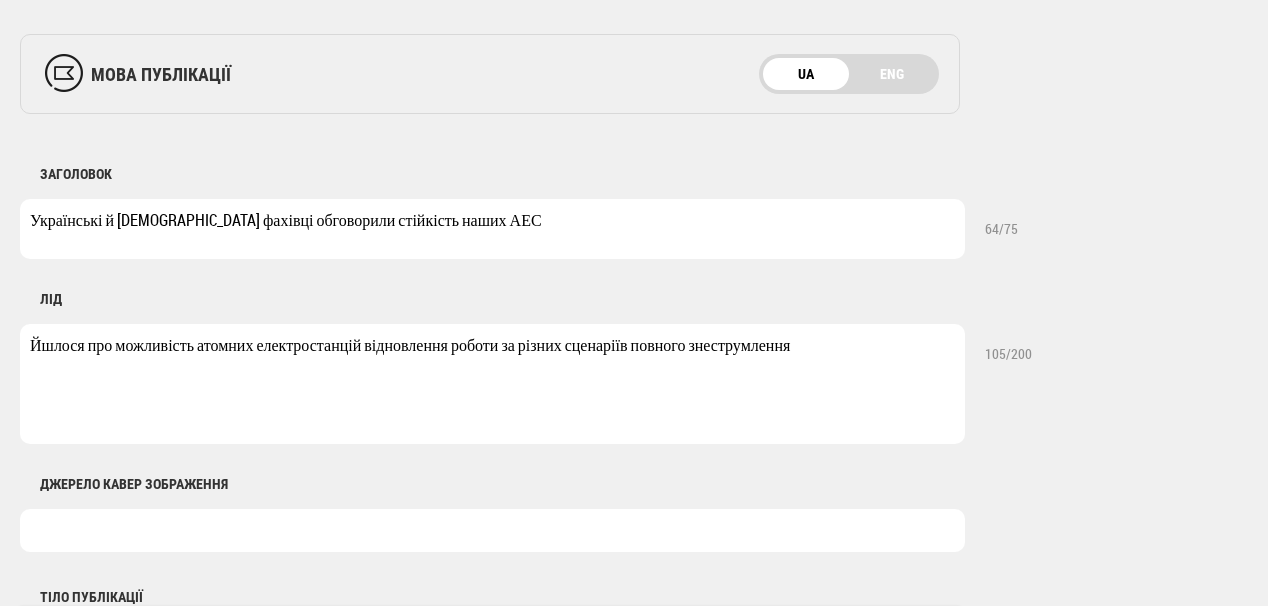 click on "Йшлося про можливість атомних електростанцій відновлення роботи за різних сценаріїв повного знеструмлення" at bounding box center [492, 384] 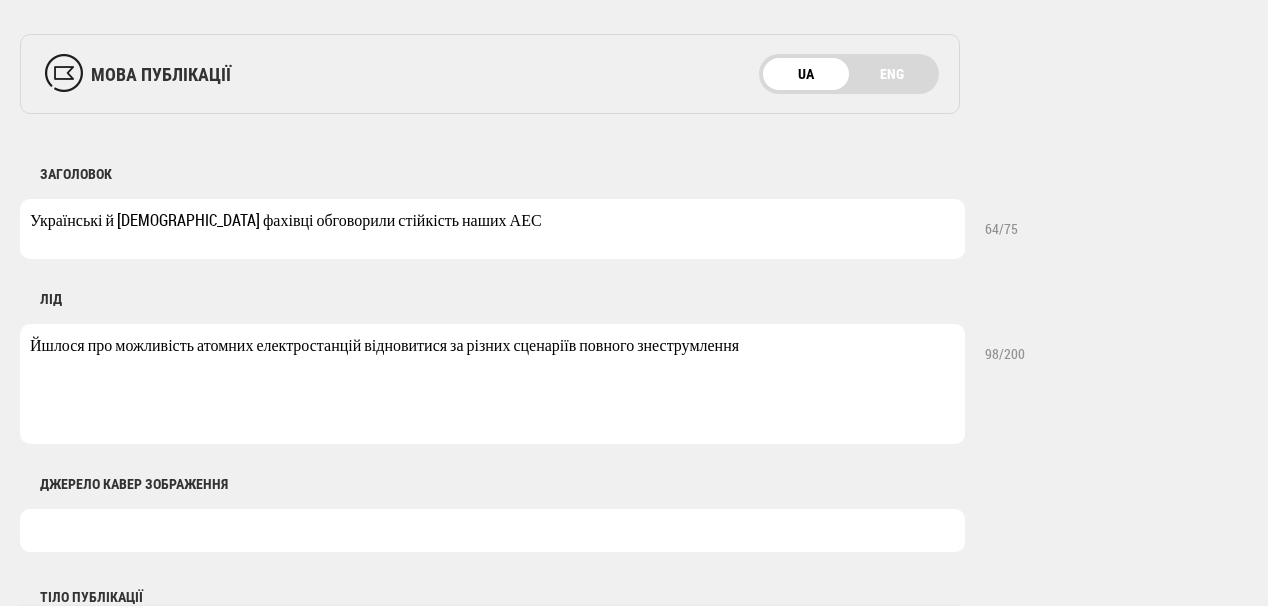click on "Йшлося про можливість атомних електростанцій відновитися за різних сценаріїв повного знеструмлення" at bounding box center (492, 384) 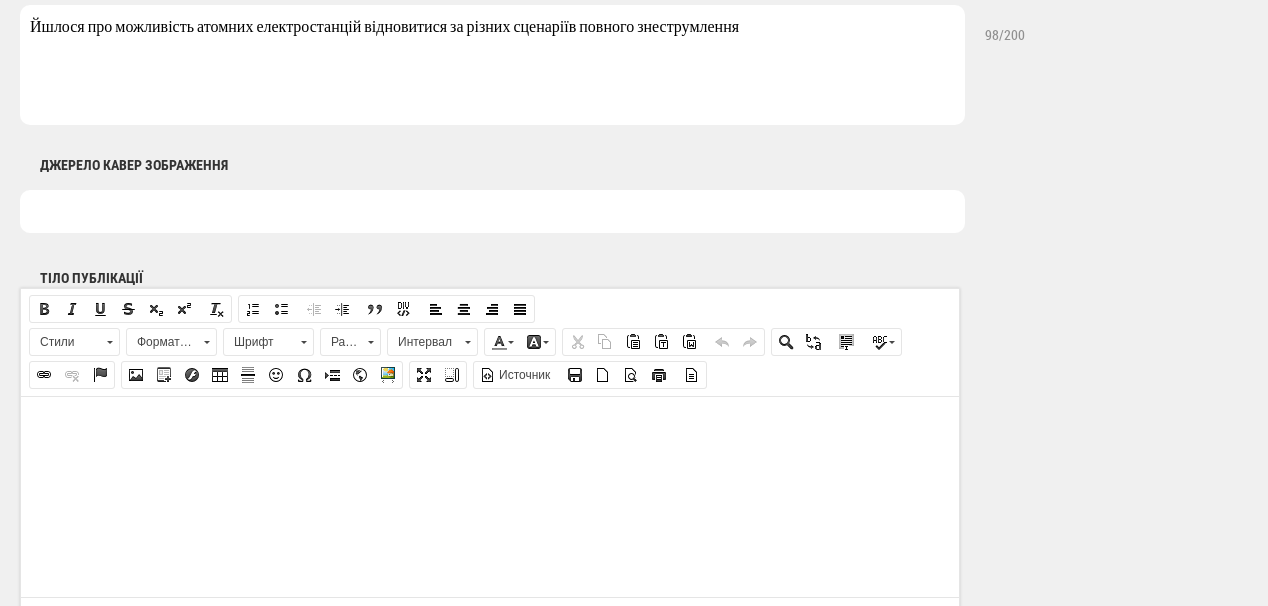 scroll, scrollTop: 1040, scrollLeft: 0, axis: vertical 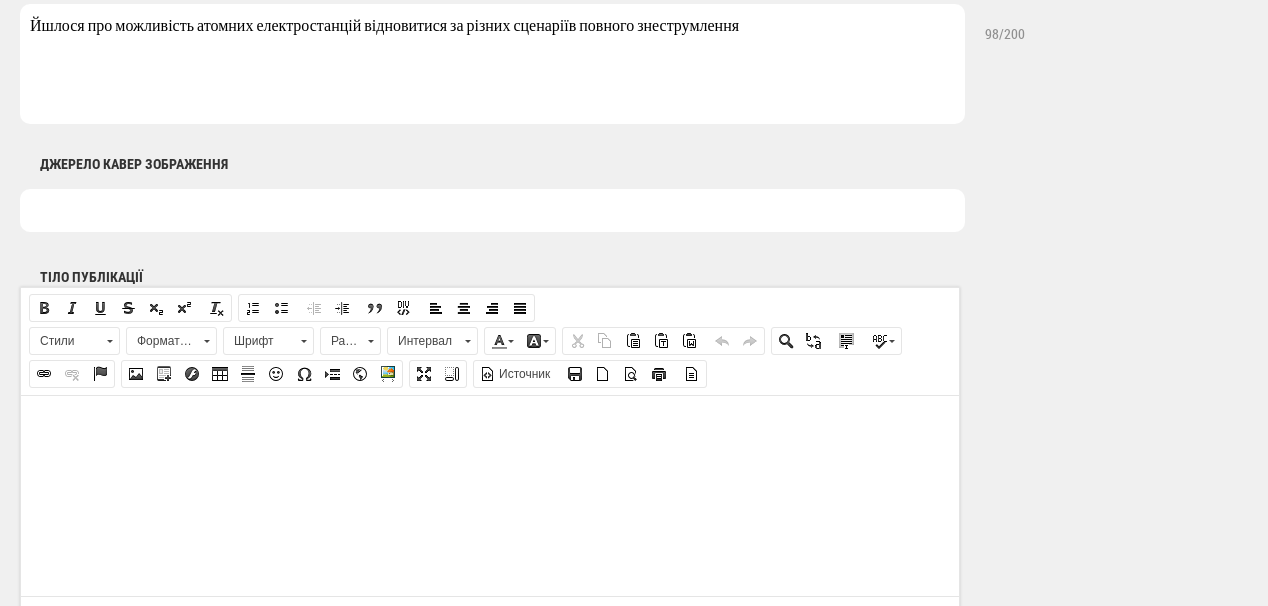 type on "Йшлося про можливість атомних електростанцій відновитися за різних сценаріїв повного знеструмлення" 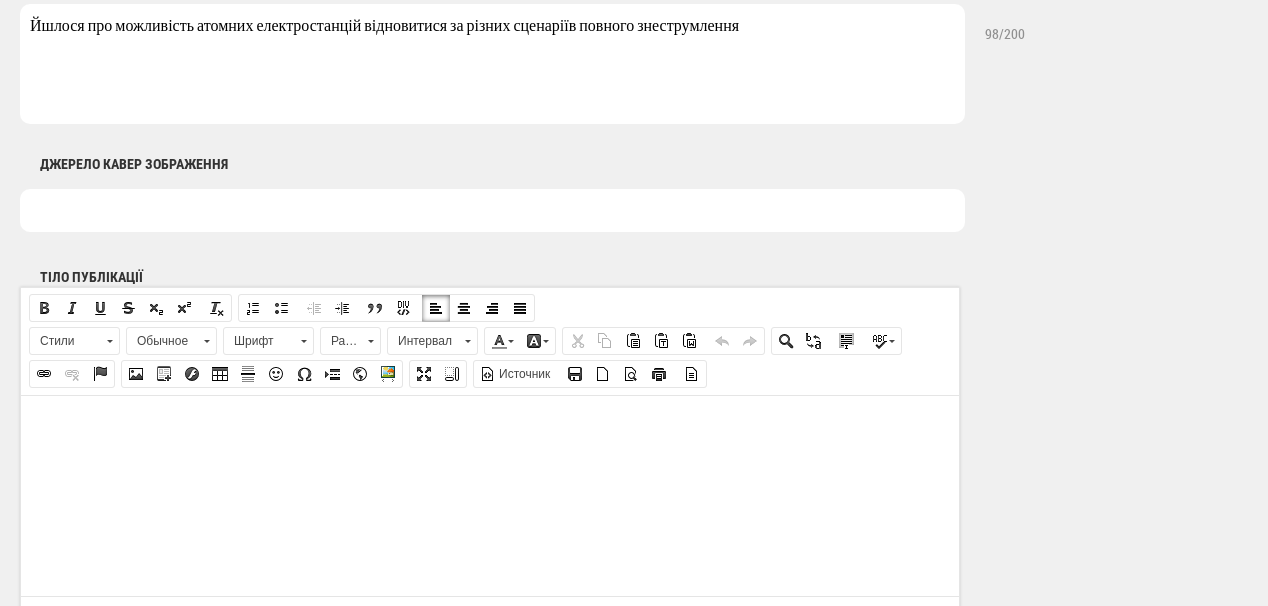 click at bounding box center [490, 425] 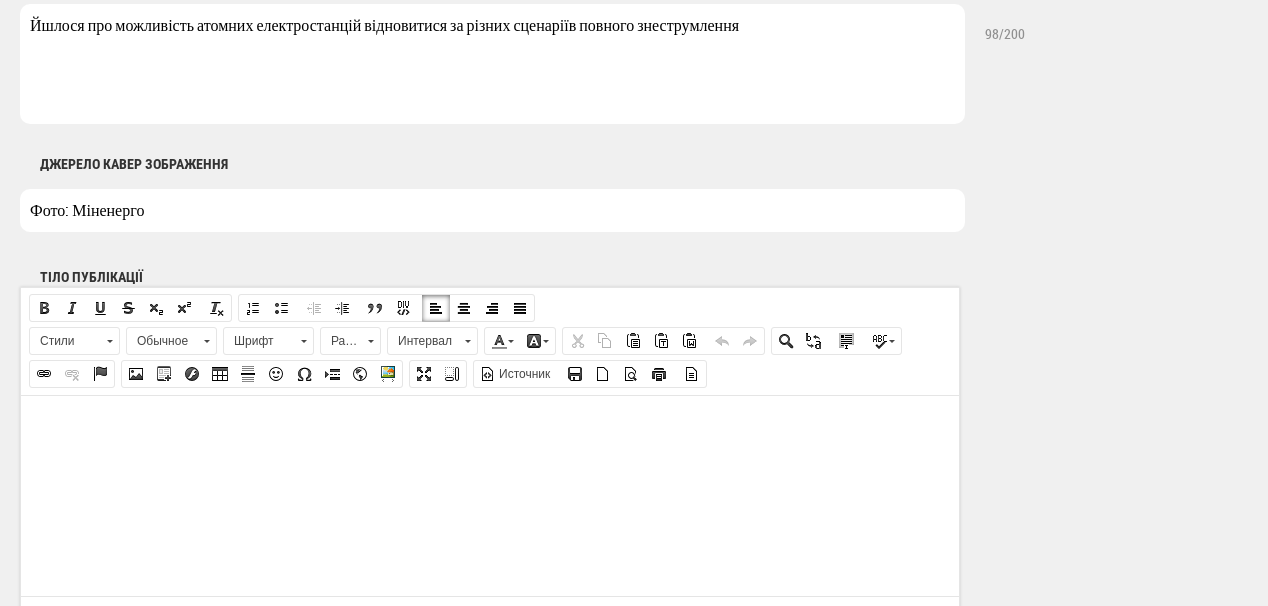 type on "Фото: Міненерго" 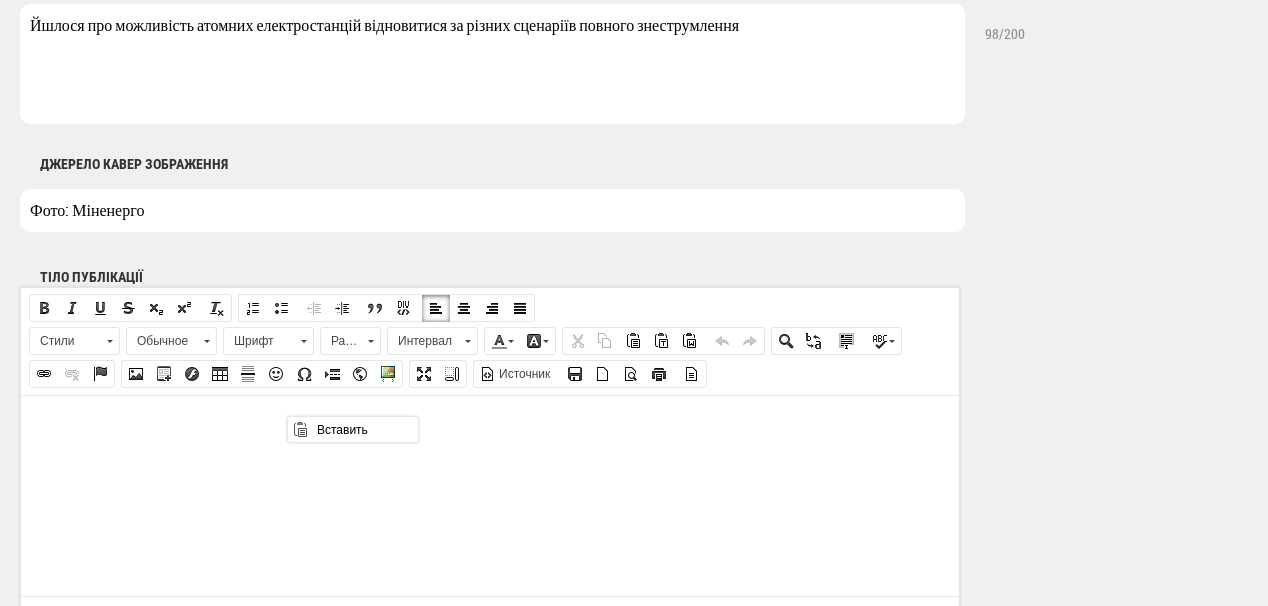 scroll, scrollTop: 0, scrollLeft: 0, axis: both 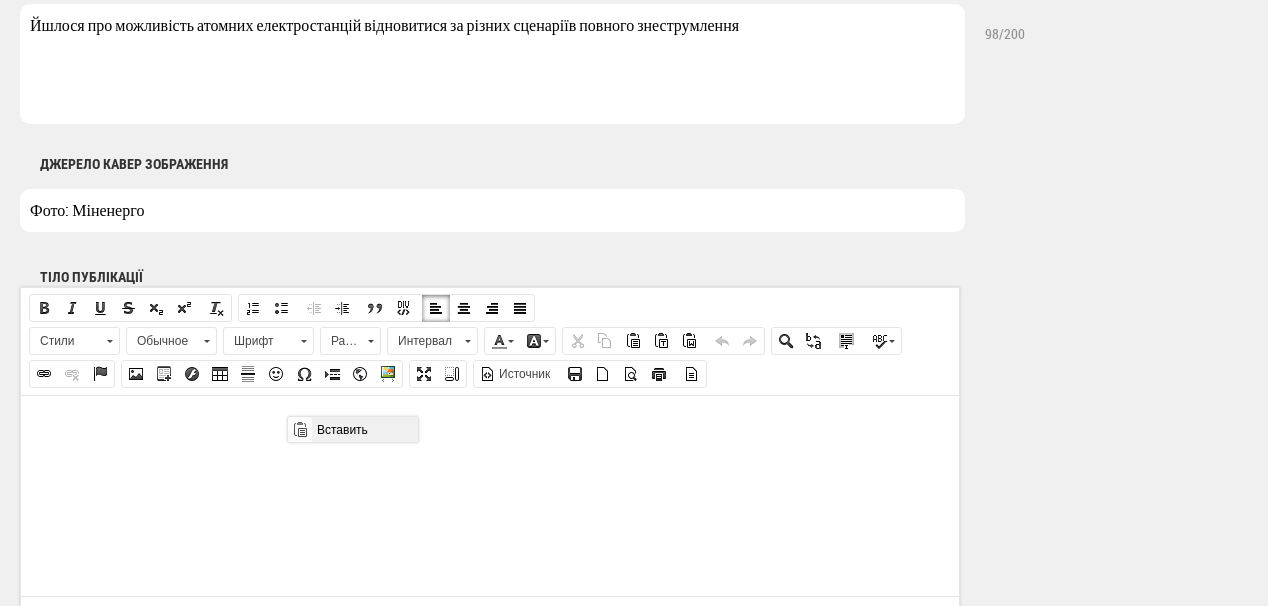 click on "Вставить" at bounding box center (364, 429) 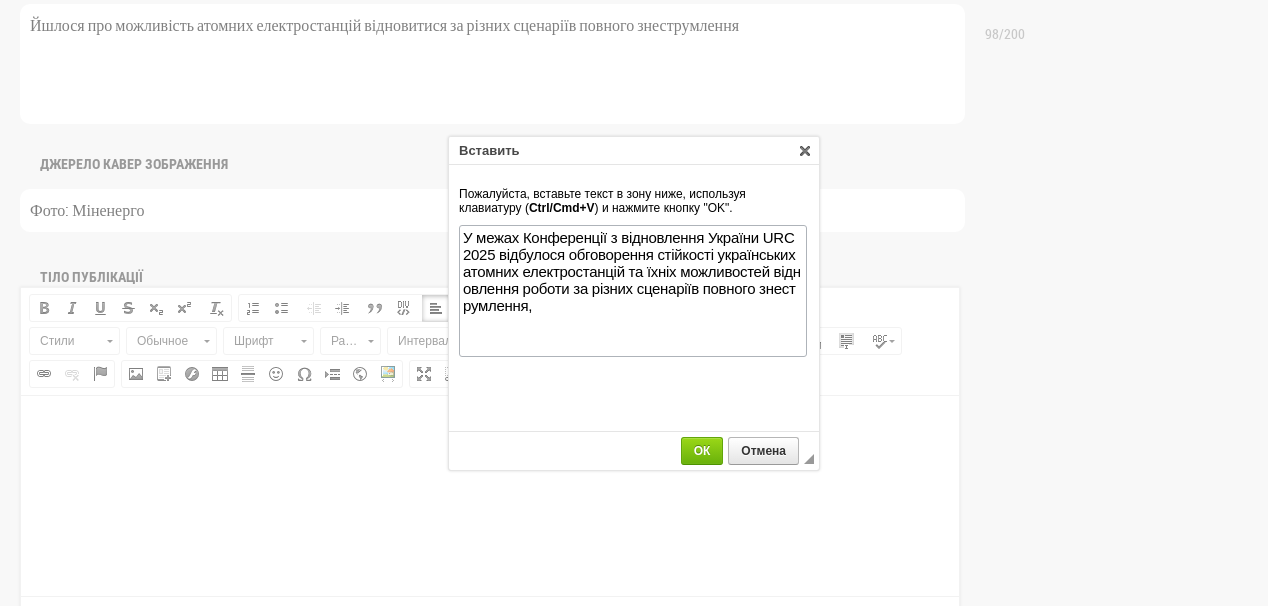 scroll, scrollTop: 0, scrollLeft: 0, axis: both 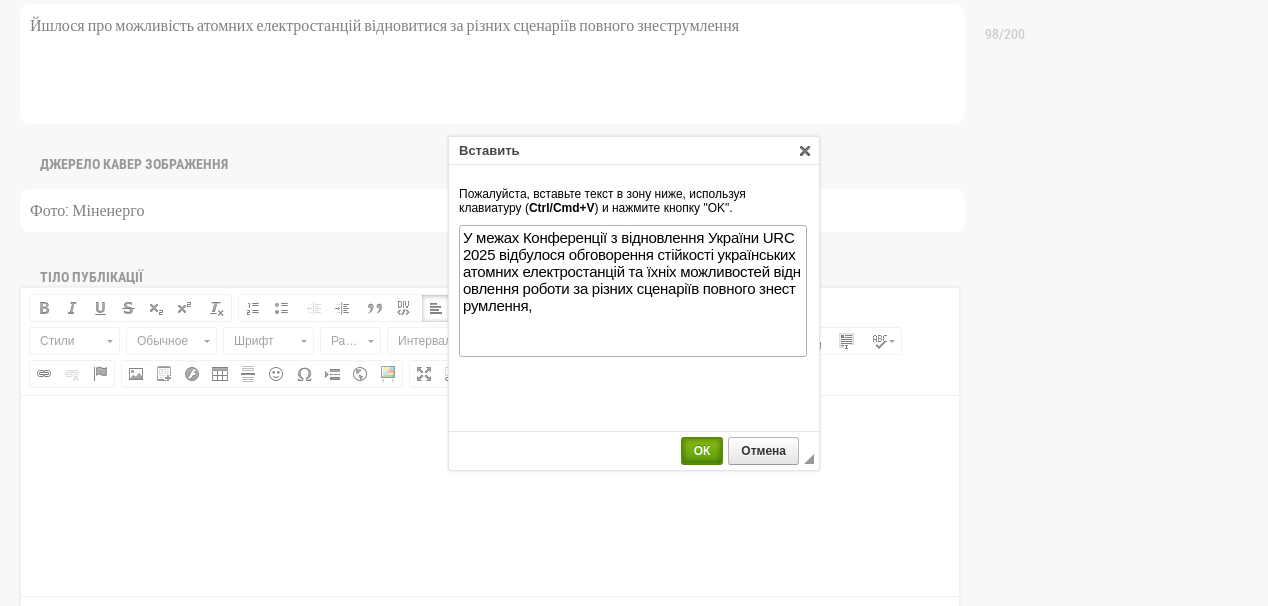 click on "ОК" at bounding box center [702, 451] 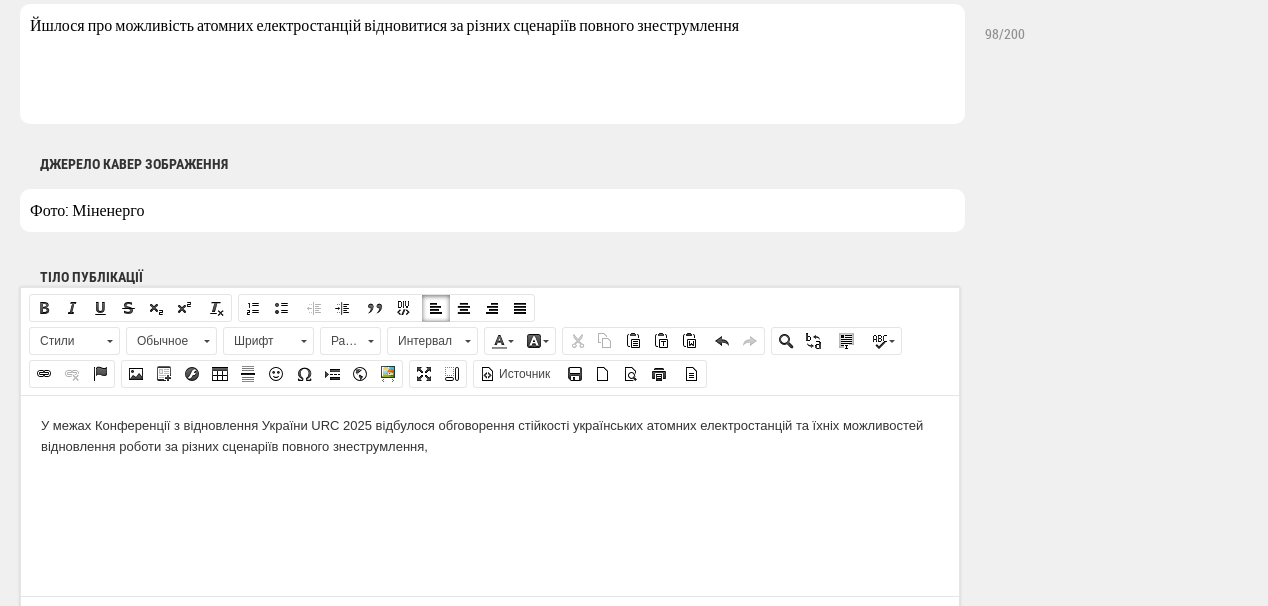 type 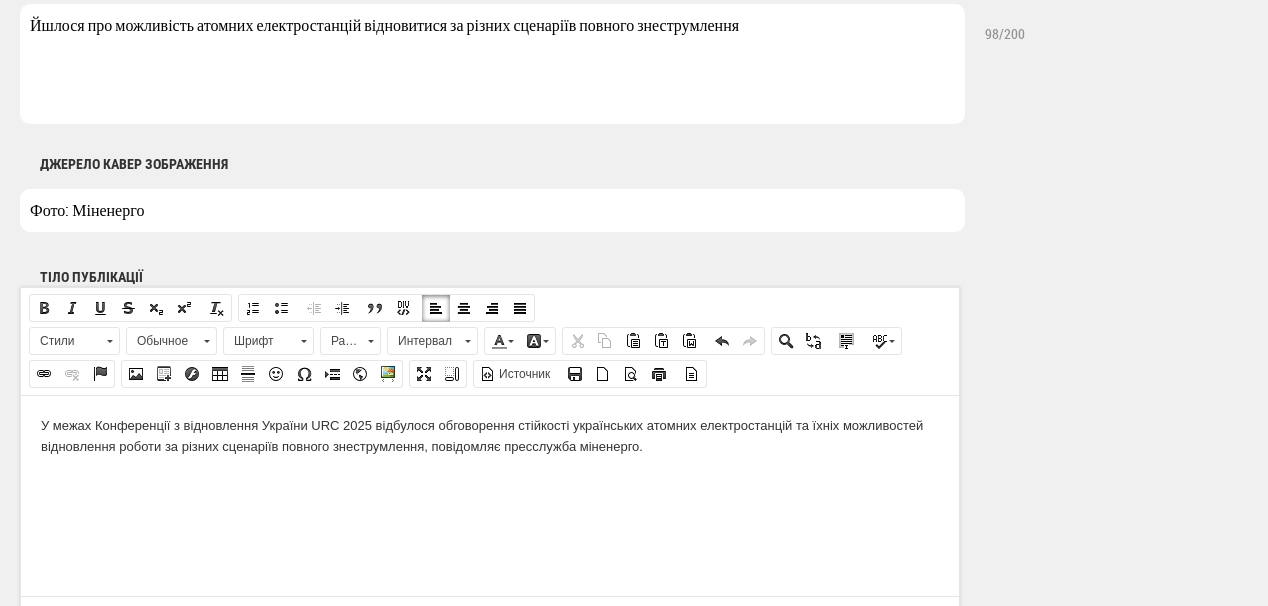click on "У межах Конференції з відновлення України URC 2025 відбулося обговорення стійкості українських атомних електростанцій та їхніх можливостей відновлення роботи за різних сценаріїв повного знеструмлення, повідомляє пресслужба міненерго." at bounding box center [490, 436] 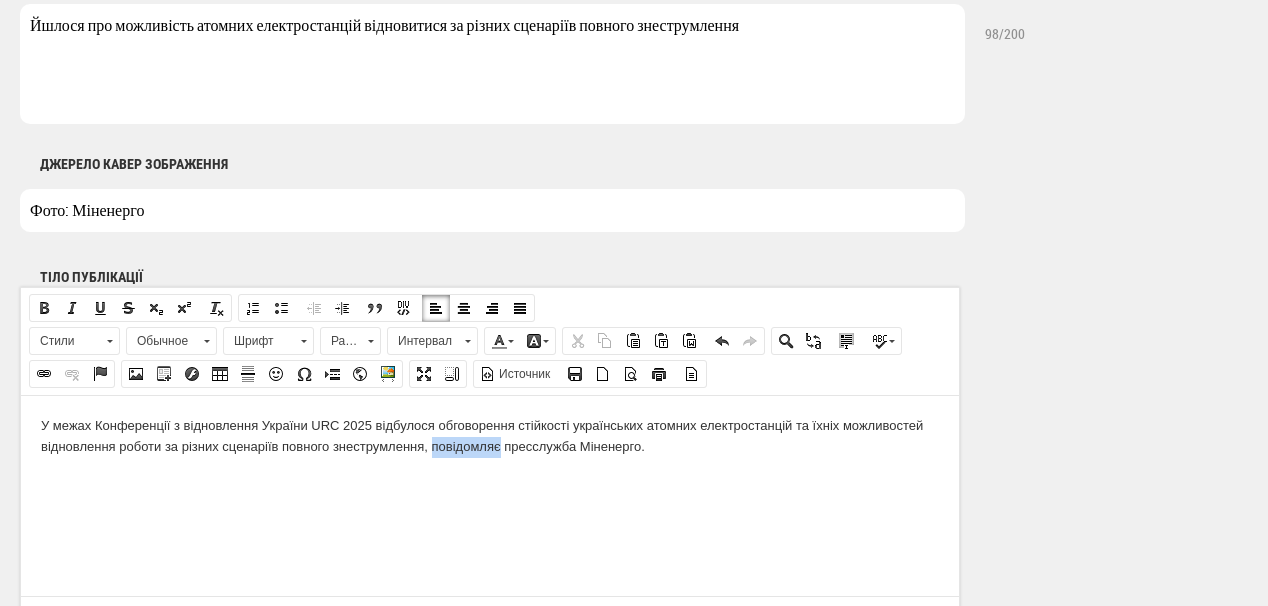 drag, startPoint x: 432, startPoint y: 447, endPoint x: 499, endPoint y: 449, distance: 67.02985 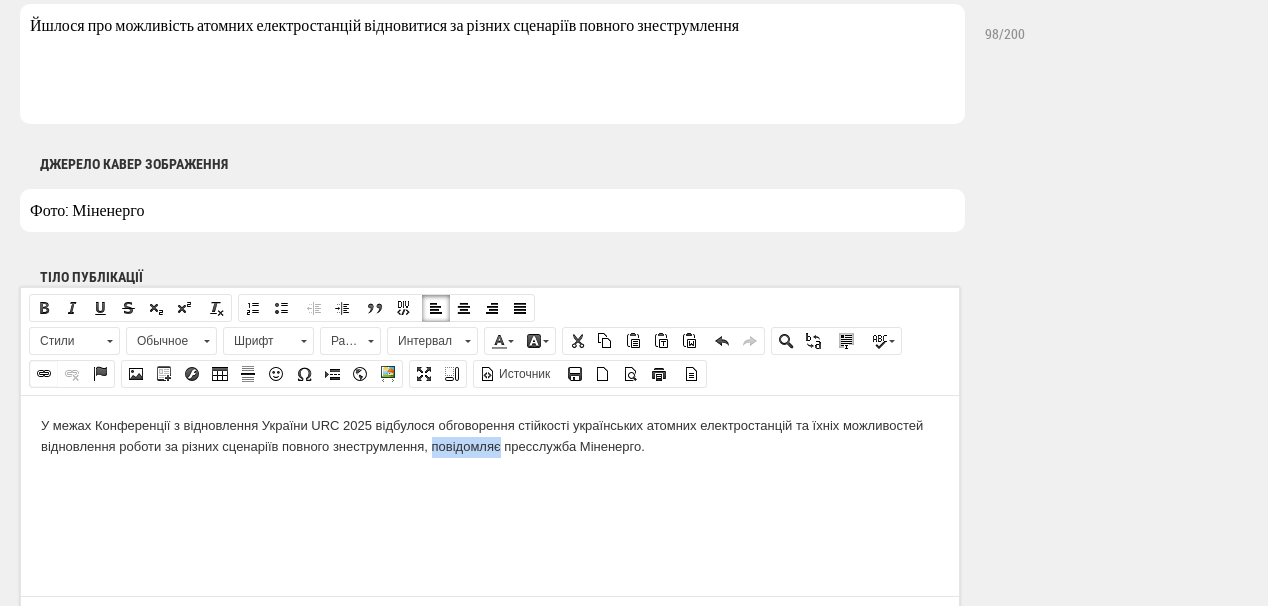 click at bounding box center (44, 374) 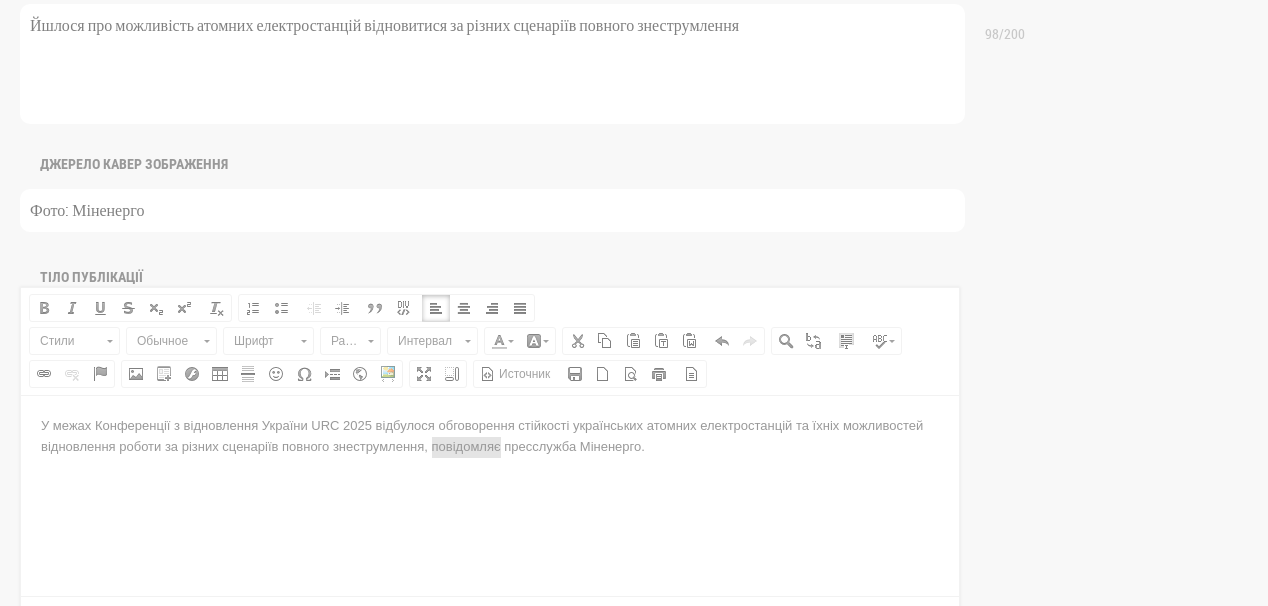 scroll, scrollTop: 0, scrollLeft: 0, axis: both 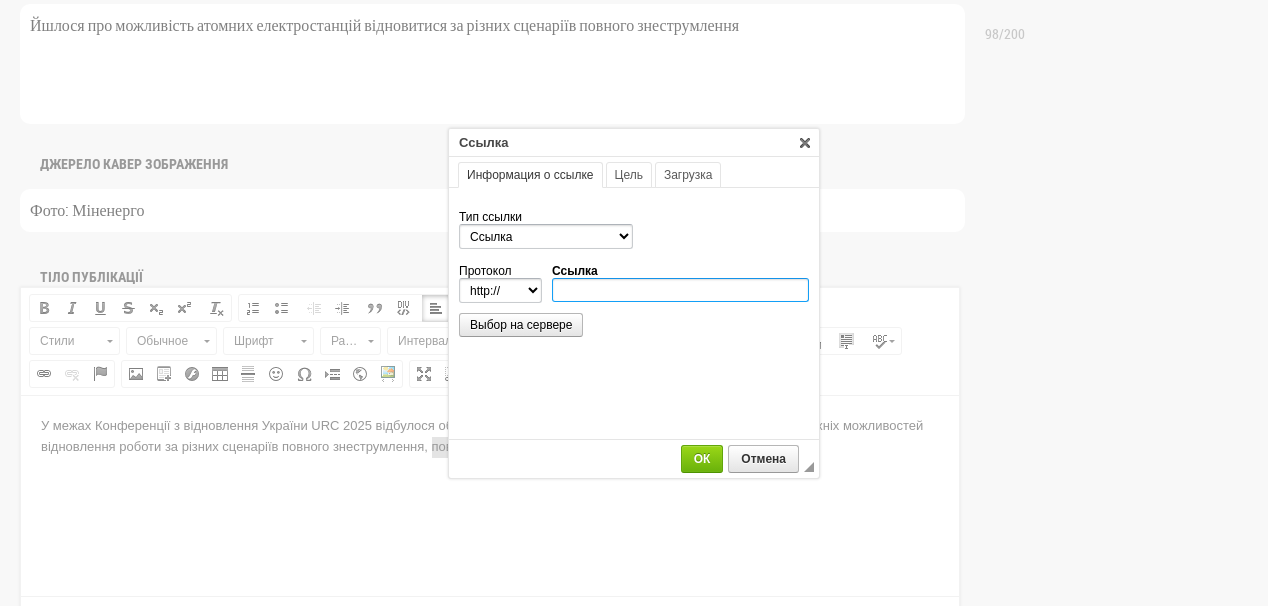 click on "Ссылка" at bounding box center [680, 290] 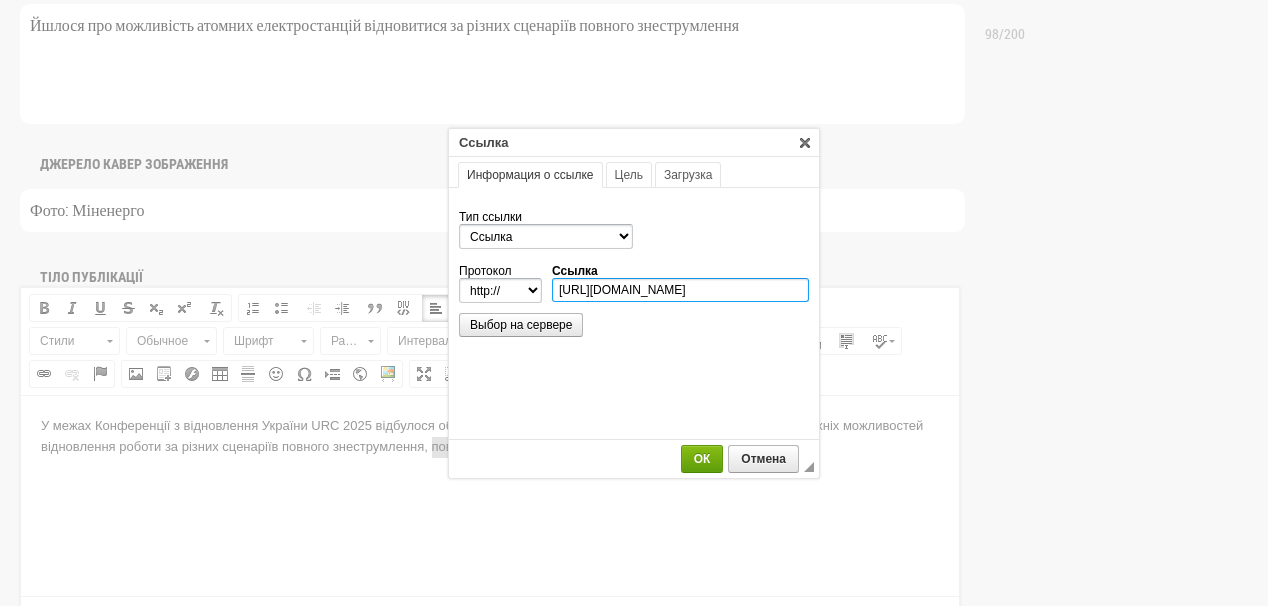 scroll, scrollTop: 0, scrollLeft: 384, axis: horizontal 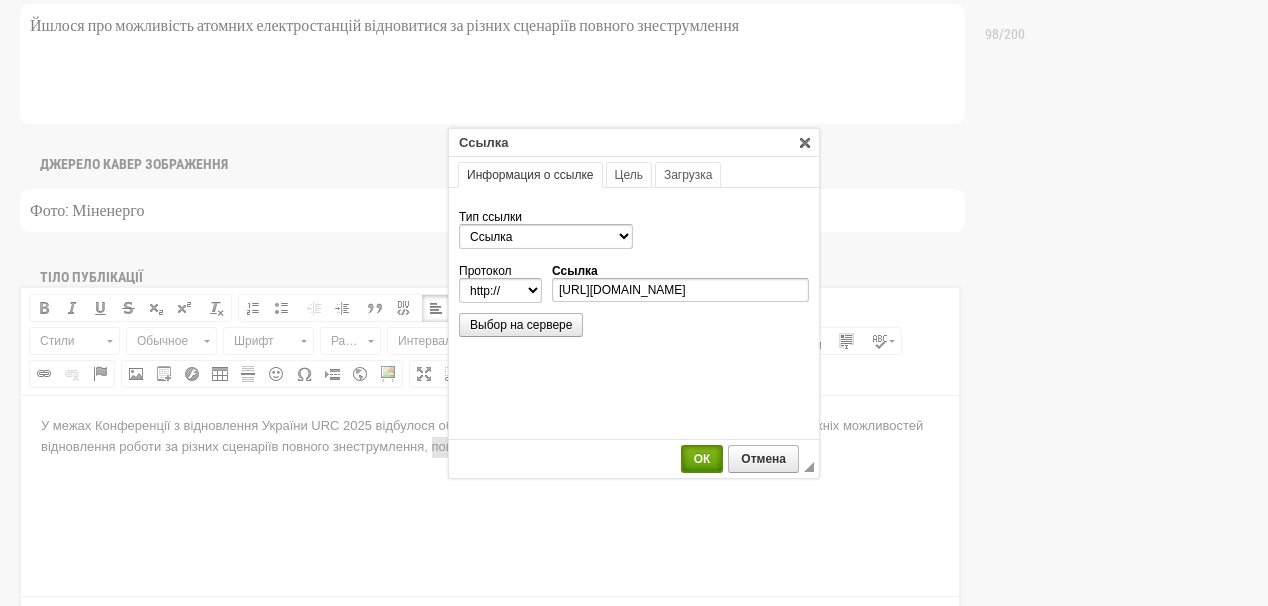 select on "https://" 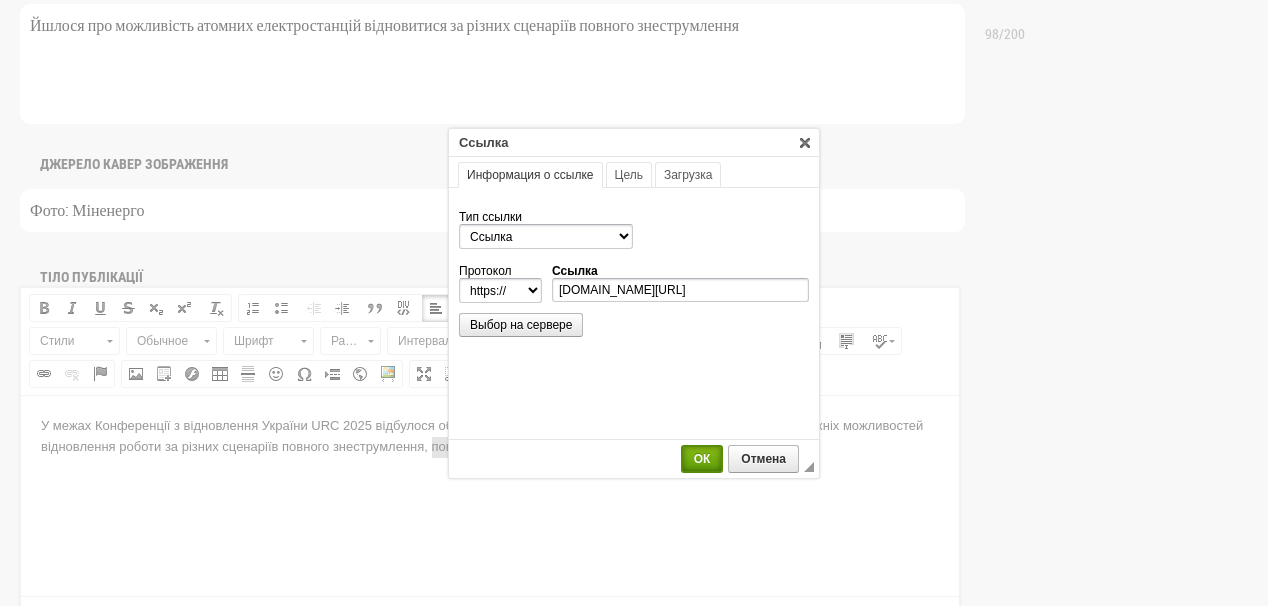 scroll, scrollTop: 0, scrollLeft: 0, axis: both 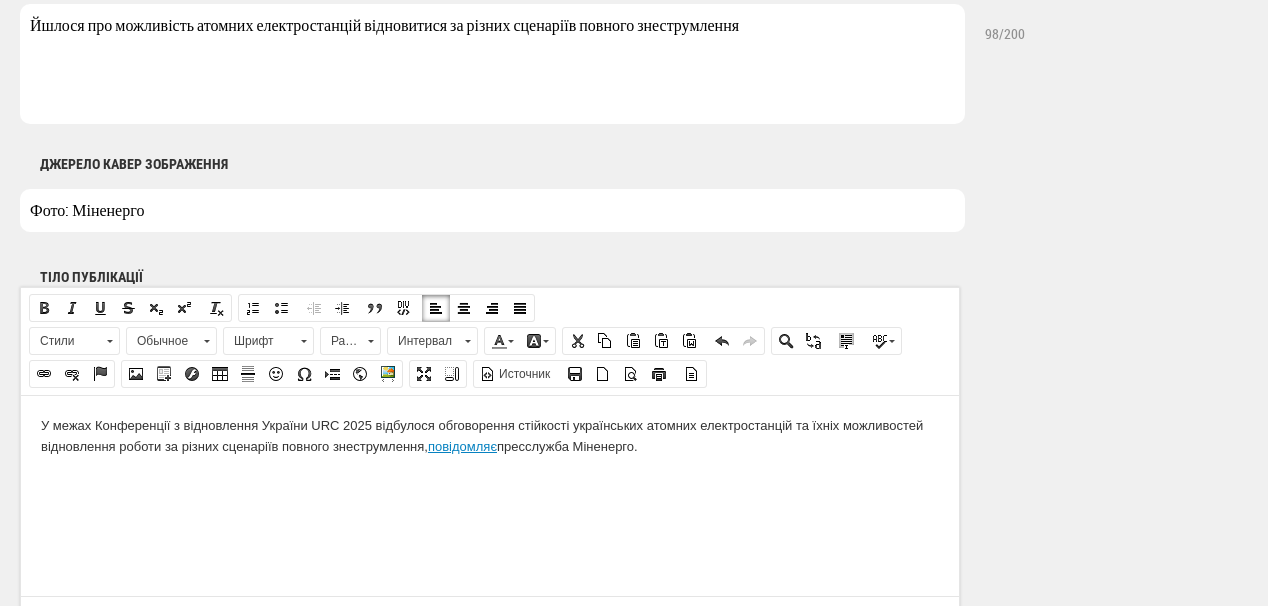 click on "У межах Конференції з відновлення України URC 2025 відбулося обговорення стійкості українських атомних електростанцій та їхніх можливостей відновлення роботи за різних сценаріїв повного знеструмлення,  повідомляє  пресслужба М іненерго." at bounding box center (490, 436) 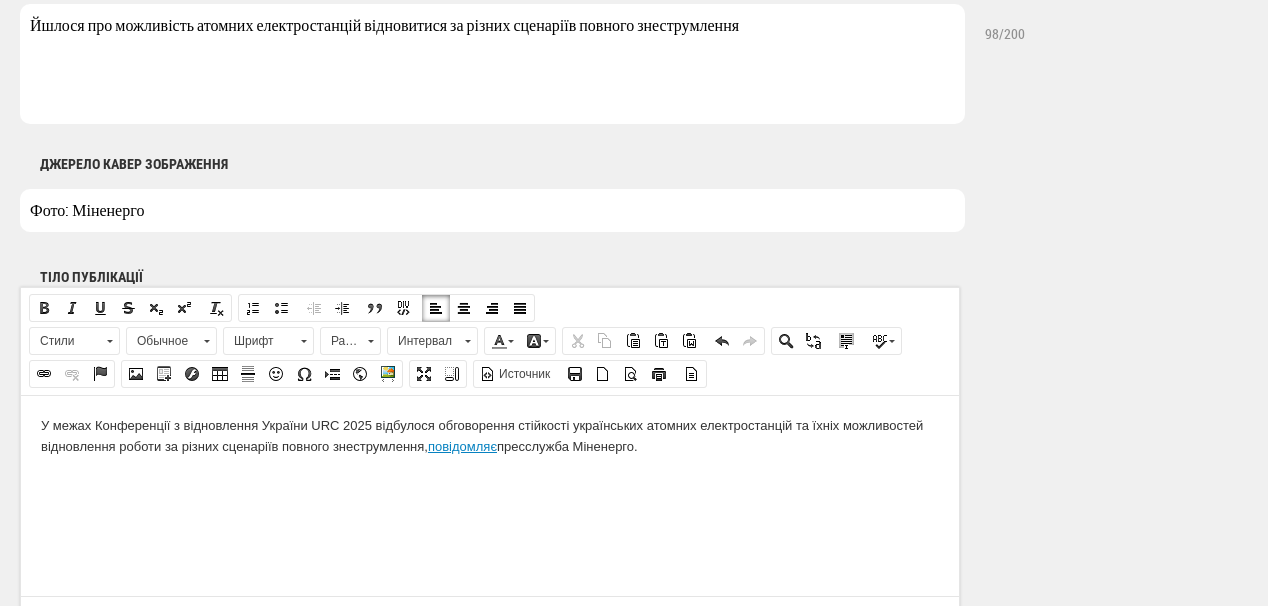 click on "У межах Конференції з відновлення України URC 2025 відбулося обговорення стійкості українських атомних електростанцій та їхніх можливостей відновлення роботи за різних сценаріїв повного знеструмлення,  повідомляє  пресслужба М іненерго." at bounding box center (490, 452) 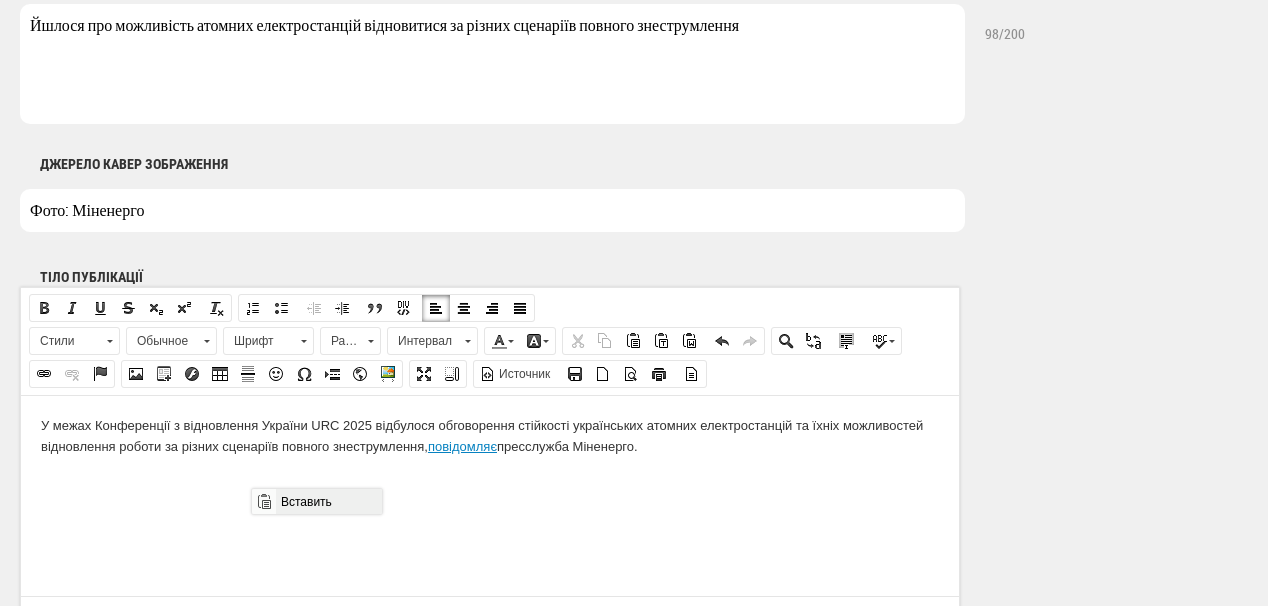 click on "Вставить" at bounding box center [328, 501] 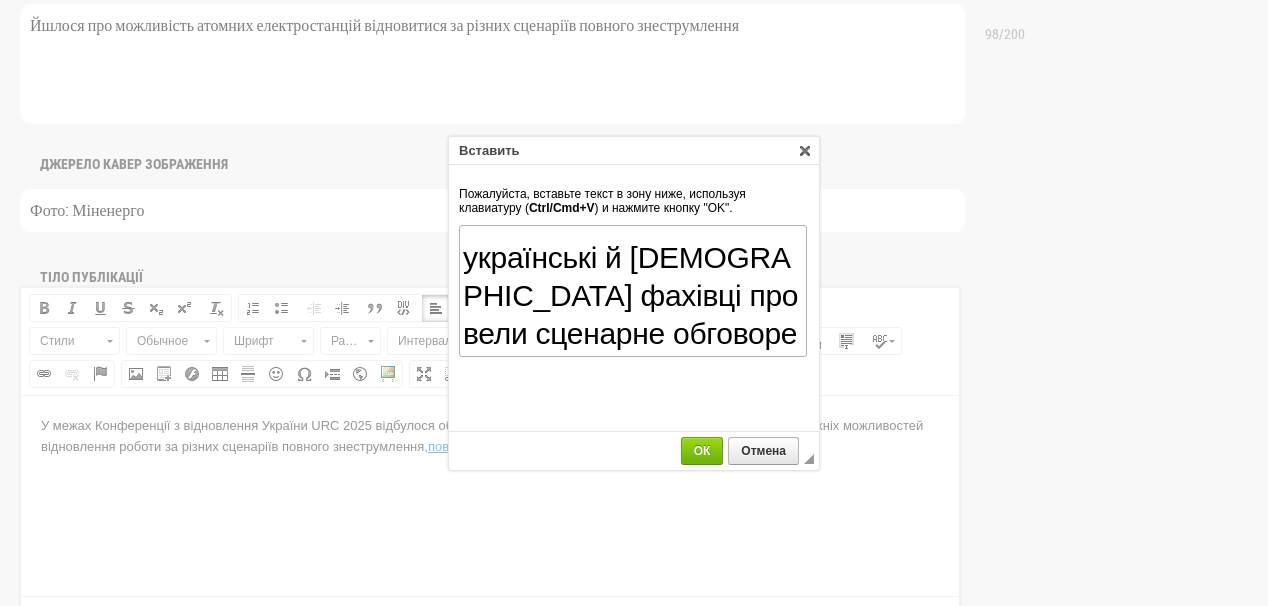 scroll, scrollTop: 32, scrollLeft: 0, axis: vertical 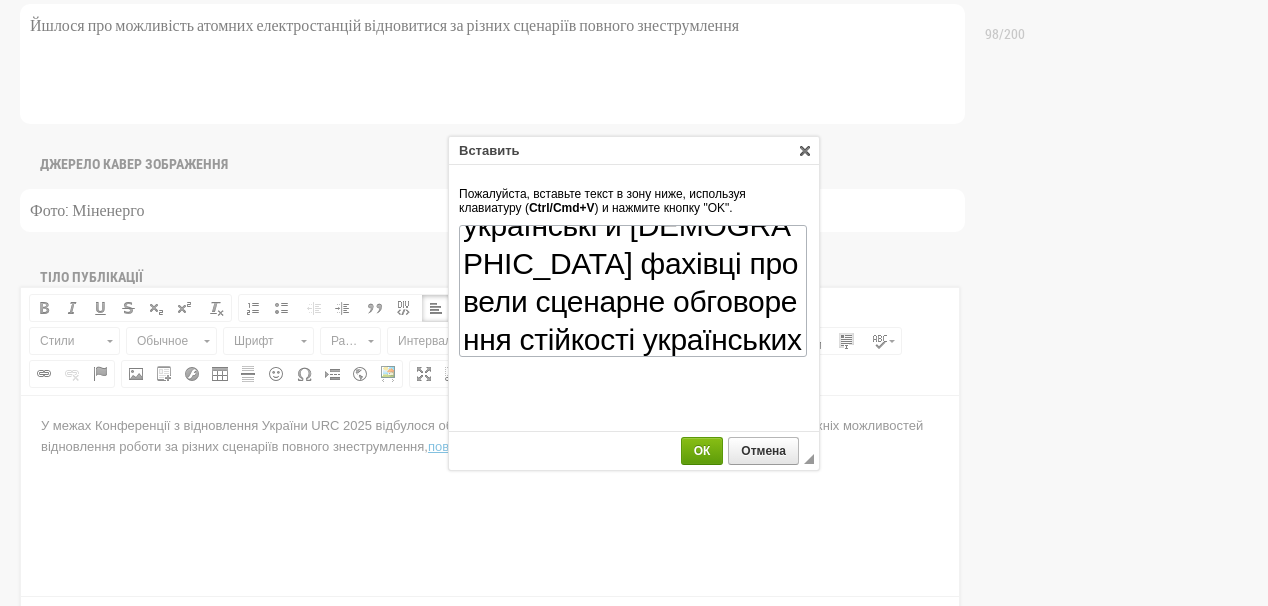 click on "ОК" at bounding box center [702, 451] 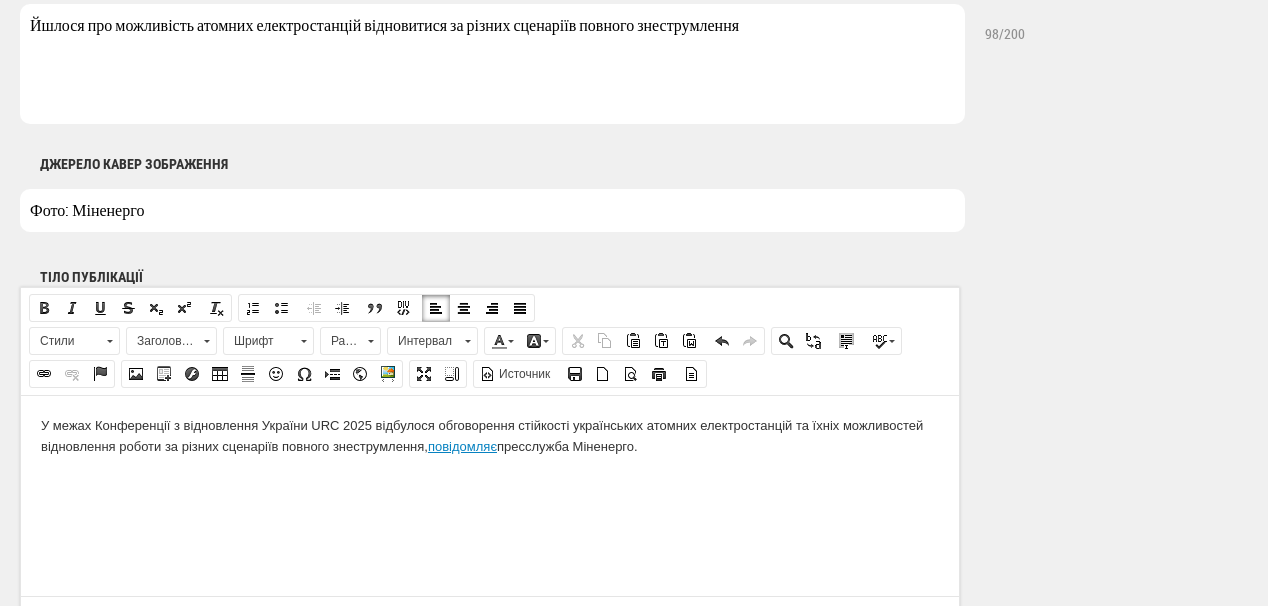 scroll, scrollTop: 0, scrollLeft: 0, axis: both 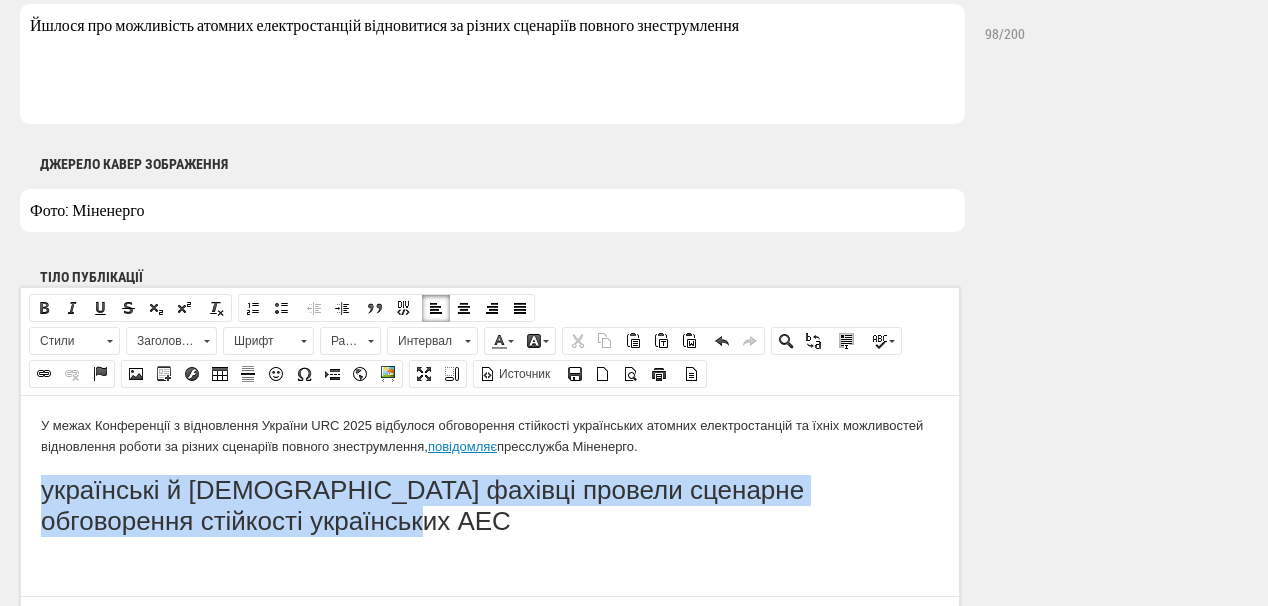 drag, startPoint x: 42, startPoint y: 482, endPoint x: 385, endPoint y: 523, distance: 345.44174 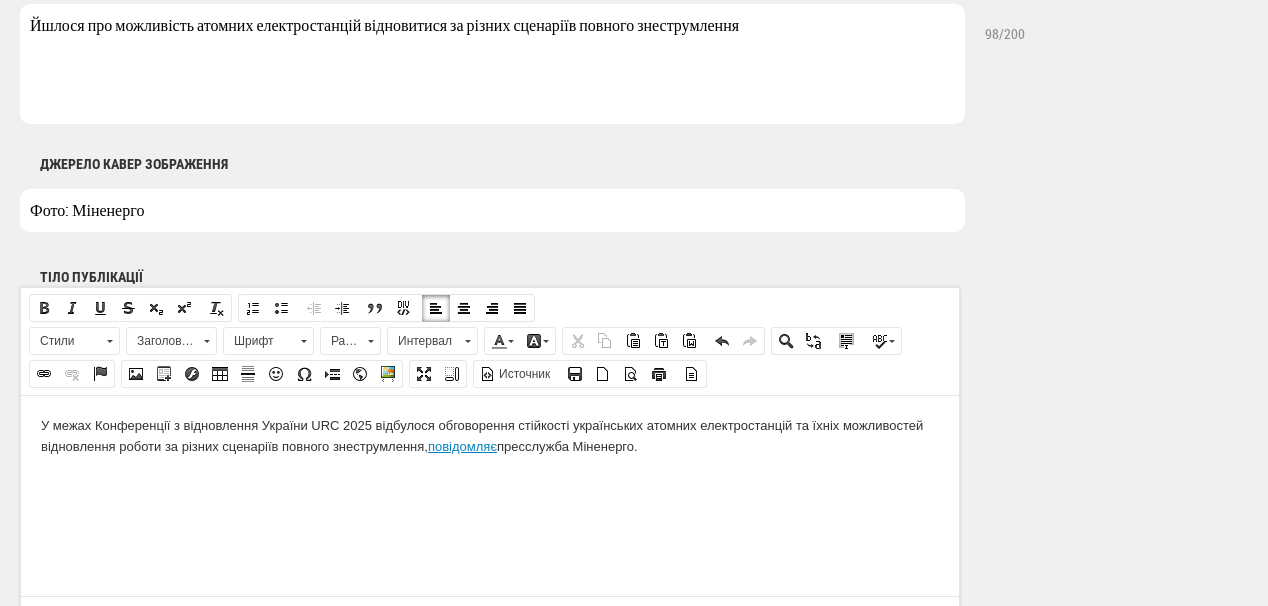 click on "У межах Конференції з відновлення України URC 2025 відбулося обговорення стійкості українських атомних електростанцій та їхніх можливостей відновлення роботи за різних сценаріїв повного знеструмлення,  повідомляє  пресслужба М іненерго." at bounding box center [490, 460] 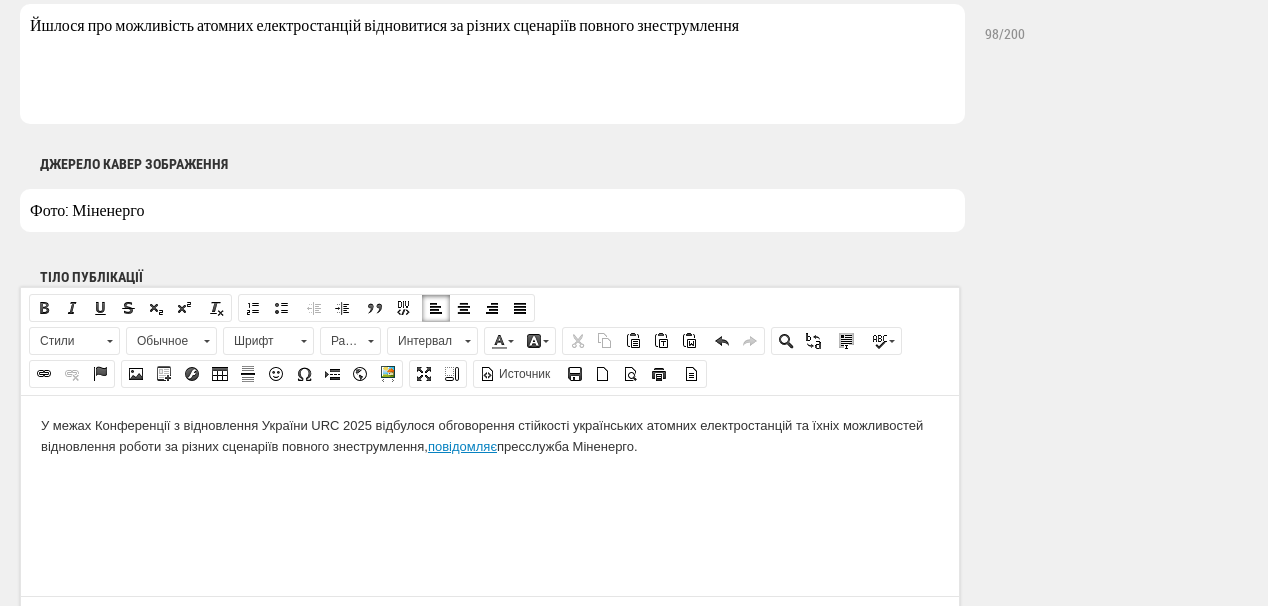 click on "У межах Конференції з відновлення України URC 2025 відбулося обговорення стійкості українських атомних електростанцій та їхніх можливостей відновлення роботи за різних сценаріїв повного знеструмлення,  повідомляє  пресслужба М іненерго." at bounding box center (490, 477) 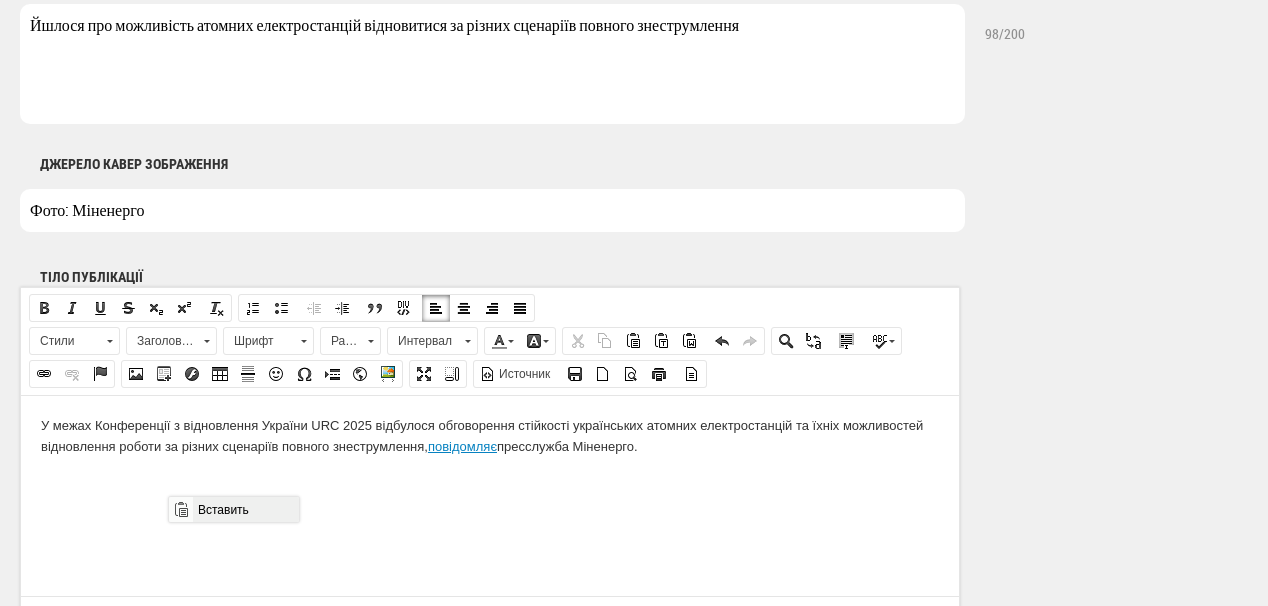 click on "Вставить" at bounding box center (245, 509) 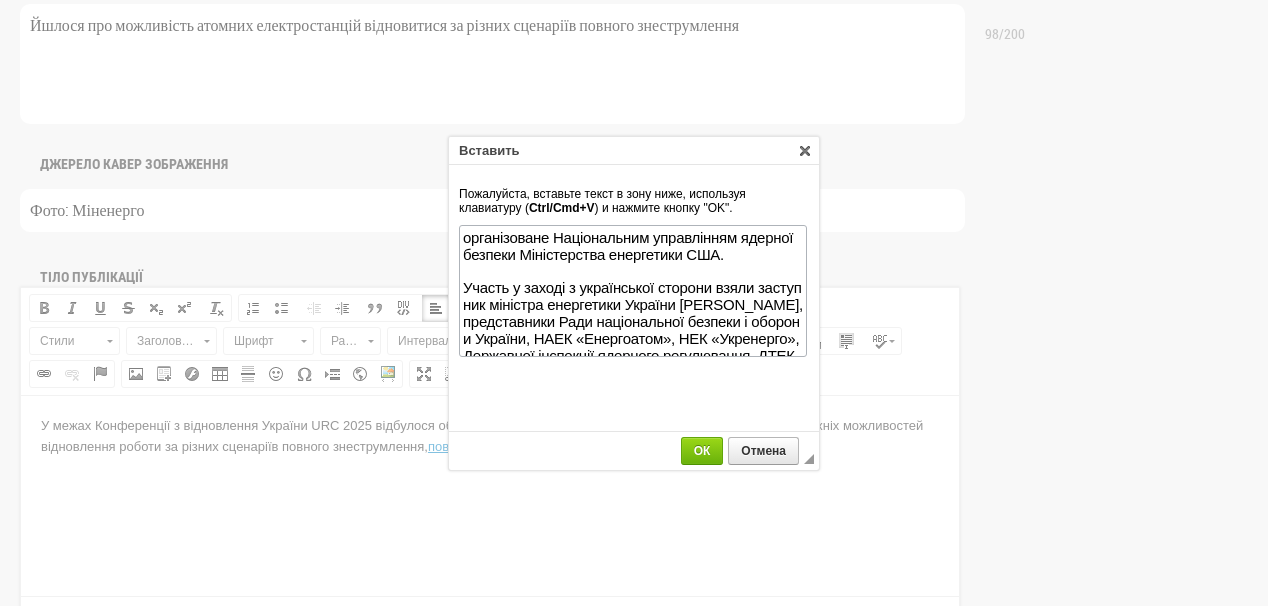 scroll, scrollTop: 603, scrollLeft: 0, axis: vertical 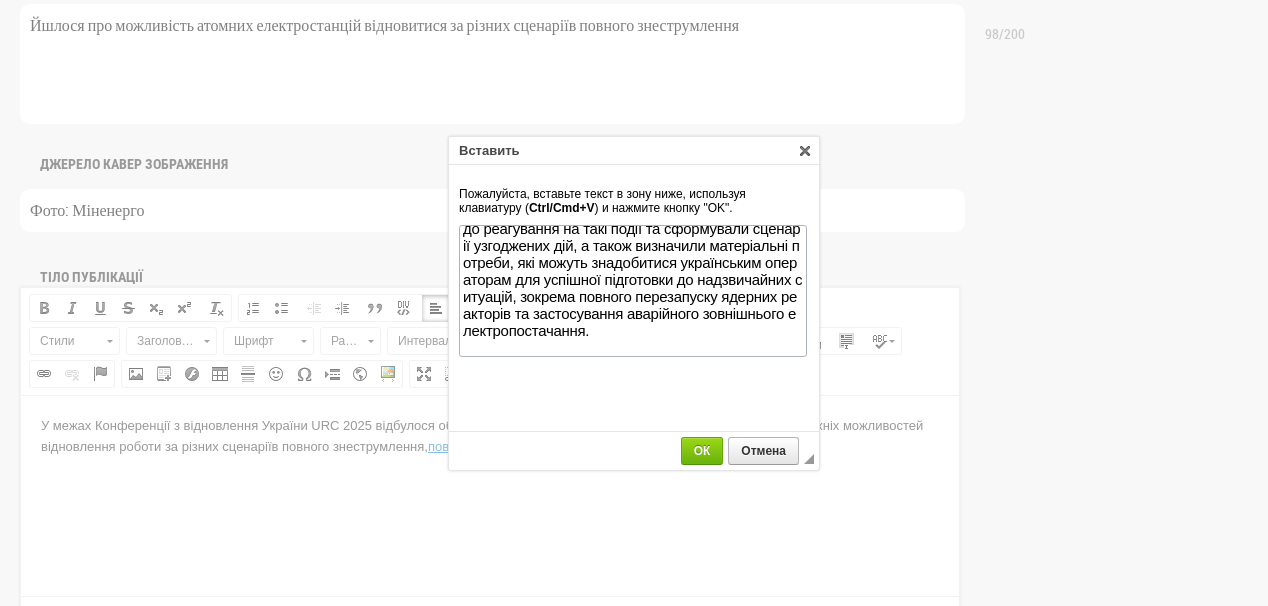click on "◢ ОК Отмена" at bounding box center [634, 451] 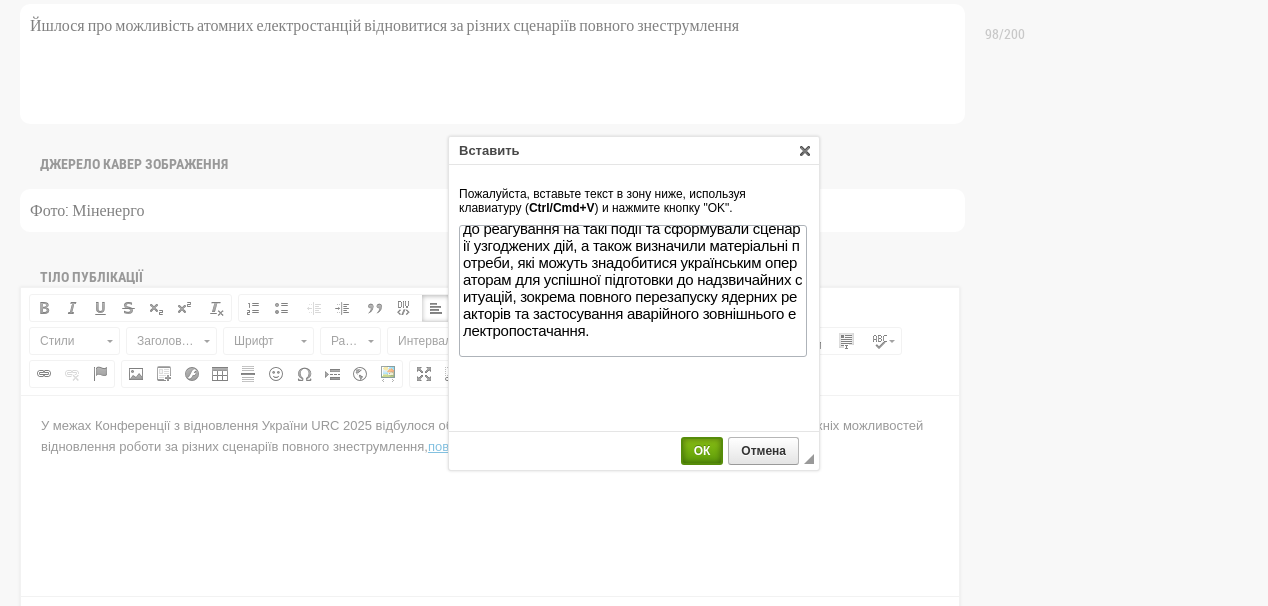 click on "ОК" at bounding box center [702, 451] 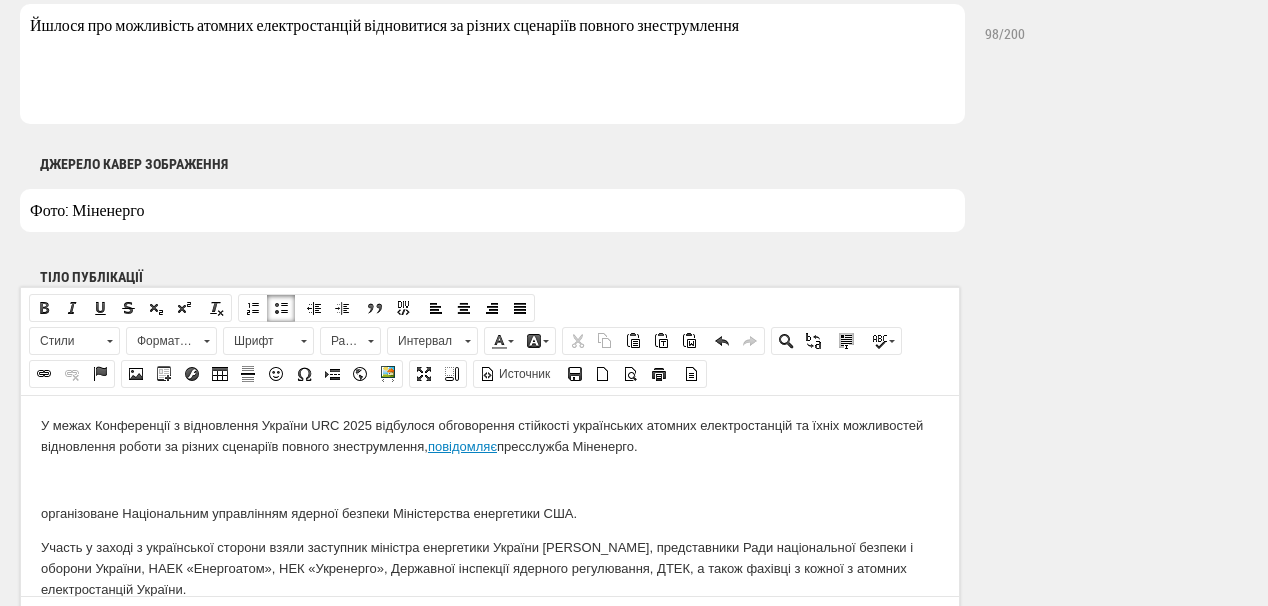 scroll, scrollTop: 349, scrollLeft: 0, axis: vertical 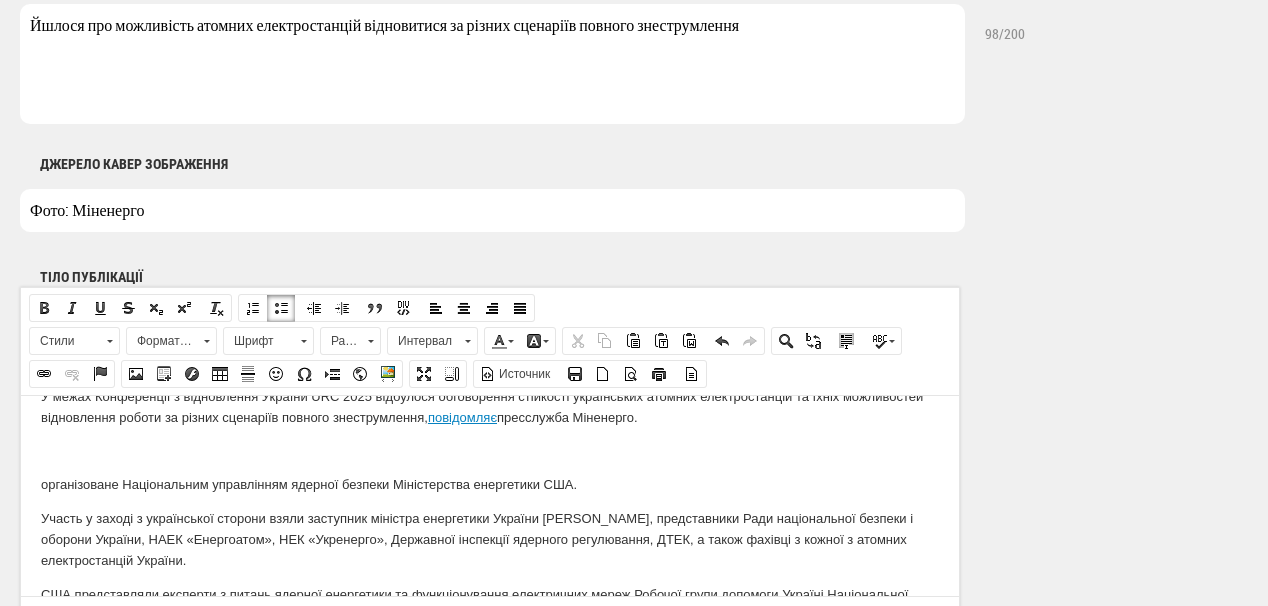 click at bounding box center [490, 451] 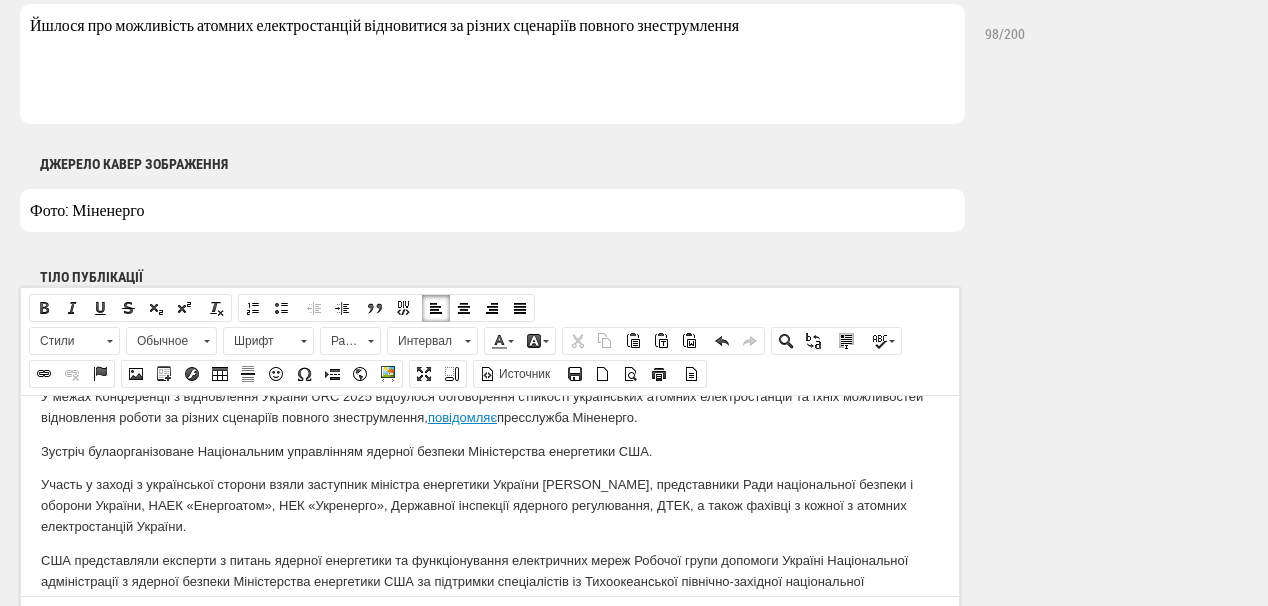 click on "Зустріч була  організоване Національним управлінням ядерної безпеки Міністерства енергетики США." at bounding box center (490, 451) 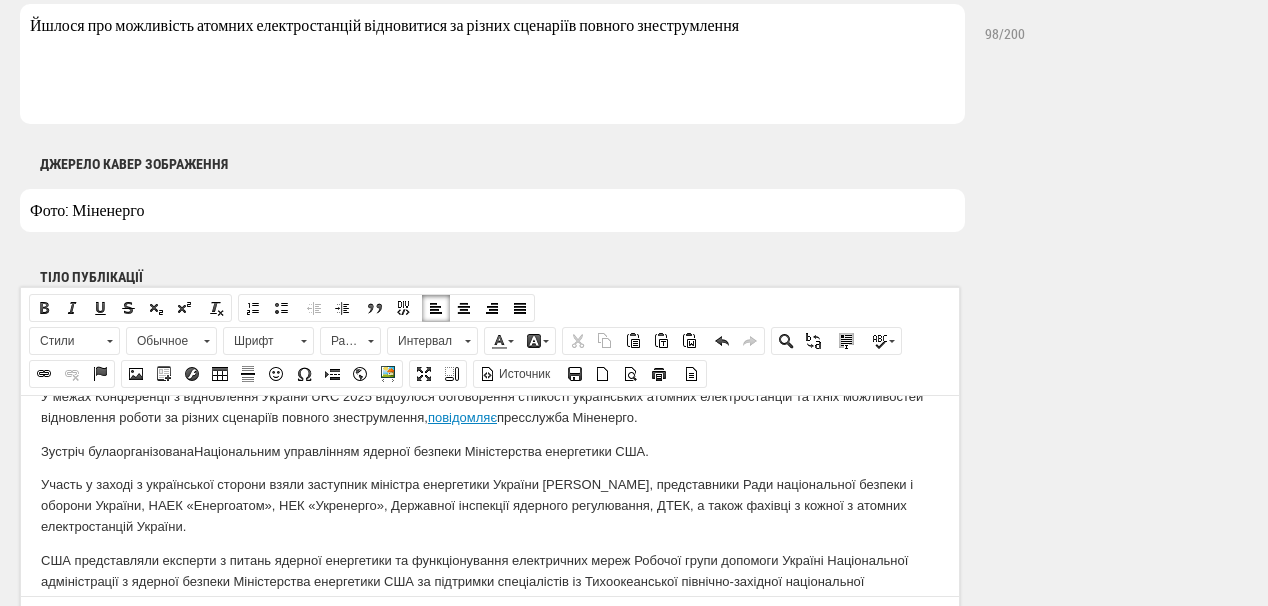 click on "Участь у заході з української сторони взяли заступник міністра енергетики України Роман Андарак, представники Ради національної безпеки і оборони України, НАЕК «Енергоатом», НЕК «Укренерго», Державної інспекції ядерного регулювання, ДТЕК, а також фахівці з кожної з атомних електростанцій України." at bounding box center (490, 505) 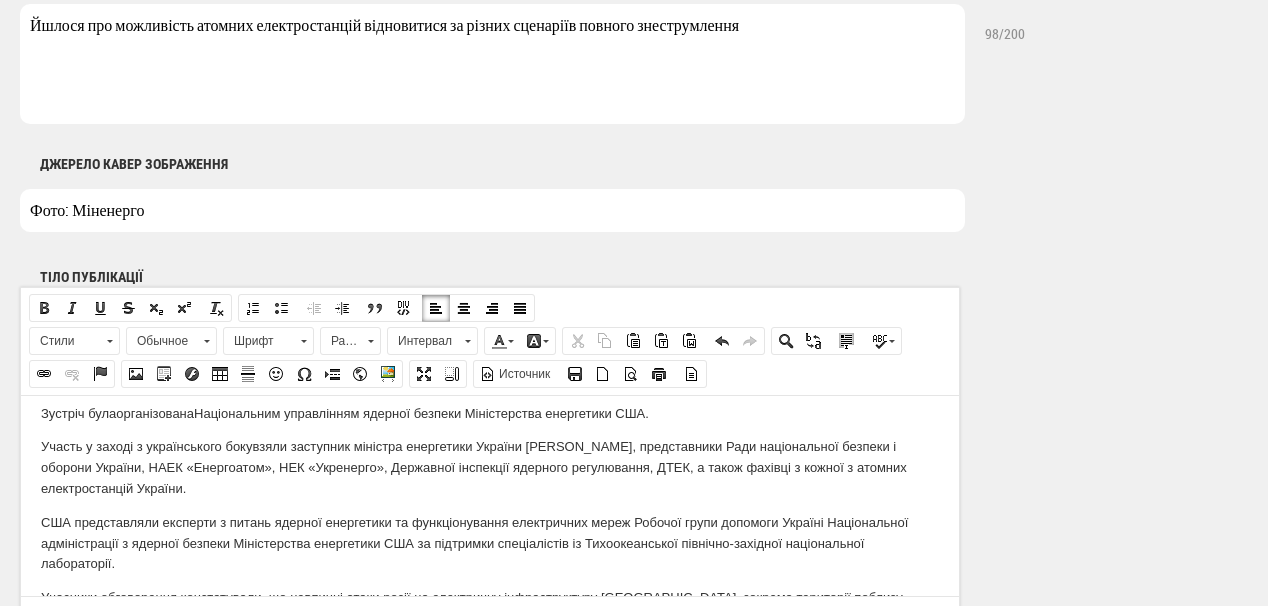scroll, scrollTop: 29, scrollLeft: 0, axis: vertical 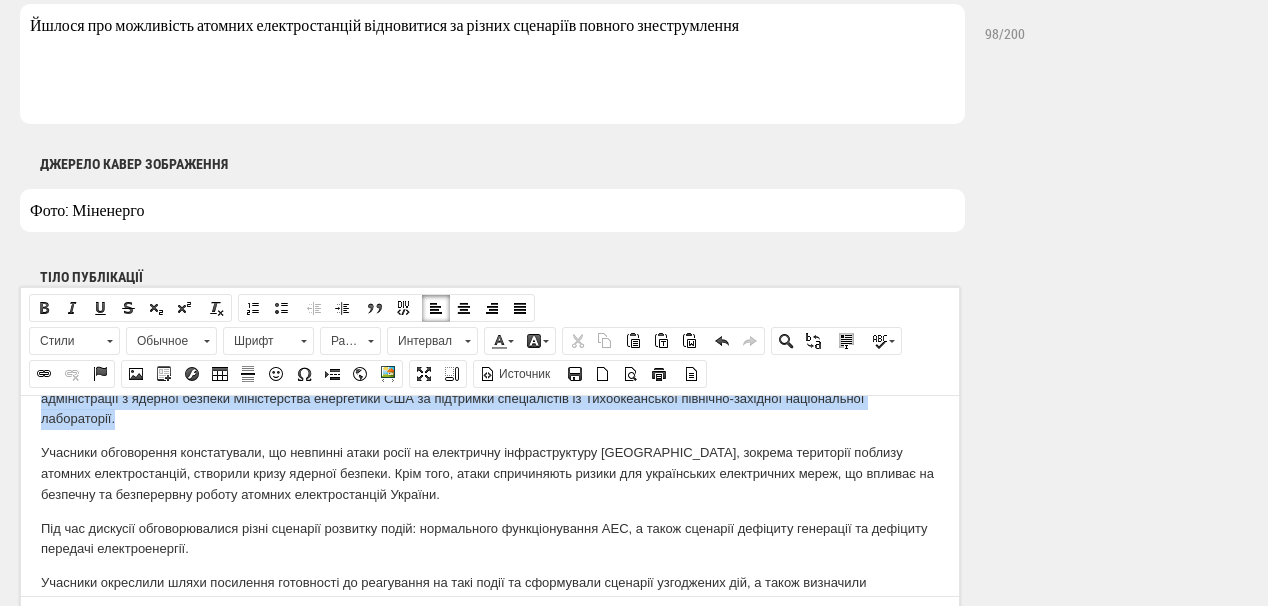 drag, startPoint x: 41, startPoint y: 451, endPoint x: 170, endPoint y: 424, distance: 131.7953 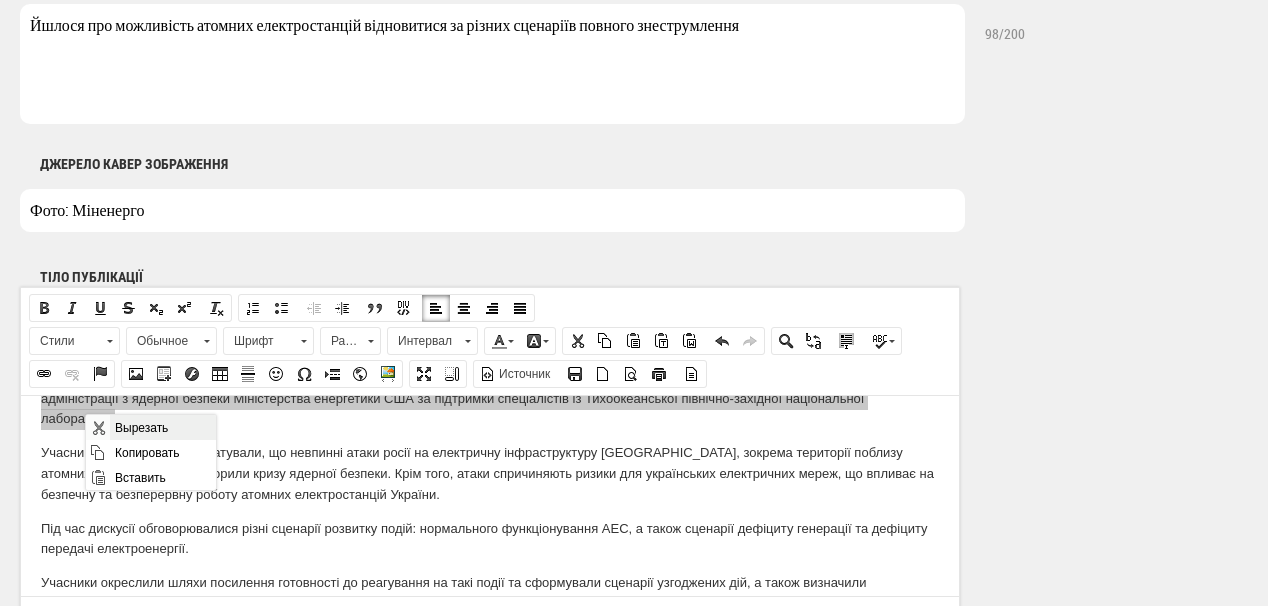 drag, startPoint x: 197, startPoint y: 447, endPoint x: 132, endPoint y: 426, distance: 68.30813 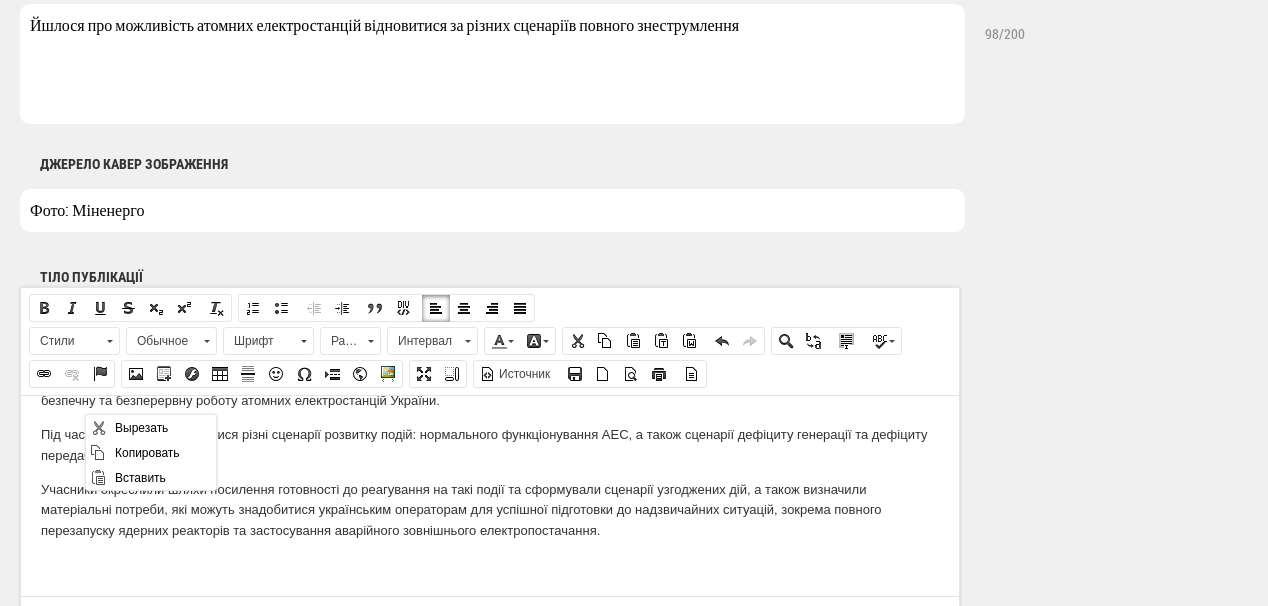 scroll, scrollTop: 120, scrollLeft: 0, axis: vertical 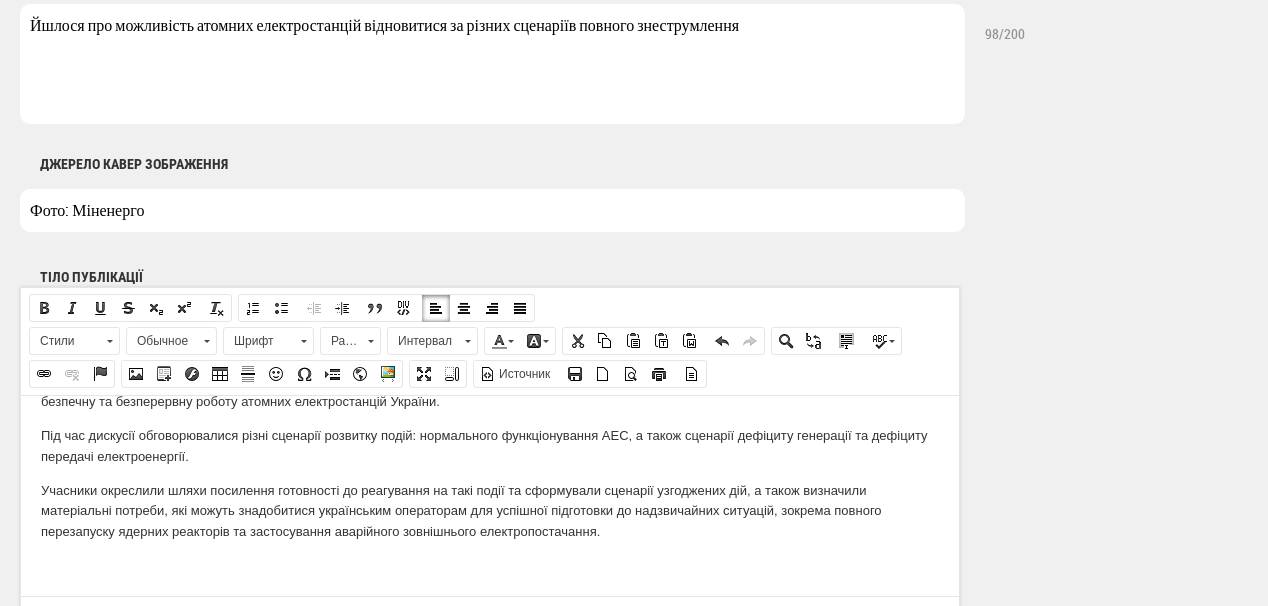 click at bounding box center [490, 565] 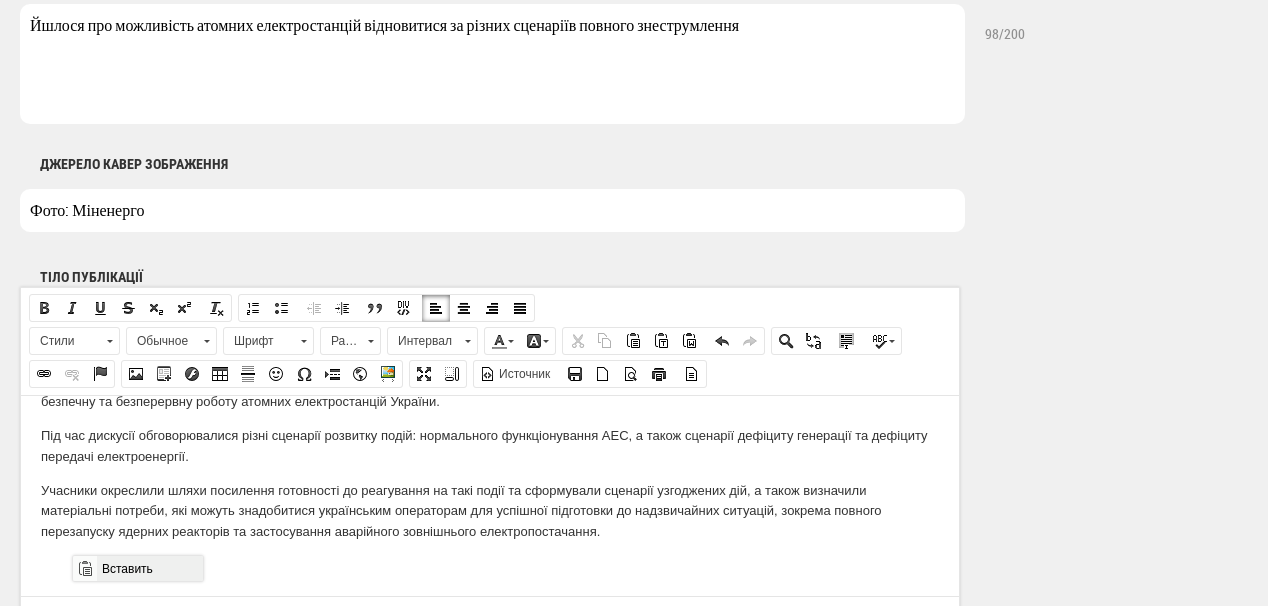 click on "Вставить" at bounding box center [149, 568] 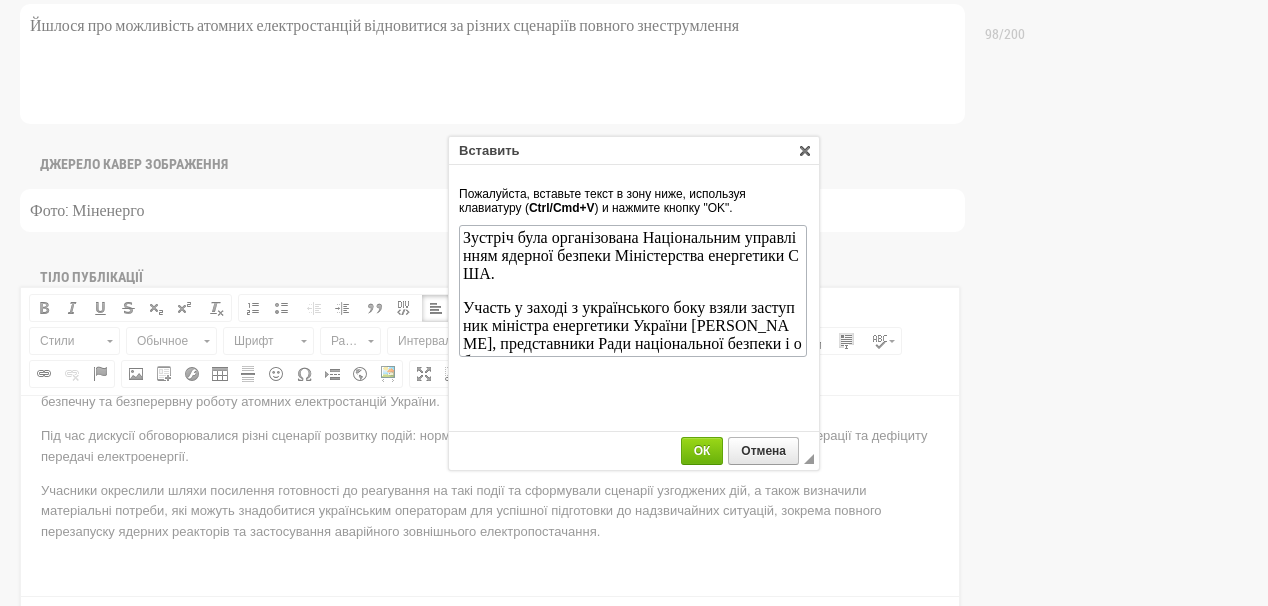scroll, scrollTop: 216, scrollLeft: 0, axis: vertical 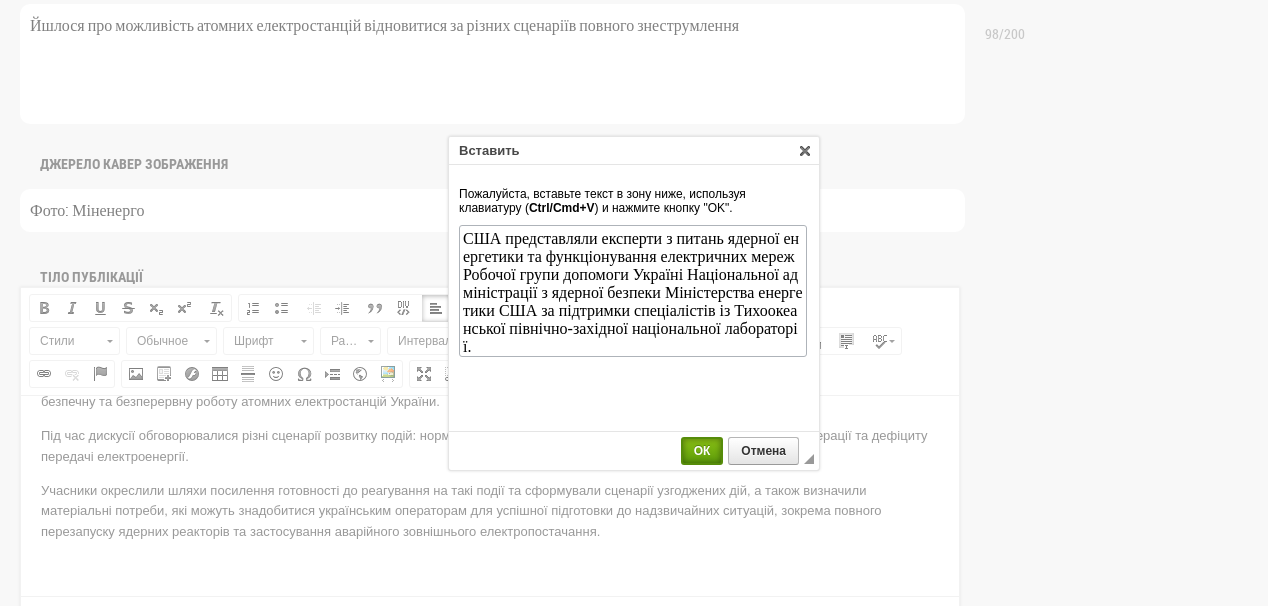 click on "ОК" at bounding box center [702, 451] 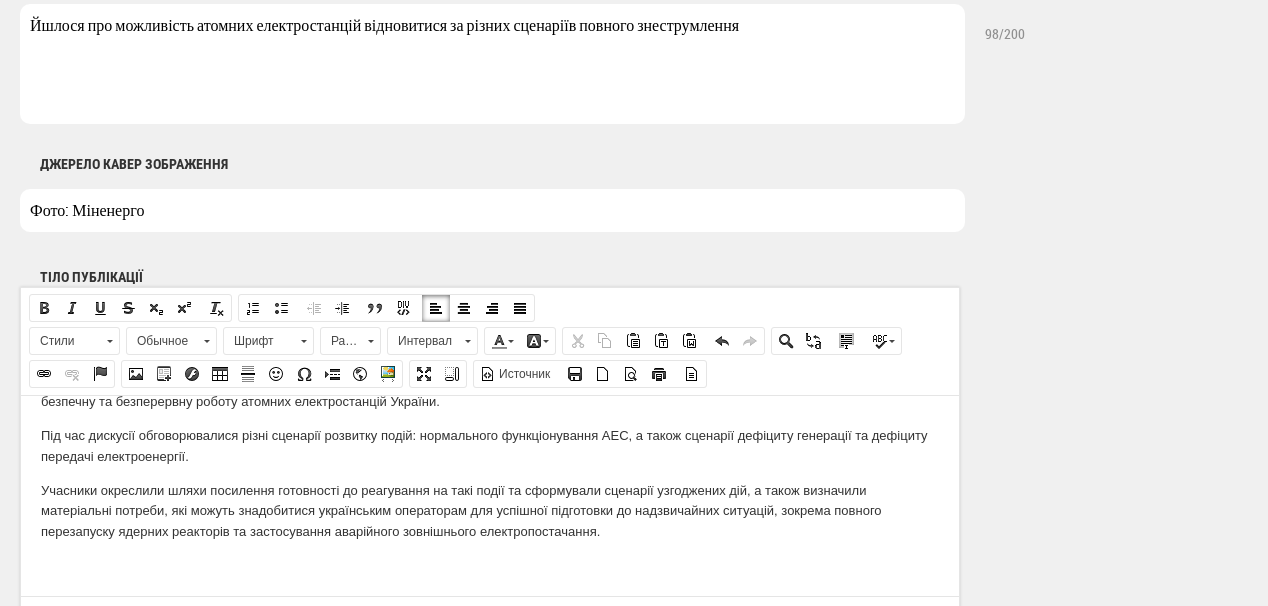 scroll, scrollTop: 248, scrollLeft: 0, axis: vertical 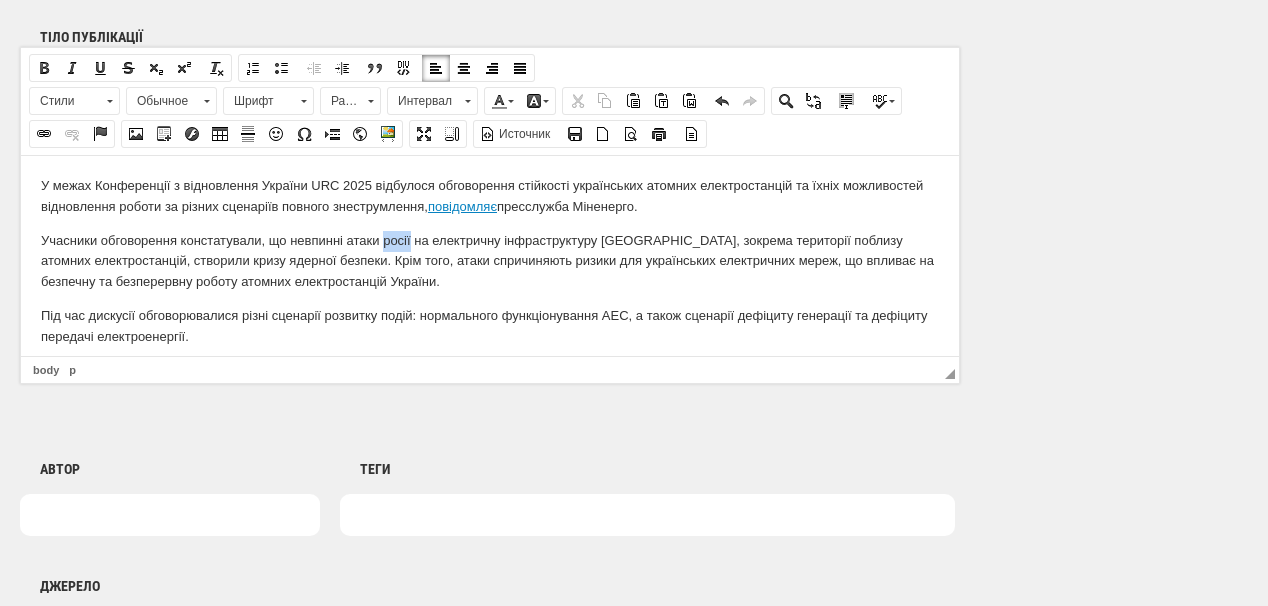 drag, startPoint x: 384, startPoint y: 240, endPoint x: 412, endPoint y: 239, distance: 28.01785 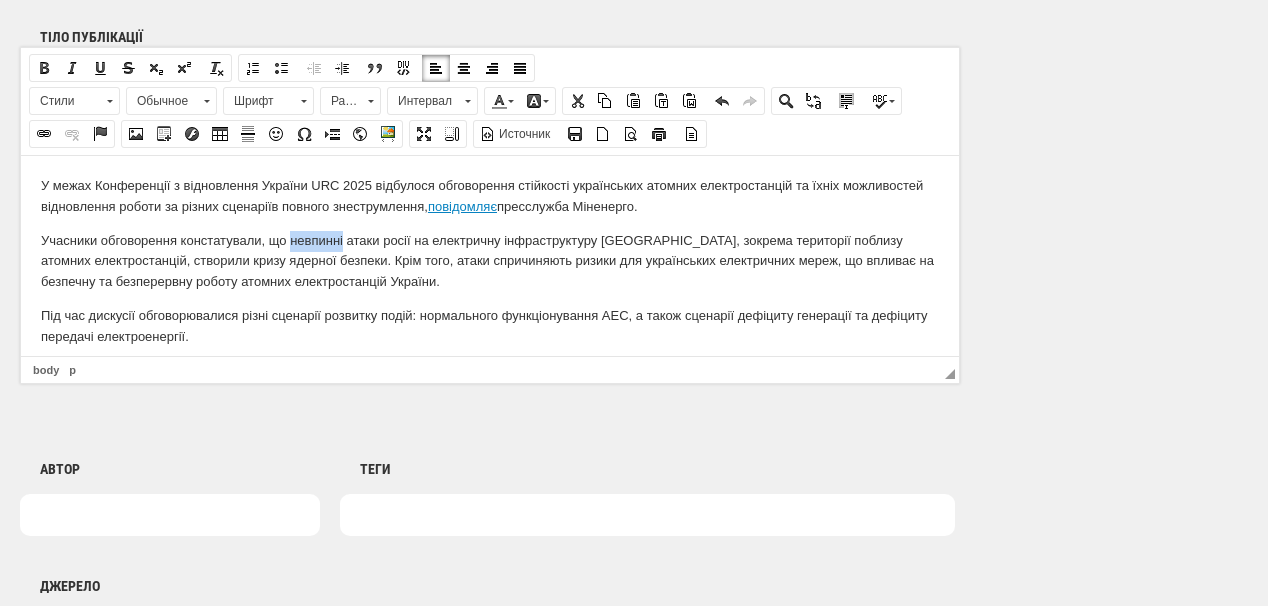 click on "Учасники обговорення констатували, що невпинні атаки росії на електричну інфраструктуру України, зокрема території поблизу атомних електростанцій, створили кризу ядерної безпеки. Крім того, атаки спричиняють ризики для українських електричних мереж, що впливає на безпечну та безперервну роботу атомних електростанцій України." at bounding box center (490, 261) 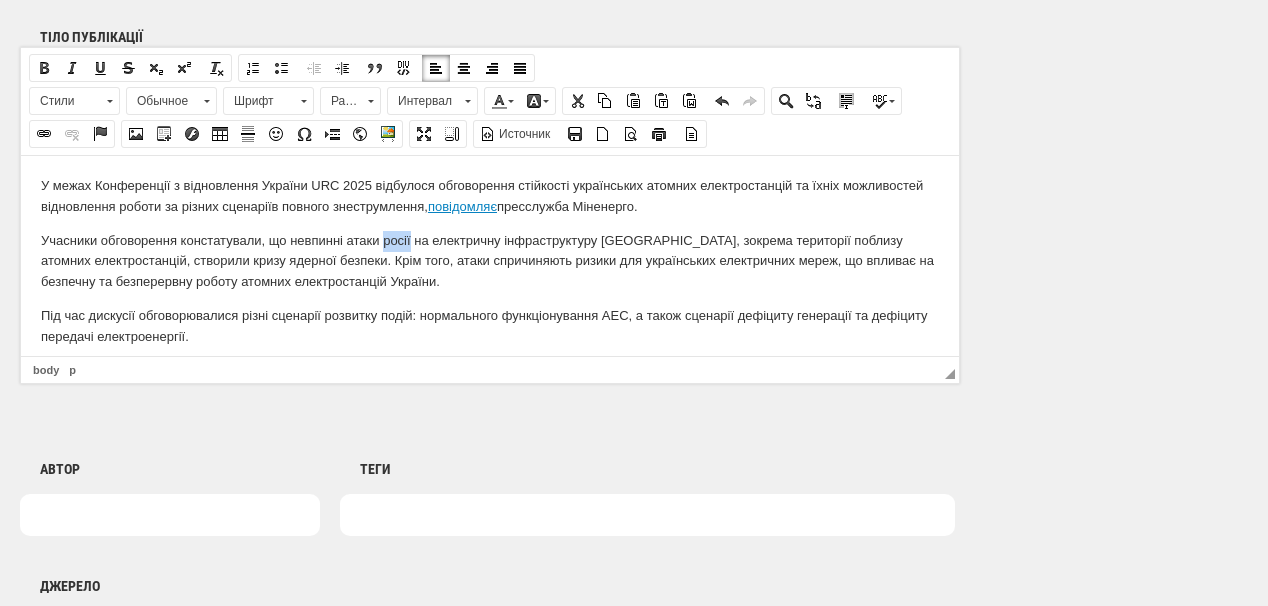 drag, startPoint x: 383, startPoint y: 236, endPoint x: 412, endPoint y: 235, distance: 29.017237 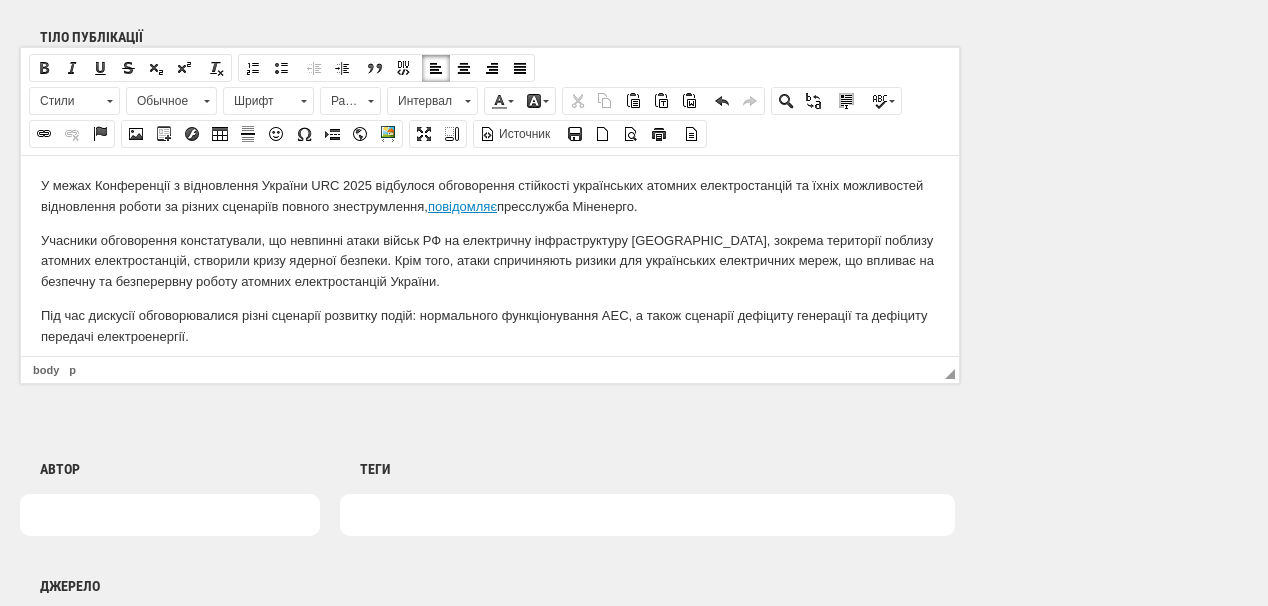 click on "Учасники обговорення констатували, що невпинні атаки військ РФ на електричну інфраструктуру України, зокрема території поблизу атомних електростанцій, створили кризу ядерної безпеки. Крім того, атаки спричиняють ризики для українських електричних мереж, що впливає на безпечну та безперервну роботу атомних електростанцій України." at bounding box center [490, 261] 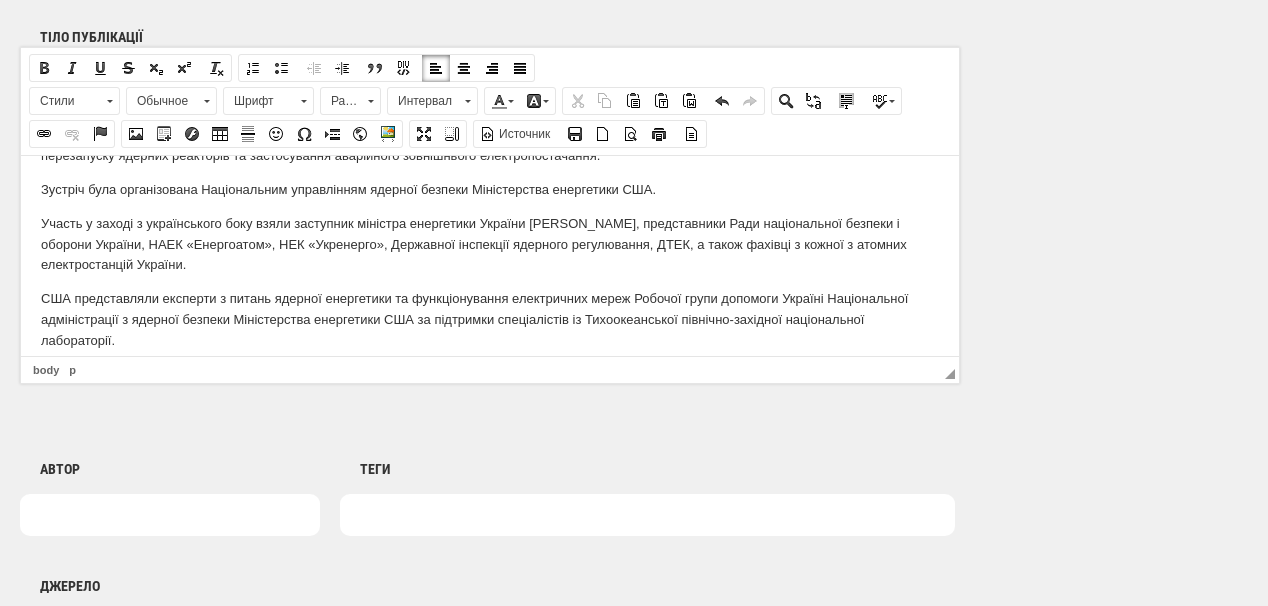 scroll, scrollTop: 272, scrollLeft: 0, axis: vertical 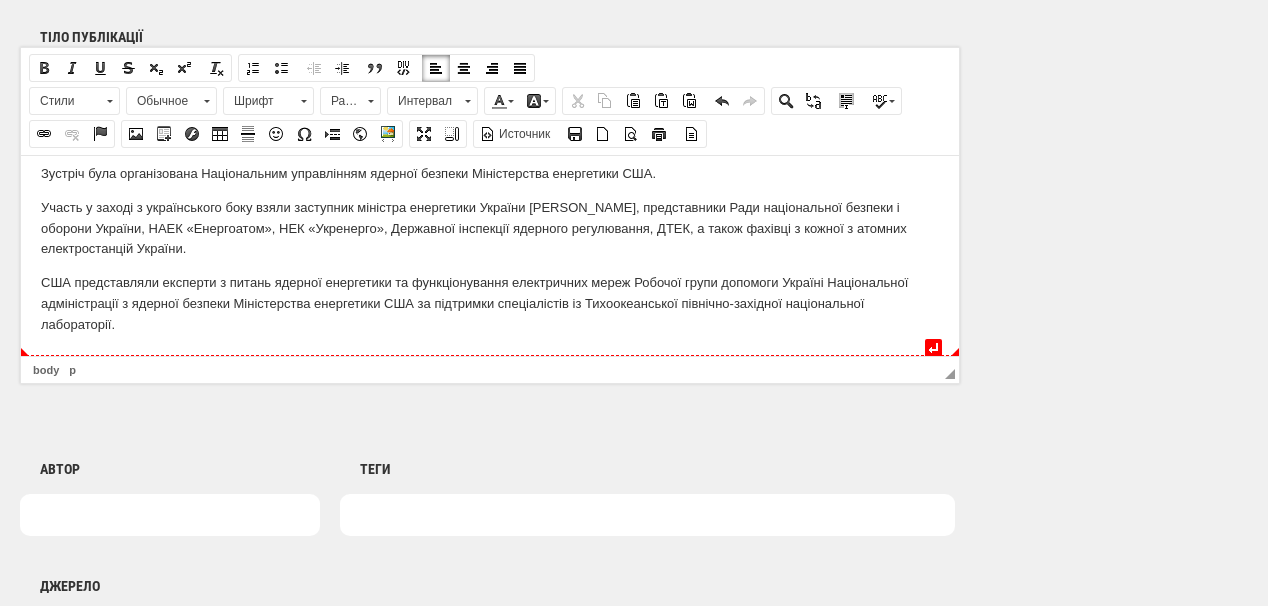 click on "США представляли експерти з питань ядерної енергетики та функціонування електричних мереж Робочої групи допомоги Україні Національної адміністрації з ядерної безпеки Міністерства енергетики США за підтримки спеціалістів із Тихоокеанської північно-західної національної лабораторії." at bounding box center [490, 303] 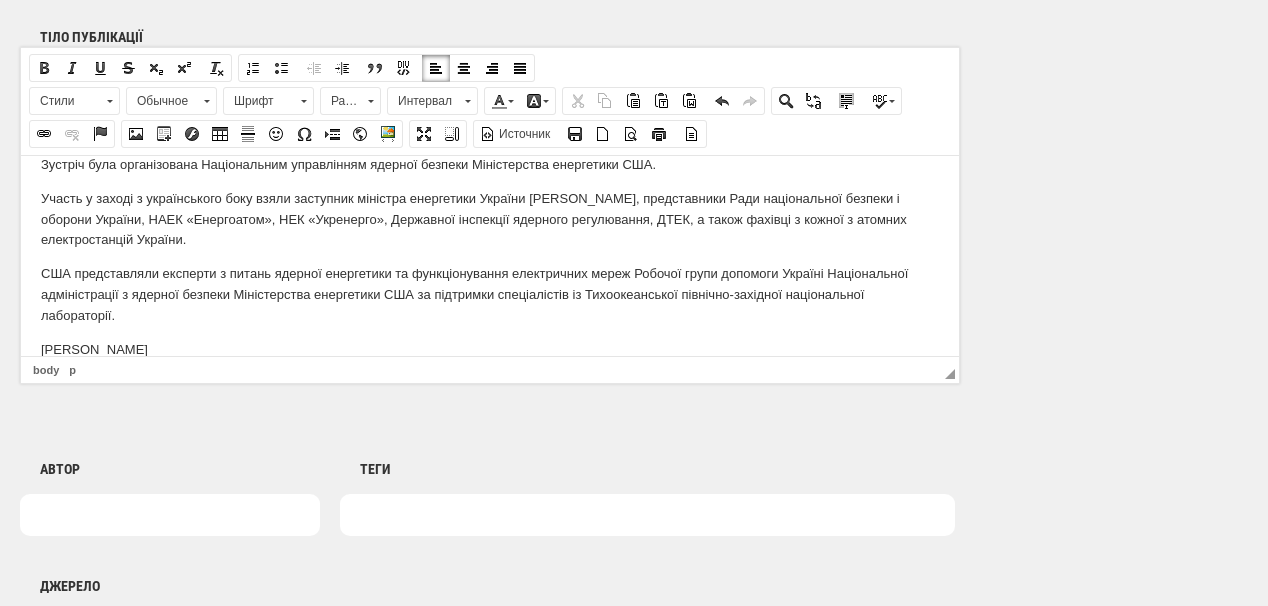 scroll, scrollTop: 282, scrollLeft: 0, axis: vertical 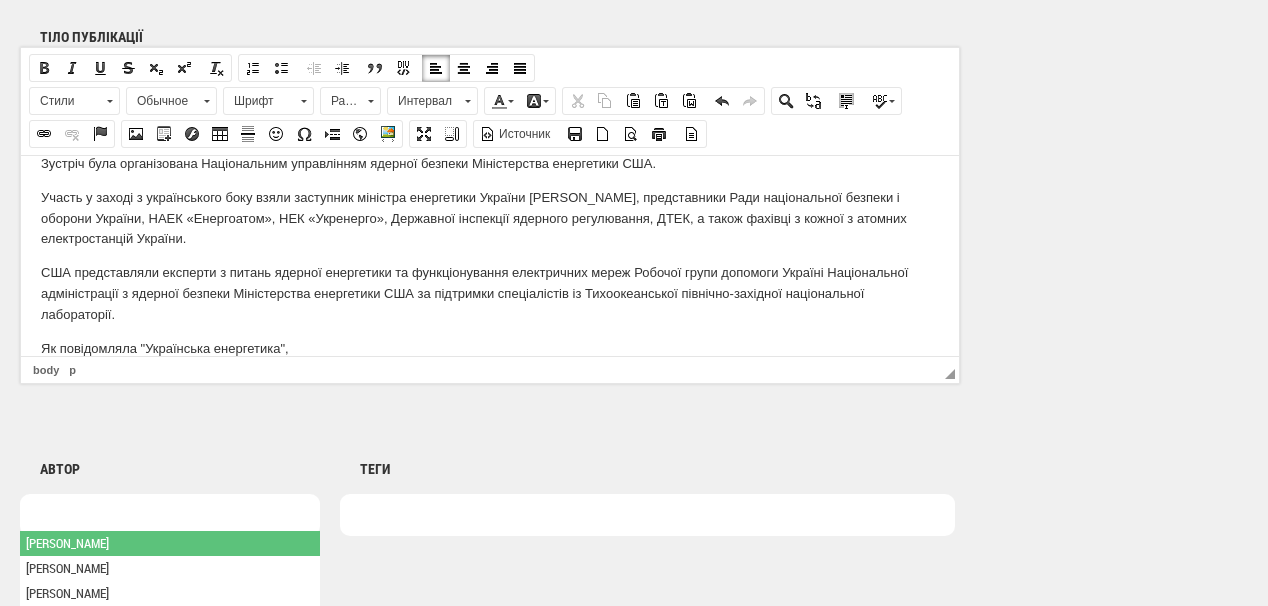click at bounding box center [170, 515] 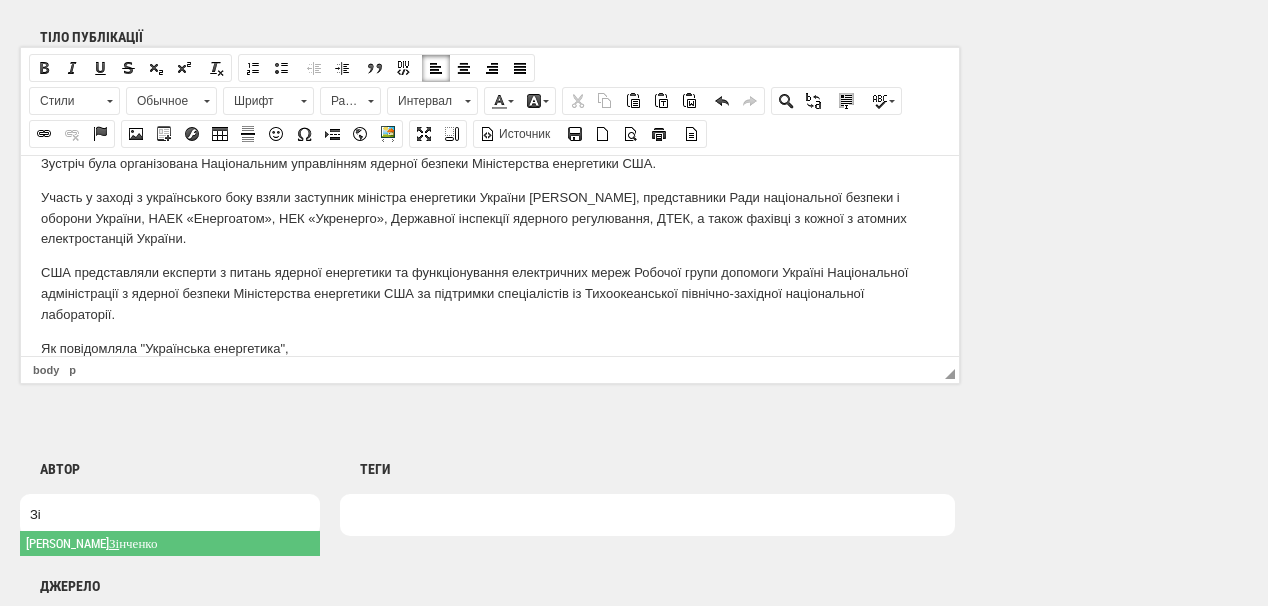 type on "Зі" 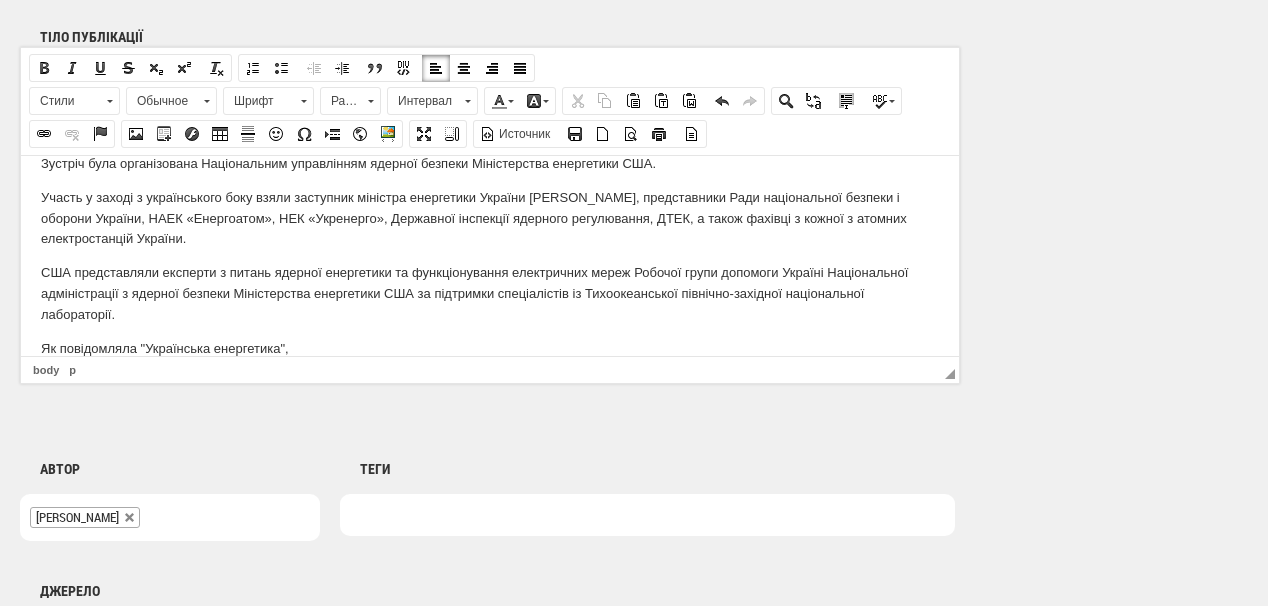 click at bounding box center [647, 515] 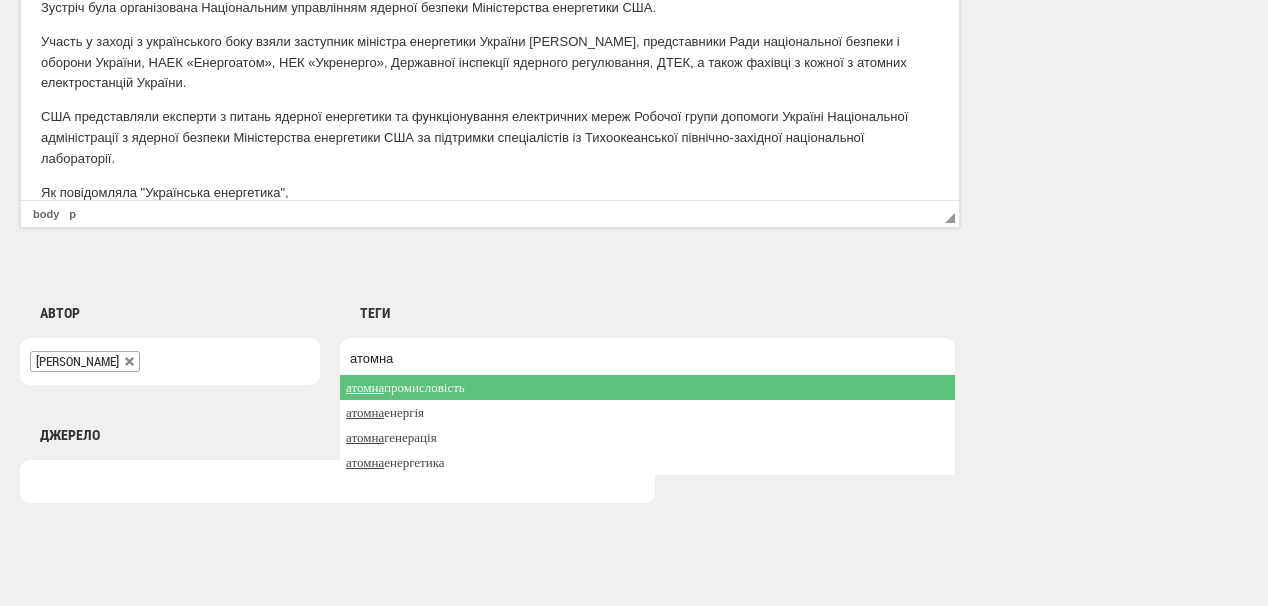 scroll, scrollTop: 1440, scrollLeft: 0, axis: vertical 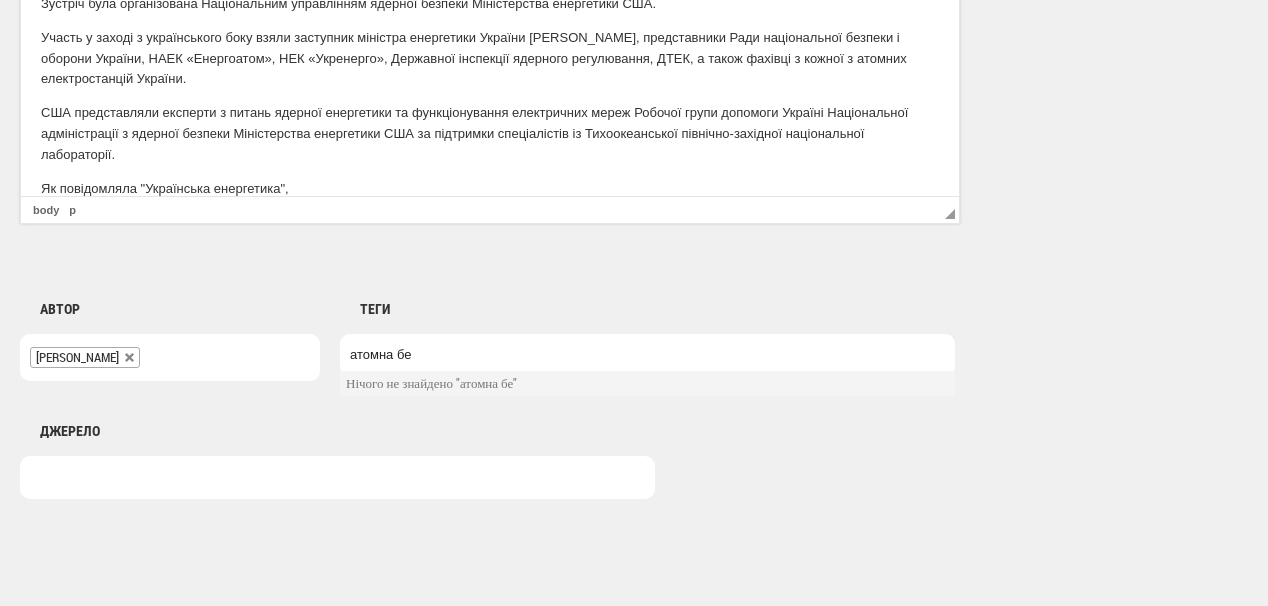type on "атомна бе" 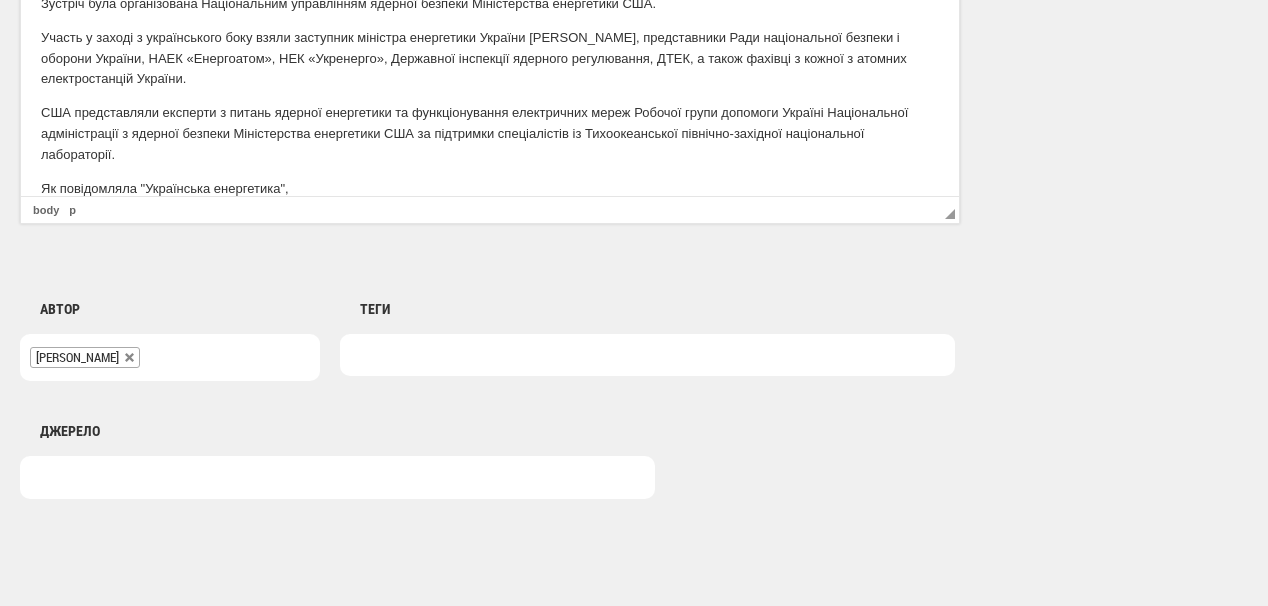 drag, startPoint x: 429, startPoint y: 358, endPoint x: 447, endPoint y: 341, distance: 24.758837 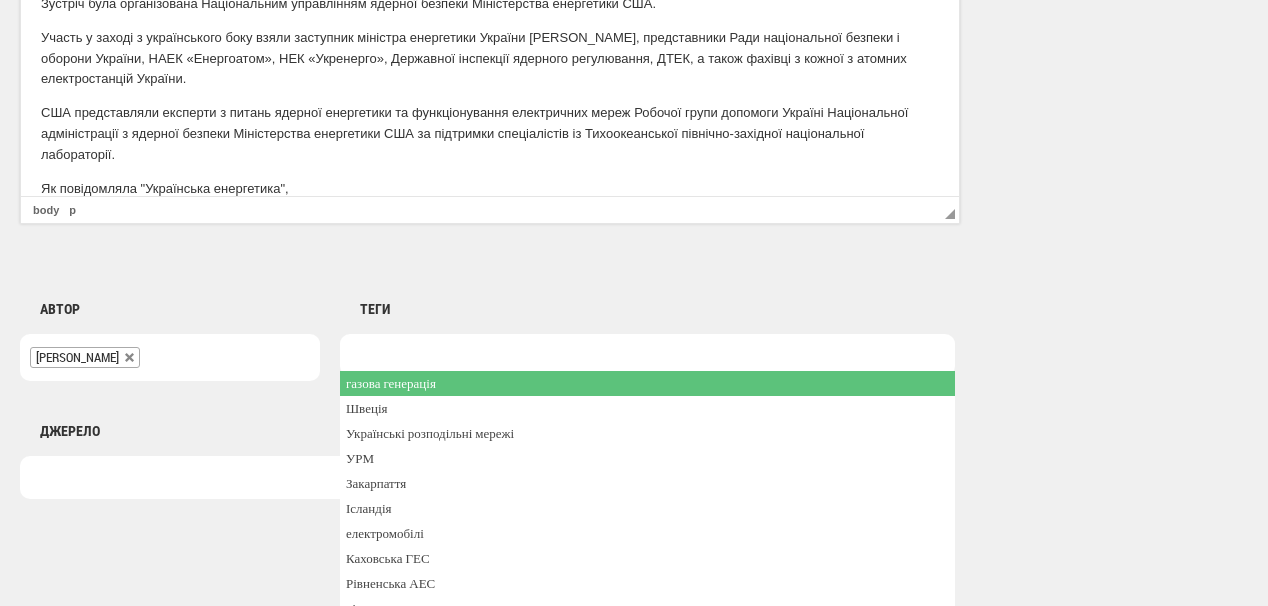 click at bounding box center (647, 355) 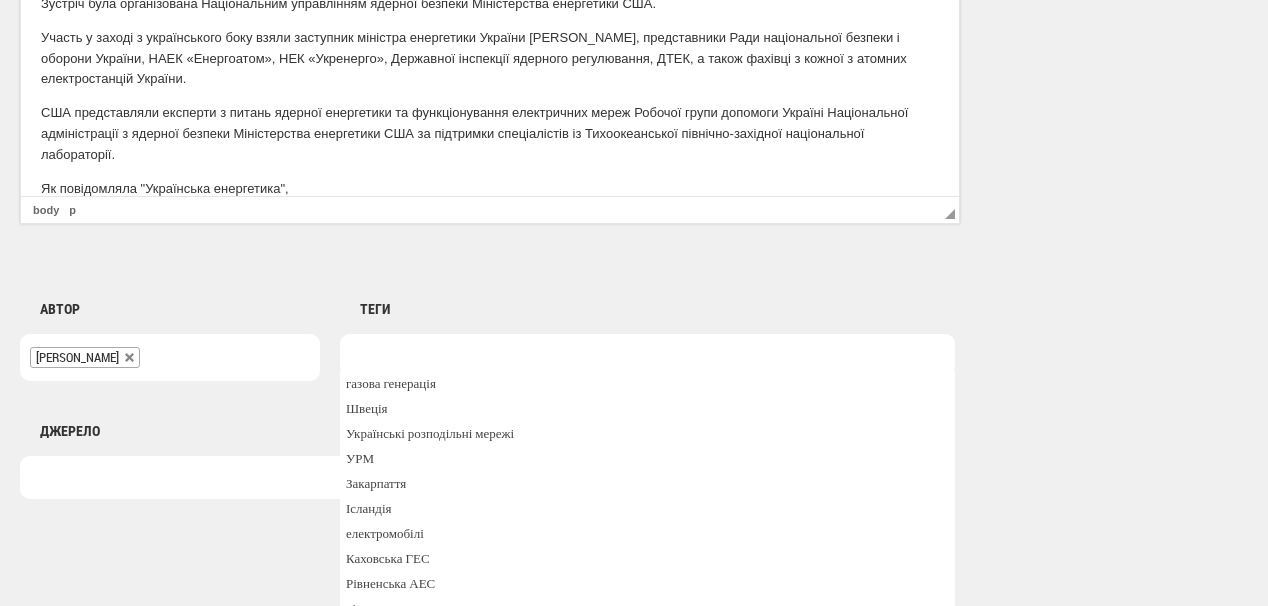 click on "Публікація Новини Новини Матеріали Мультимедіа Блог Документи Категорія Відео Фото Аналітика Розслідування Репортаж Анонси Спецтема Iнтерв’ю Інфографіка Аналітика Green Deal Географія Зняти вибране Головне Важливе Кавер зображення picture video UPLOAD DELETE Налаштування Дата публікації
1
2
3
4
5
6
7
8
9
10
11
12
13
14
15
16
17
18
19
20
21
22
23
24
25
26
27
28
29
30
31
січня
лютого
березня
квітня
травня
червня
липня
серпня
вересня
жовтня
листопада
грудня
2020
2021
2022
2023
2024
2025
2026
2027
2028
2029
2030
—
00
01
02
03
04
05
06
07
08
09
10
11
12
13
14
15
16
17" at bounding box center [650, -363] 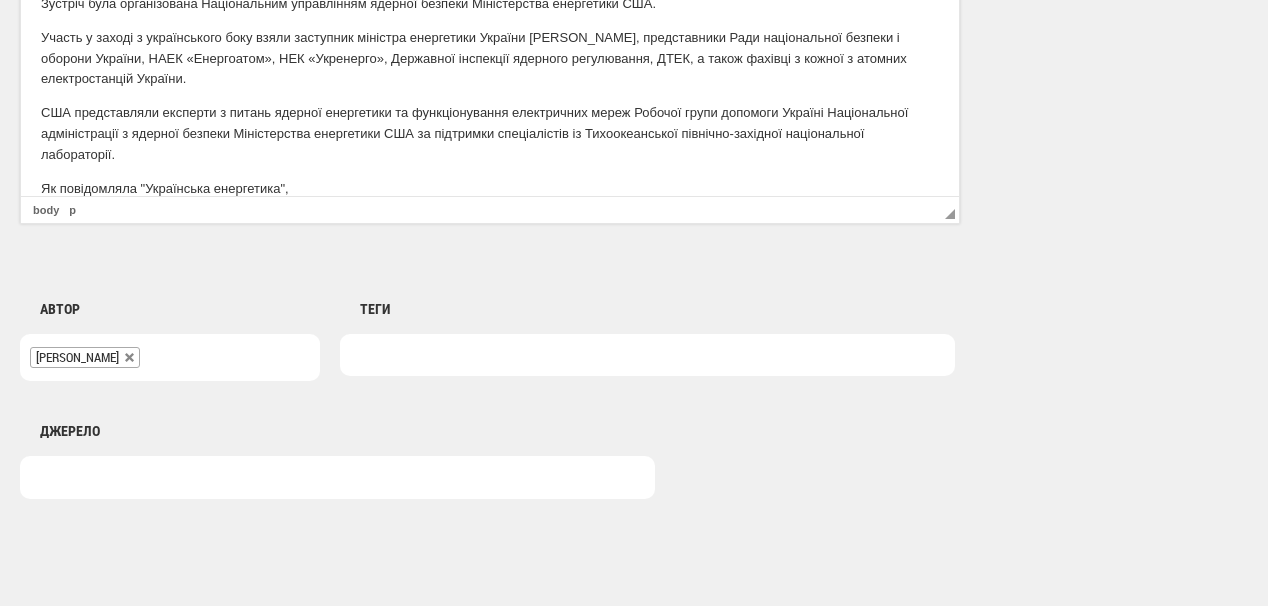 click on "У межах Конференції з відновлення України URC 2025 відбулося обговорення стійкості українських атомних електростанцій та їхніх можливостей відновлення роботи за різних сценаріїв повного знеструмлення,  повідомляє  пресслужба М іненерго. Під час дискусії обговорювалися різні сценарії розвитку подій: нормального функціонування АЕС, а також сценарії дефіциту генерації та дефіциту передачі електроенергії. Зустріч була організована Національним управлінням ядерної безпеки Міністерства енергетики США. Як повідомляла "Українська енергетика"," at bounding box center (490, -34) 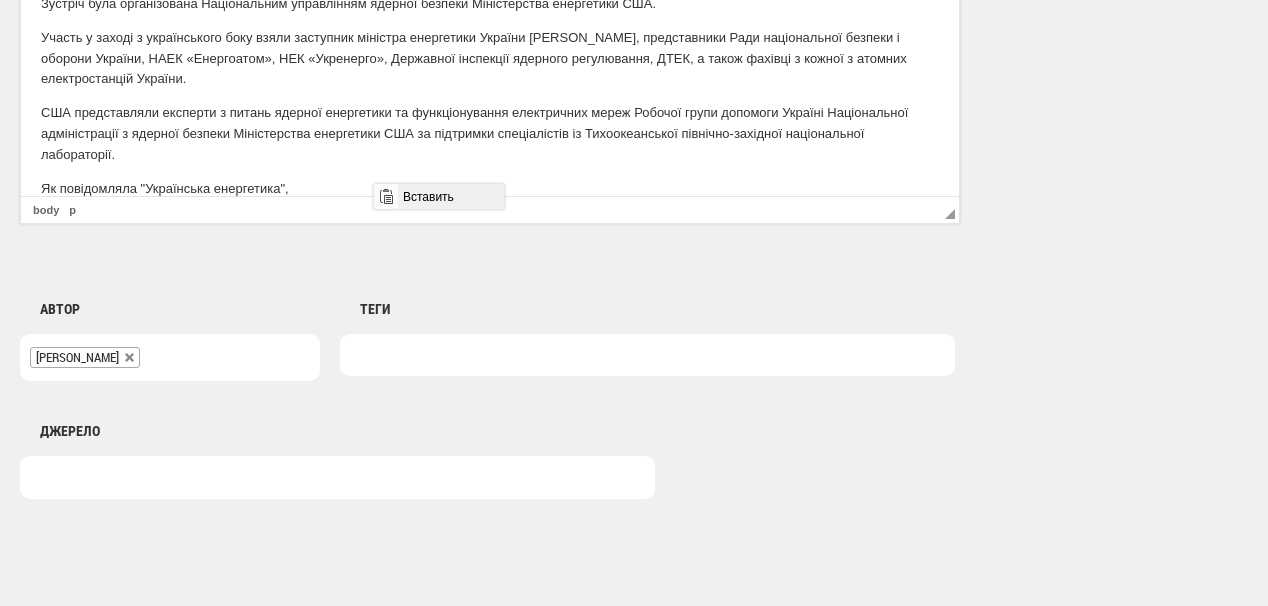 click on "Вставить" at bounding box center [450, 196] 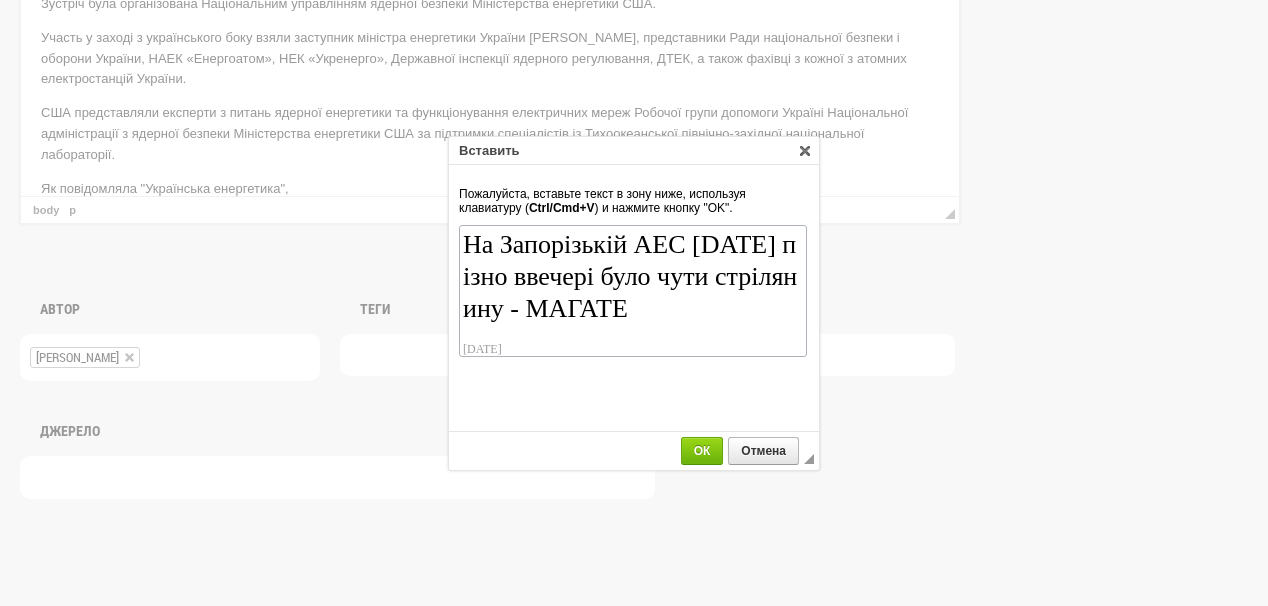 scroll, scrollTop: 134, scrollLeft: 0, axis: vertical 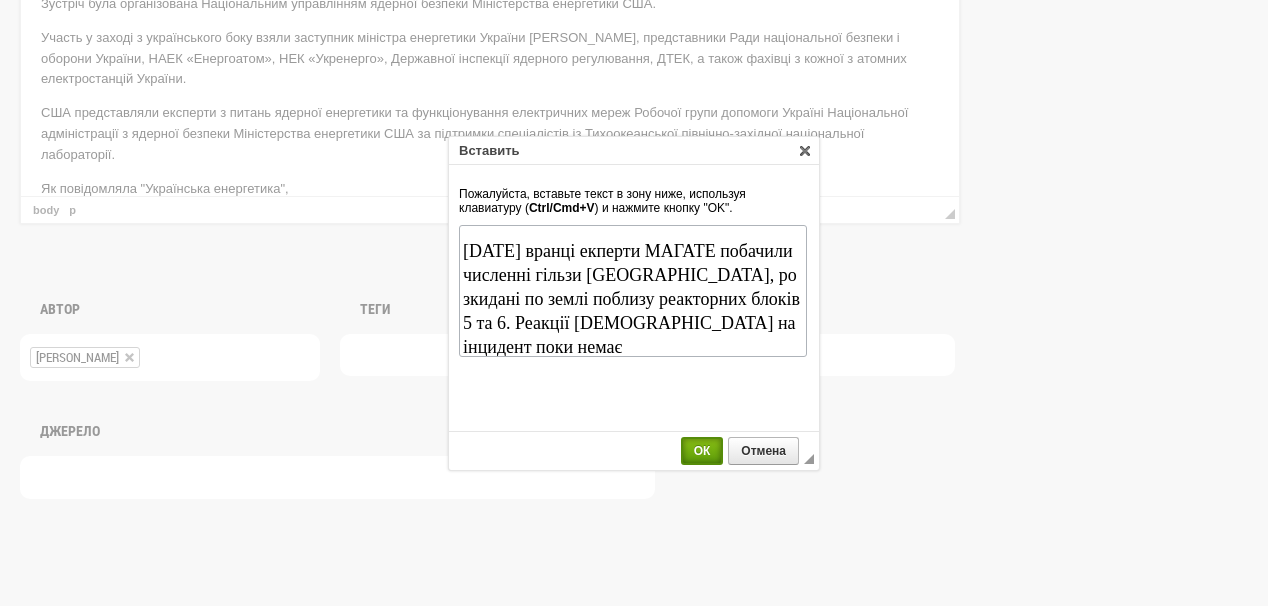 click on "ОК" at bounding box center [702, 451] 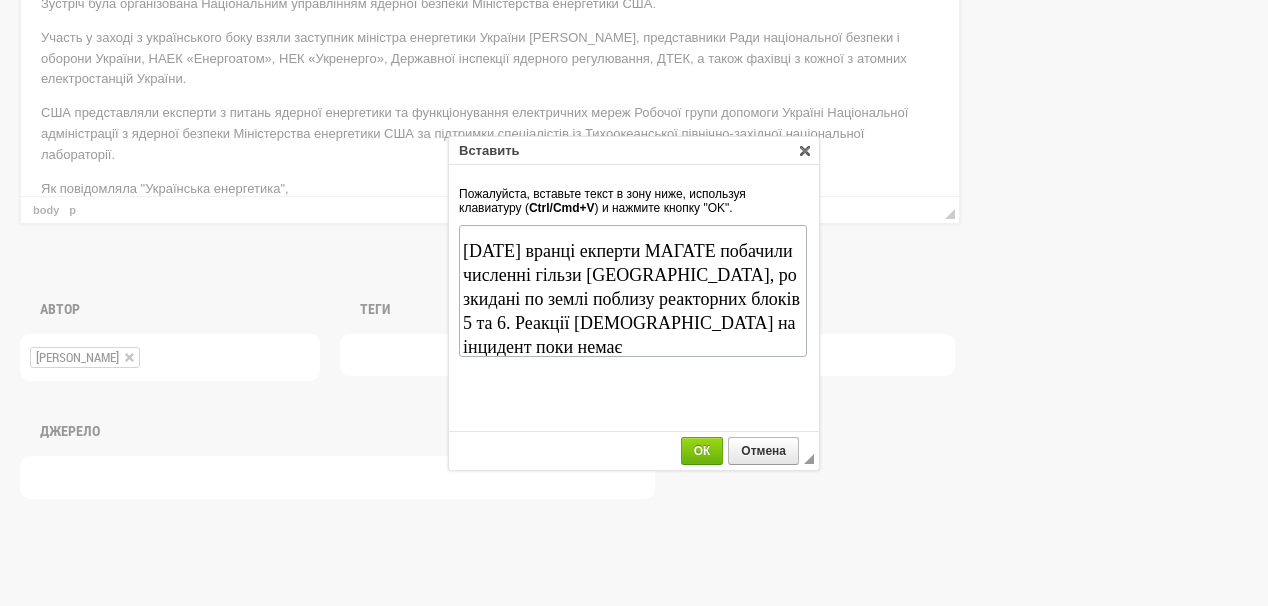 scroll, scrollTop: 0, scrollLeft: 0, axis: both 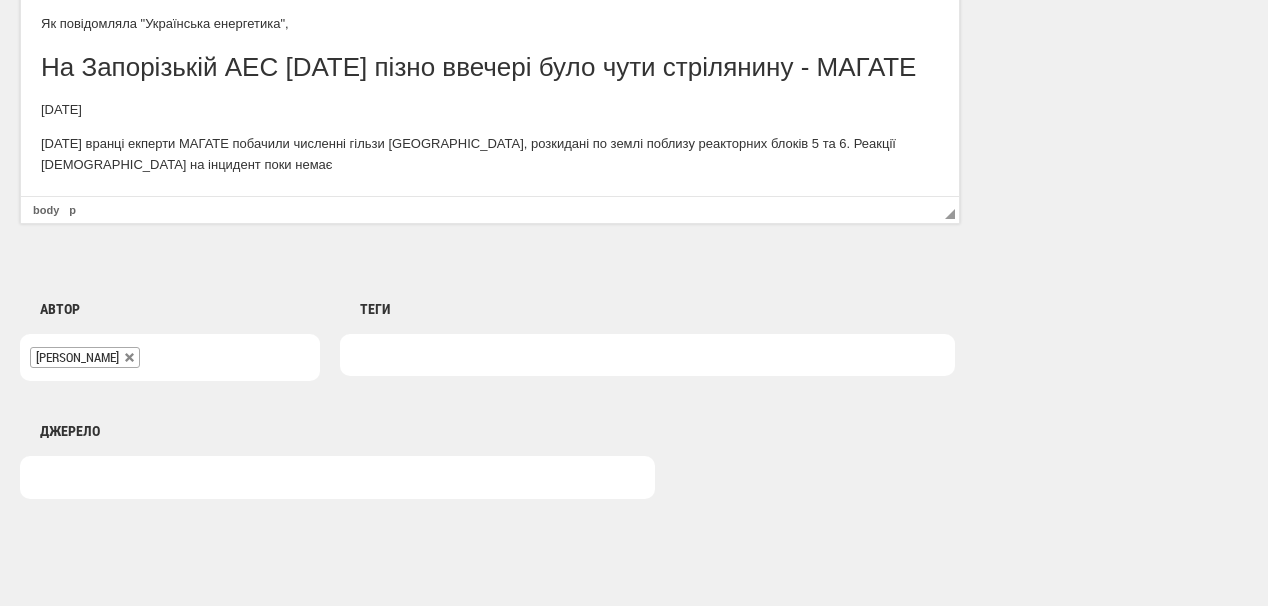 click on "Як повідомляла "Українська енергетика"," at bounding box center (490, 24) 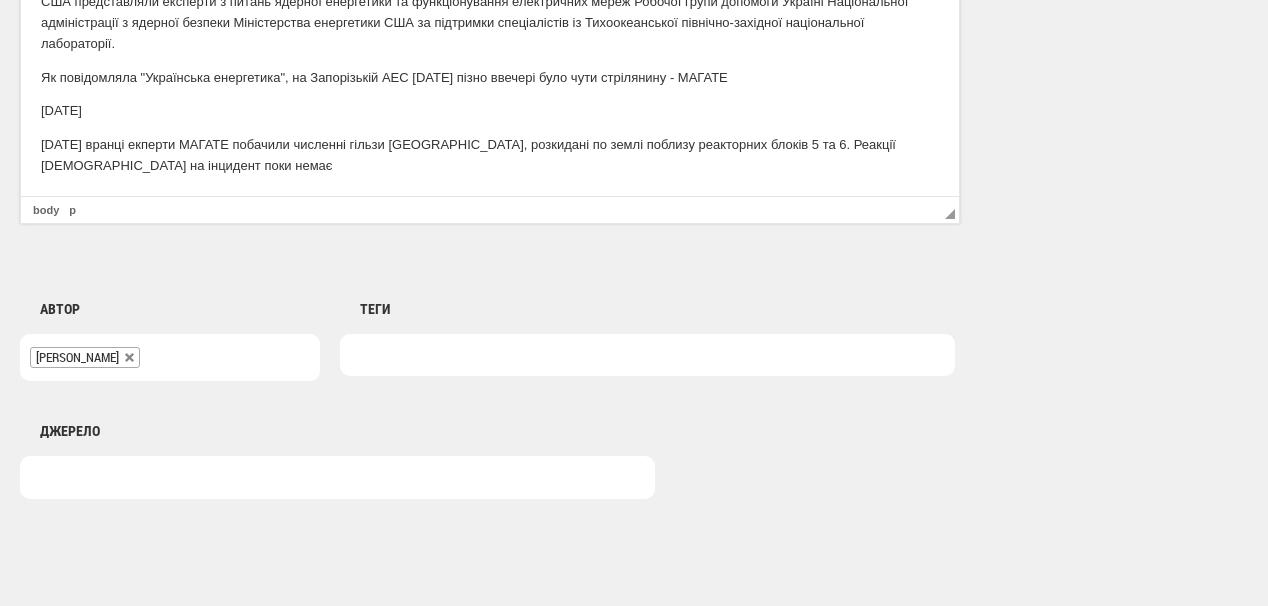 drag, startPoint x: 681, startPoint y: 79, endPoint x: 685, endPoint y: 99, distance: 20.396078 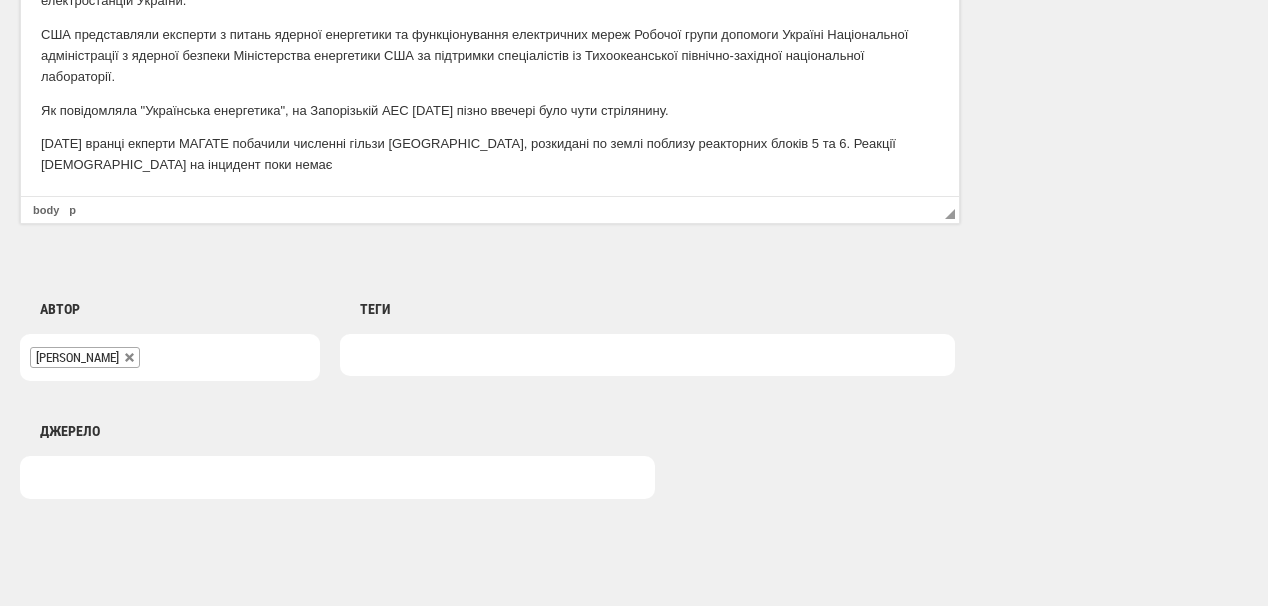 scroll, scrollTop: 326, scrollLeft: 0, axis: vertical 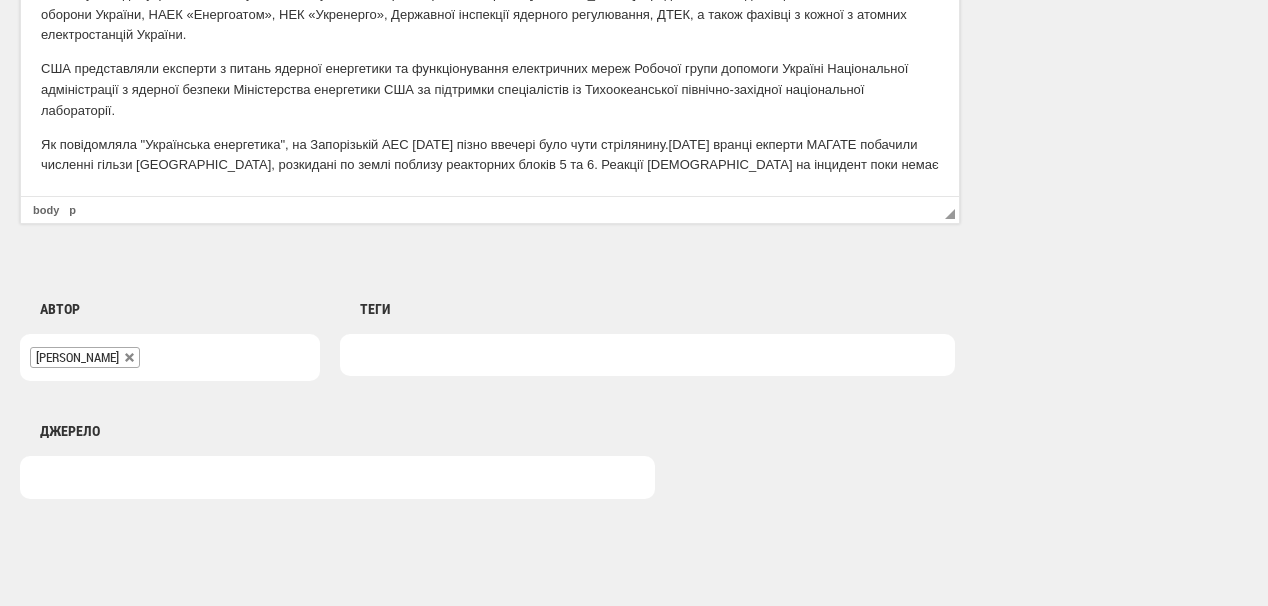 click on "Як повідомляла "Українська енергетика", н а Запорізькій АЕС 12 липня пізно ввечері було чути стрілянину.  13 липня вранці екперти МАГАТЕ побачили численні гільзи малого калібру, розкидані по землі поблизу реакторних блоків 5 та 6. Реакції росіян на інцидент поки немає" at bounding box center [490, 156] 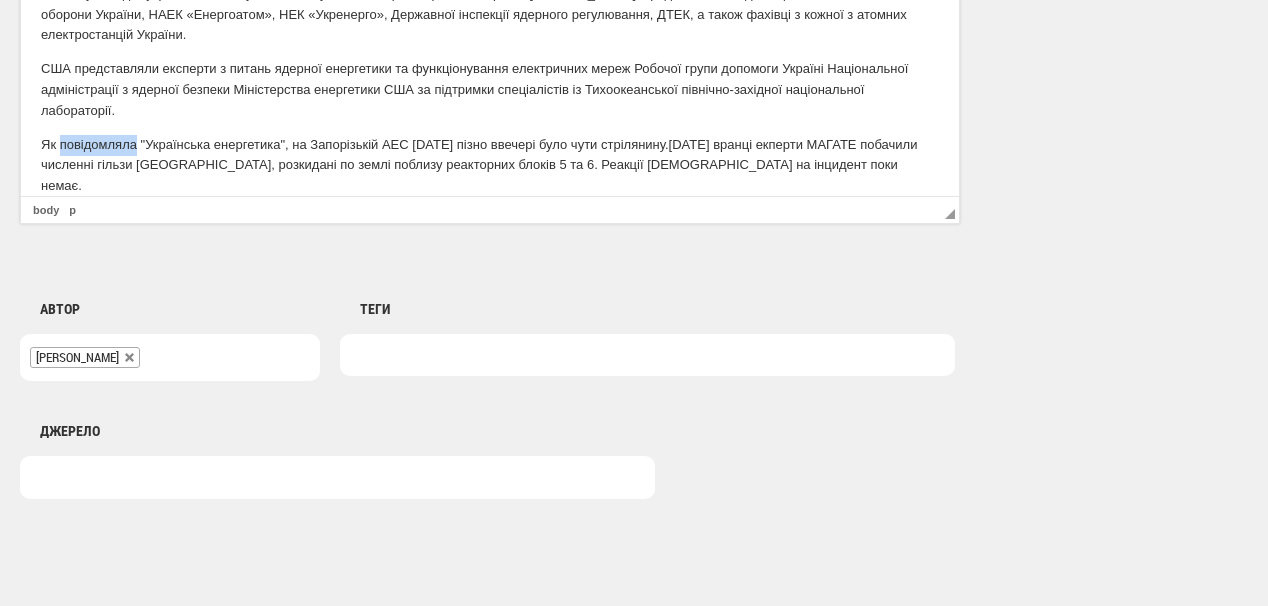 drag, startPoint x: 60, startPoint y: 144, endPoint x: 134, endPoint y: 142, distance: 74.02702 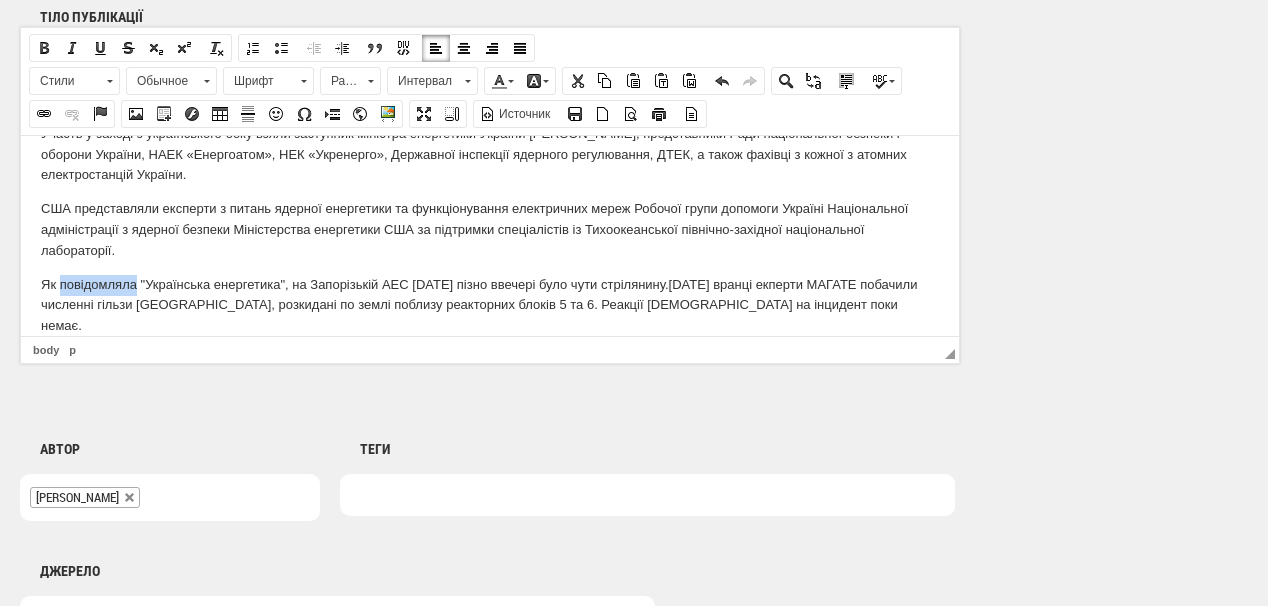 scroll, scrollTop: 1280, scrollLeft: 0, axis: vertical 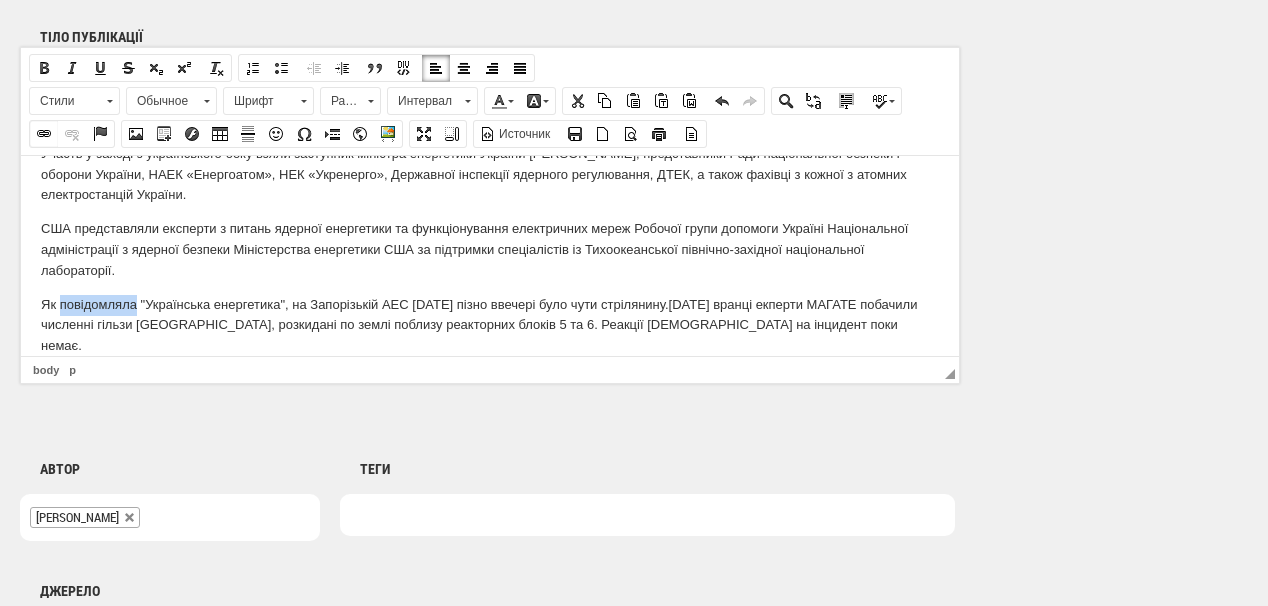 click at bounding box center (44, 134) 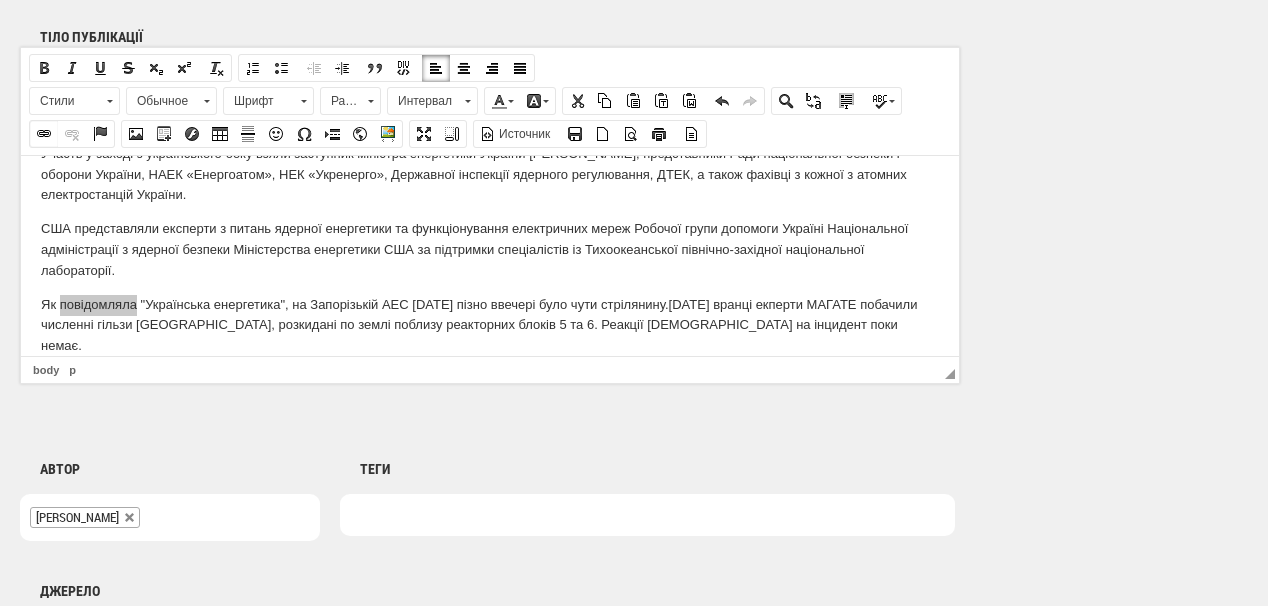 select on "http://" 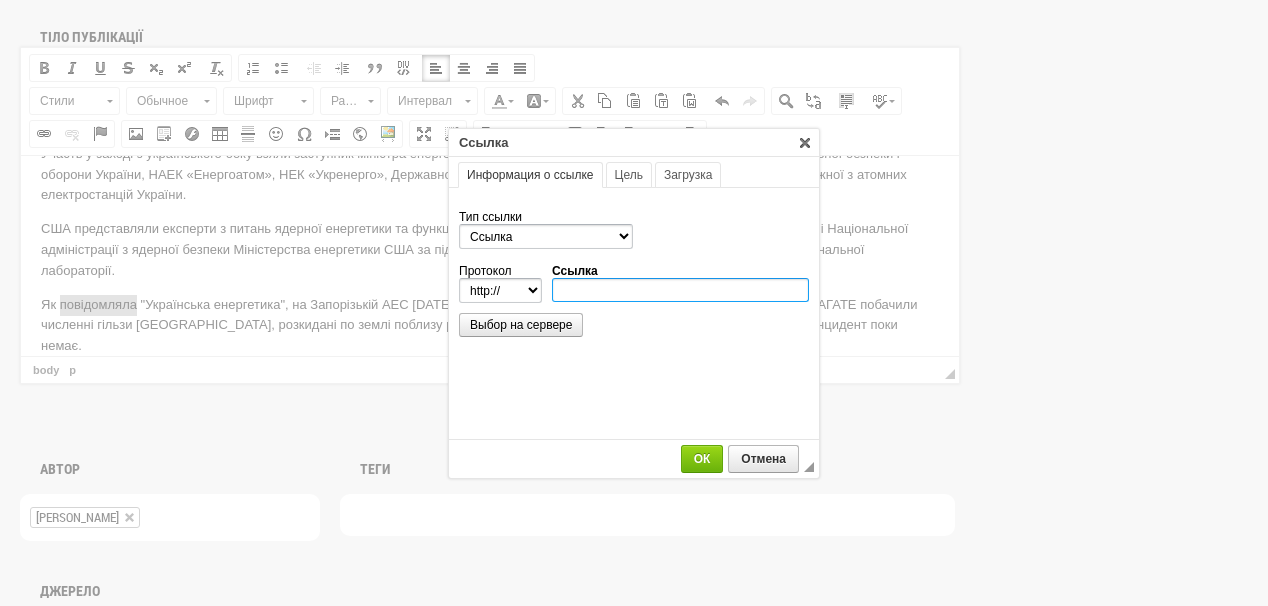 click on "Ссылка" at bounding box center [680, 290] 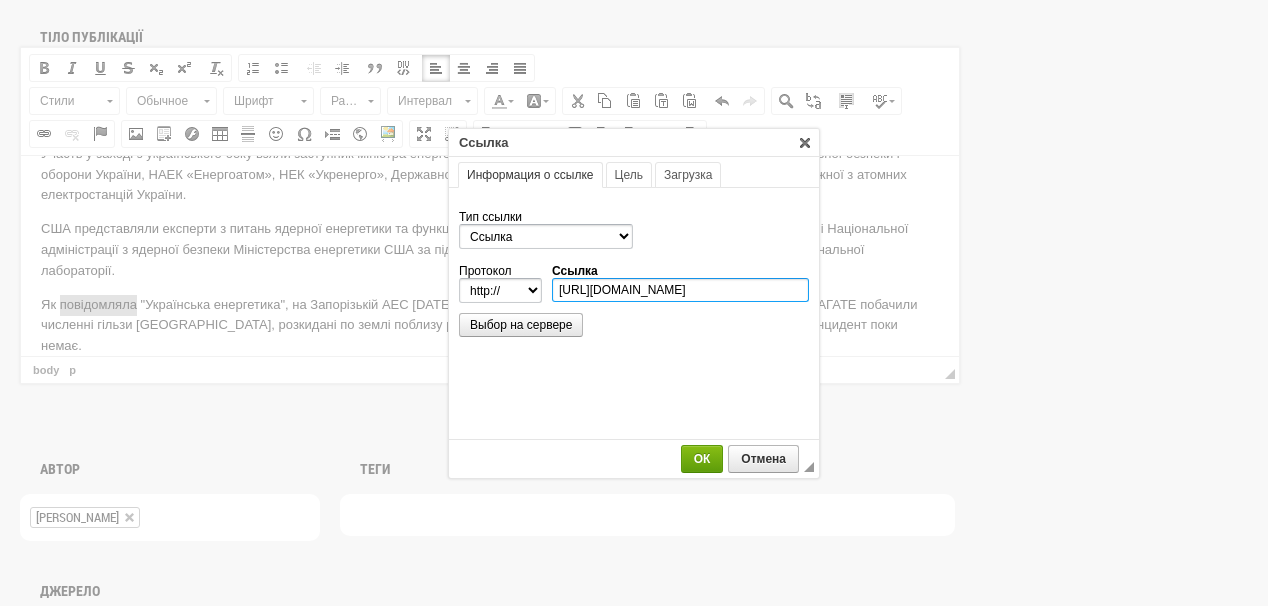 scroll, scrollTop: 0, scrollLeft: 302, axis: horizontal 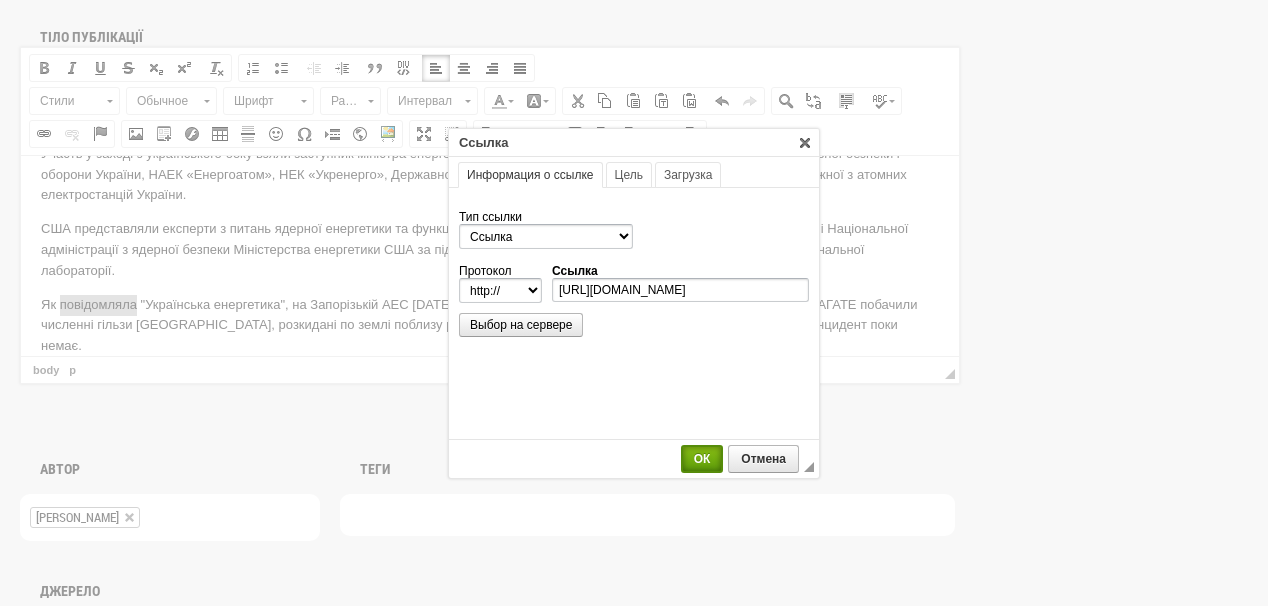 select on "https://" 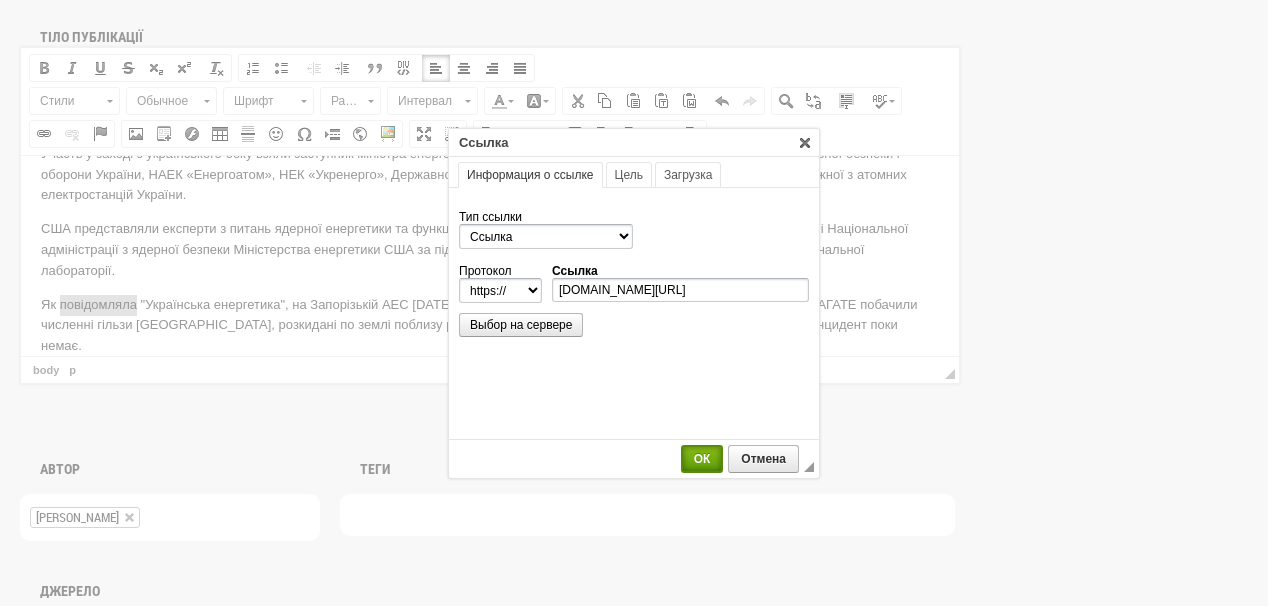 scroll, scrollTop: 0, scrollLeft: 0, axis: both 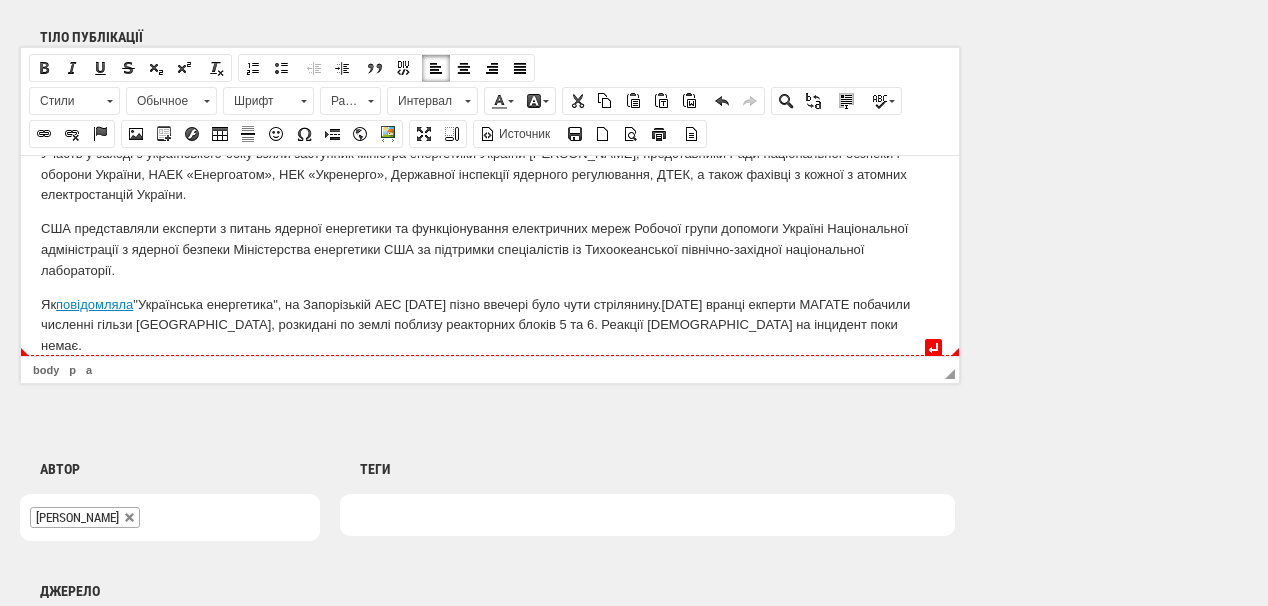 click on "Як  повідомляла  "Українська енергетика", н а Запорізькій АЕС 12 липня пізно ввечері було чути стрілянину.  13 липня вранці екперти МАГАТЕ побачили численні гільзи малого калібру, розкидані по землі поблизу реакторних блоків 5 та 6. Реакції росіян на інцидент поки немає." at bounding box center (490, 325) 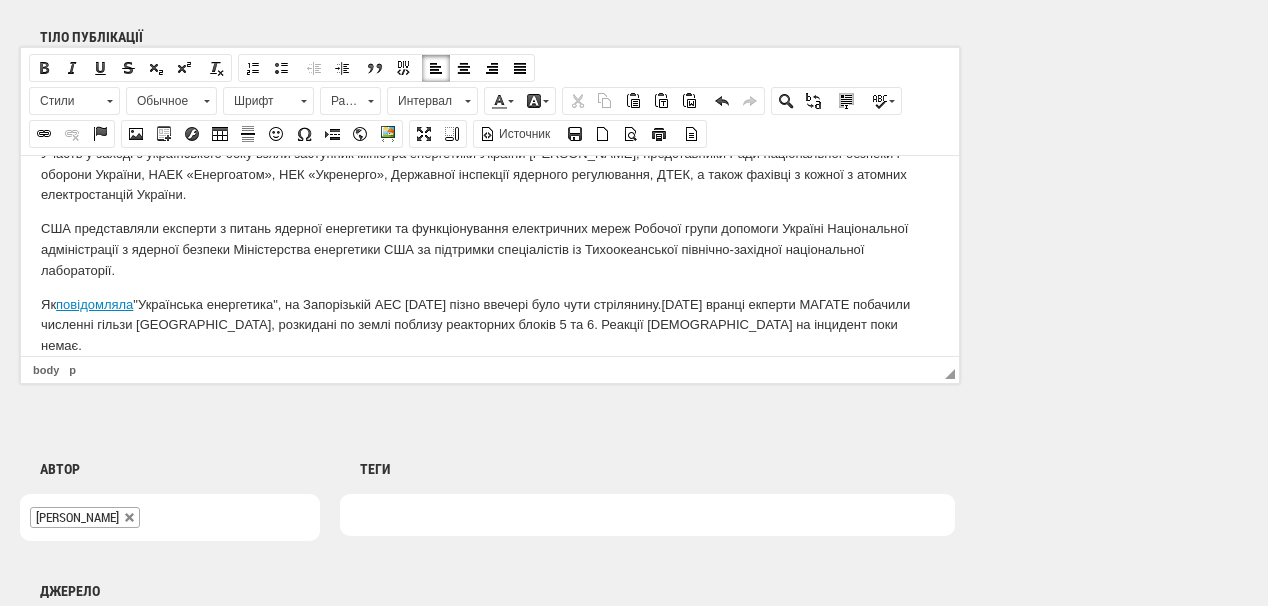 scroll, scrollTop: 336, scrollLeft: 0, axis: vertical 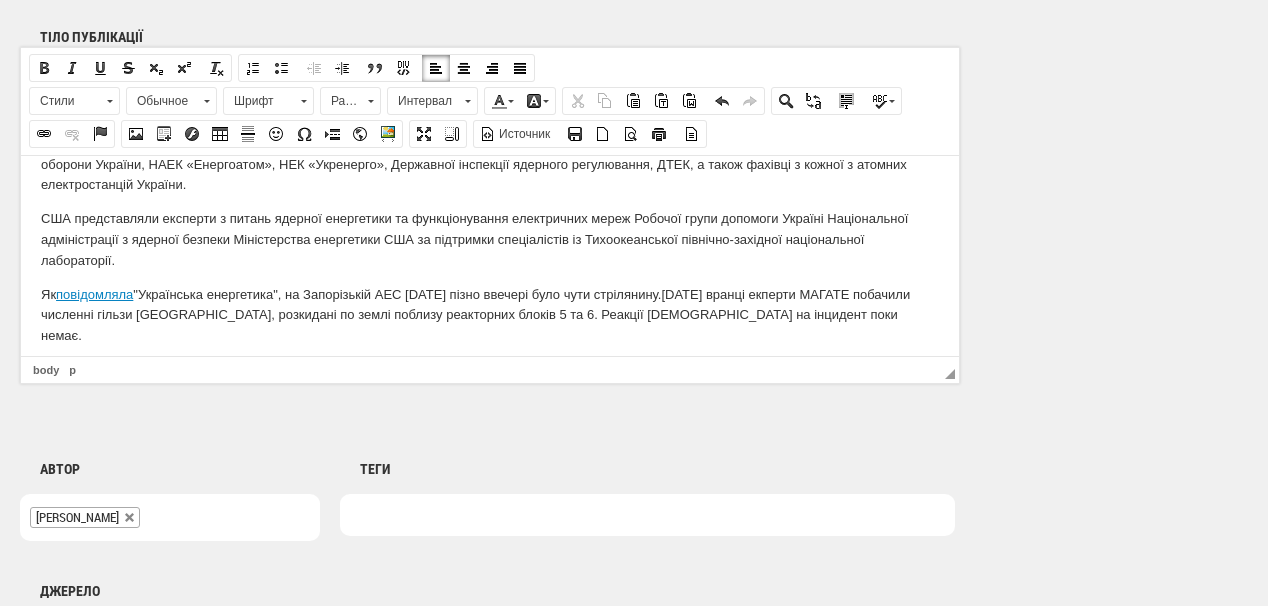click at bounding box center (490, 369) 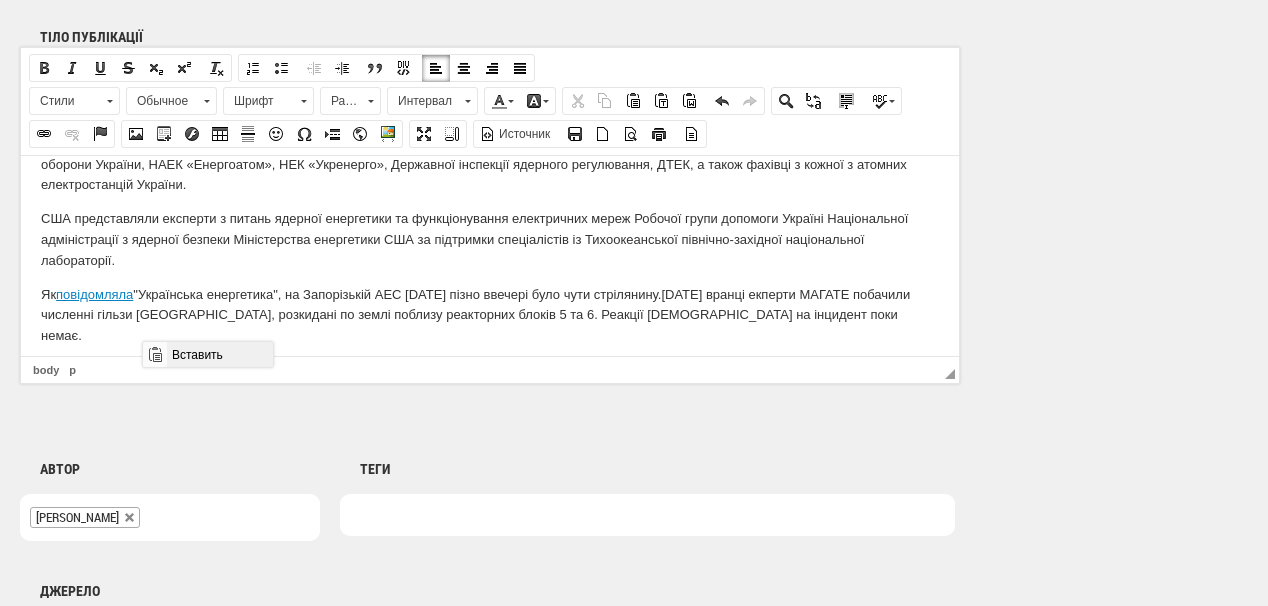 click on "Вставить" at bounding box center (219, 354) 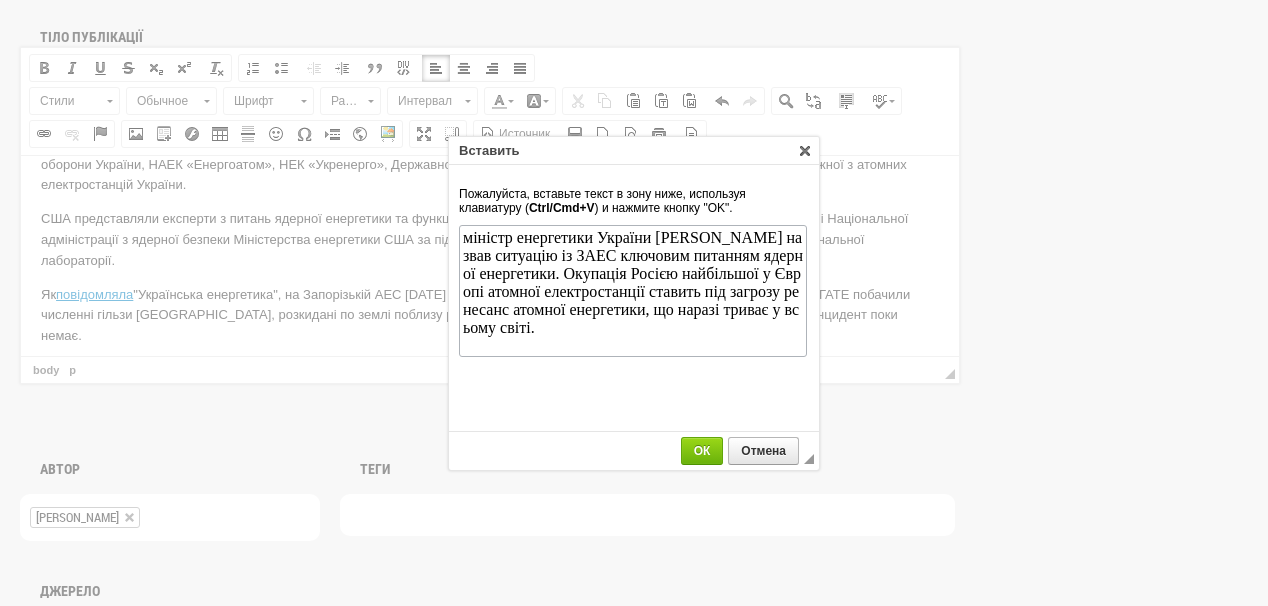 scroll, scrollTop: 0, scrollLeft: 0, axis: both 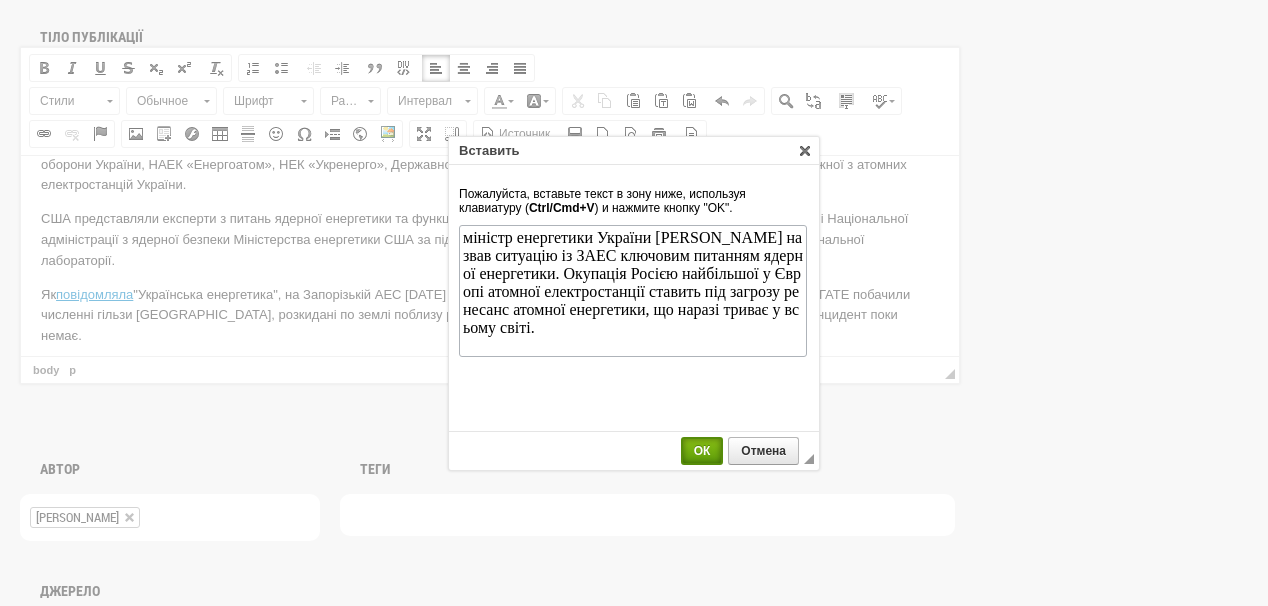 click on "ОК" at bounding box center (702, 451) 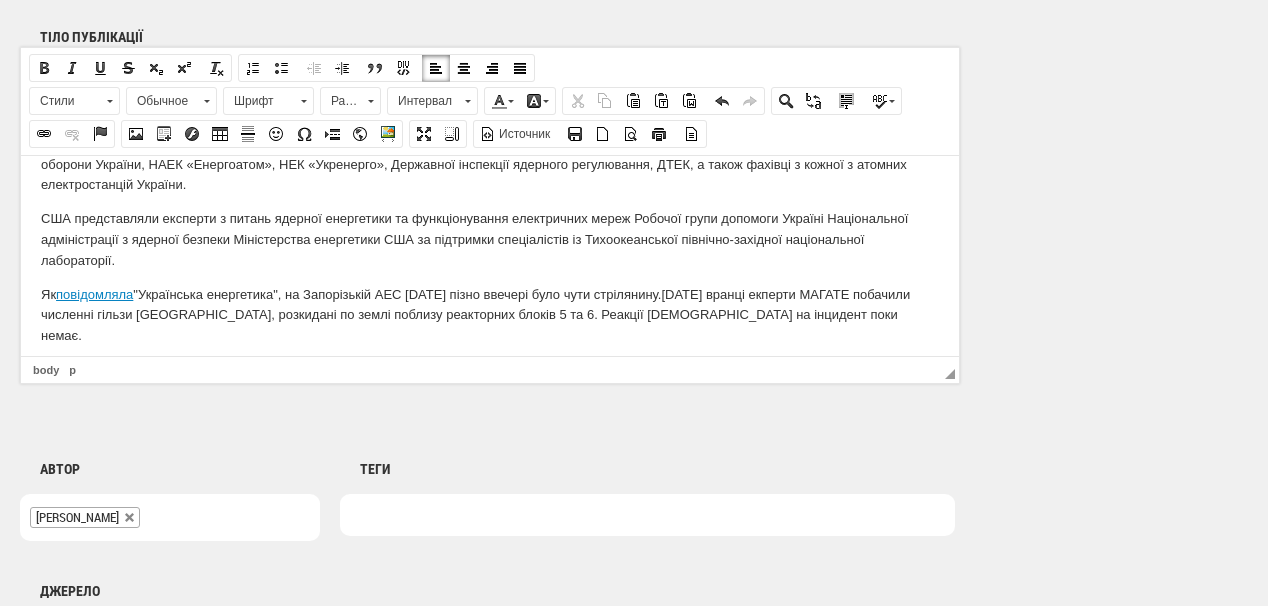 scroll, scrollTop: 357, scrollLeft: 0, axis: vertical 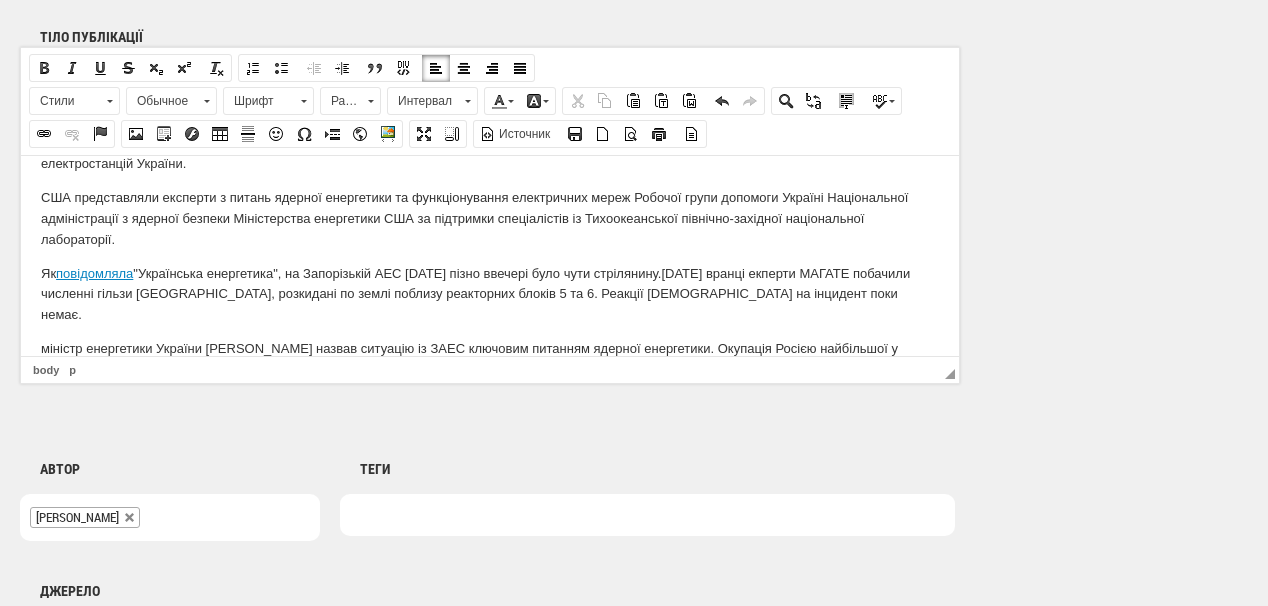 click on "міністр енергетики України Герман Галущенко назвав ситуацію із ЗАЕС ключовим питанням ядерної енергетики. Окупація Росією найбільшої у Європі атомної електростанції ставить під загрозу ренесанс атомної енергетики, що наразі триває у всьому світі." at bounding box center [490, 359] 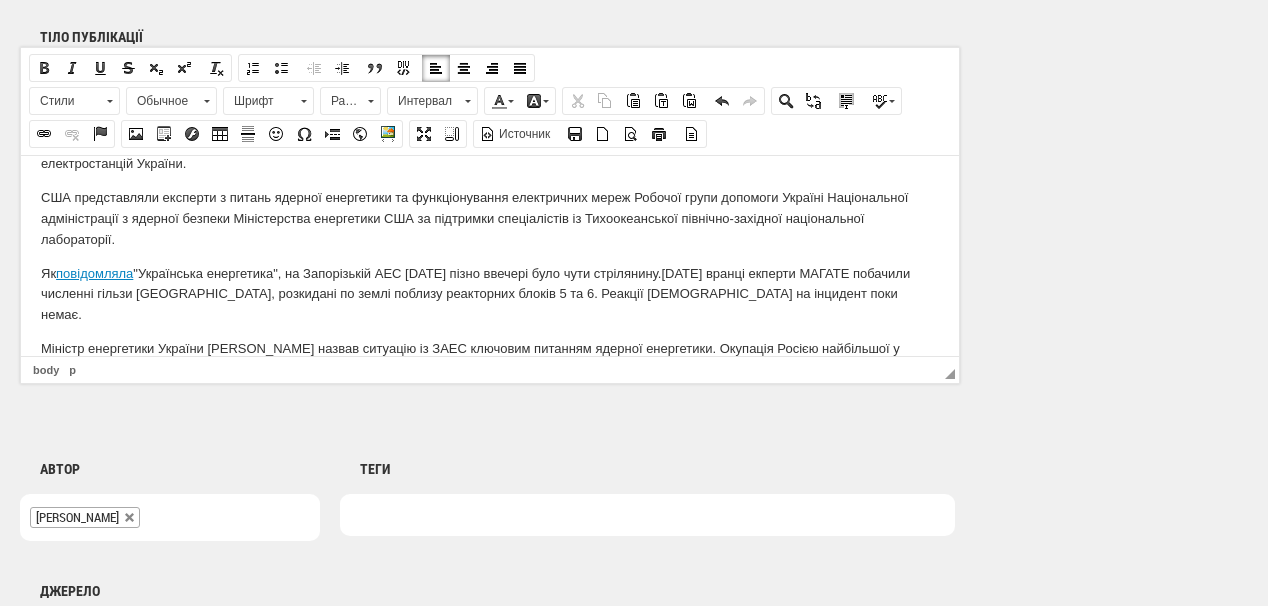 click on "Міністр енергетики України Герман Галущенко назвав ситуацію із ЗАЕС ключовим питанням ядерної енергетики. Окупація Росією найбільшої у Європі атомної електростанції ставить під загрозу ренесанс атомної енергетики, що наразі триває у всьому світі." at bounding box center (490, 359) 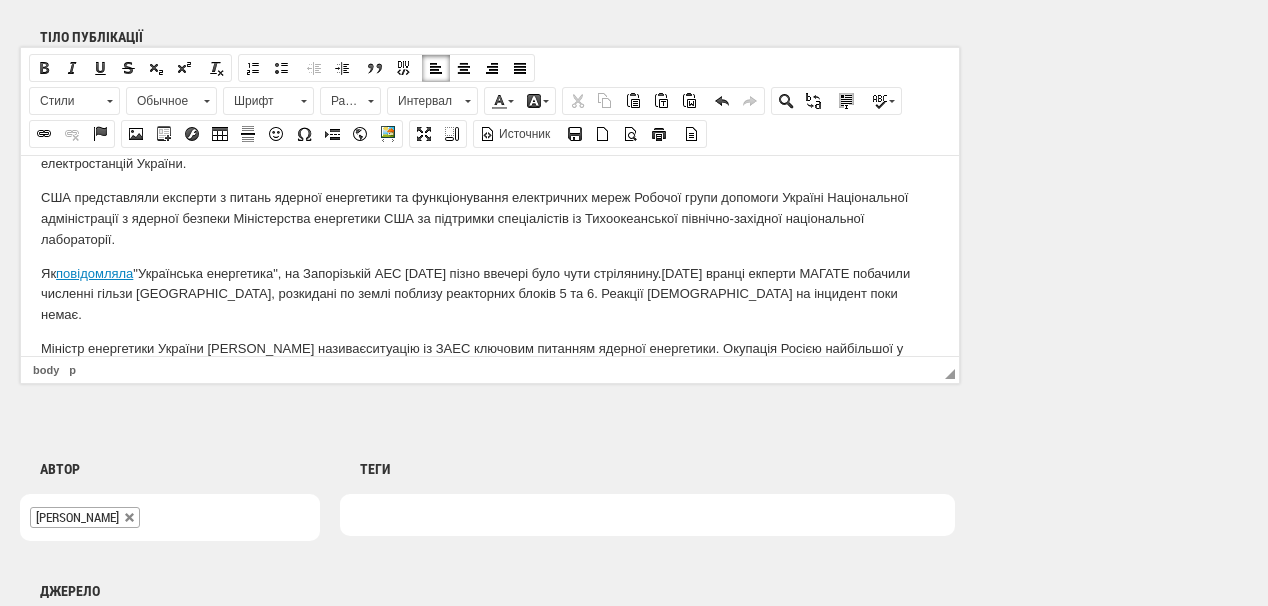 drag, startPoint x: 324, startPoint y: 326, endPoint x: 371, endPoint y: 326, distance: 47 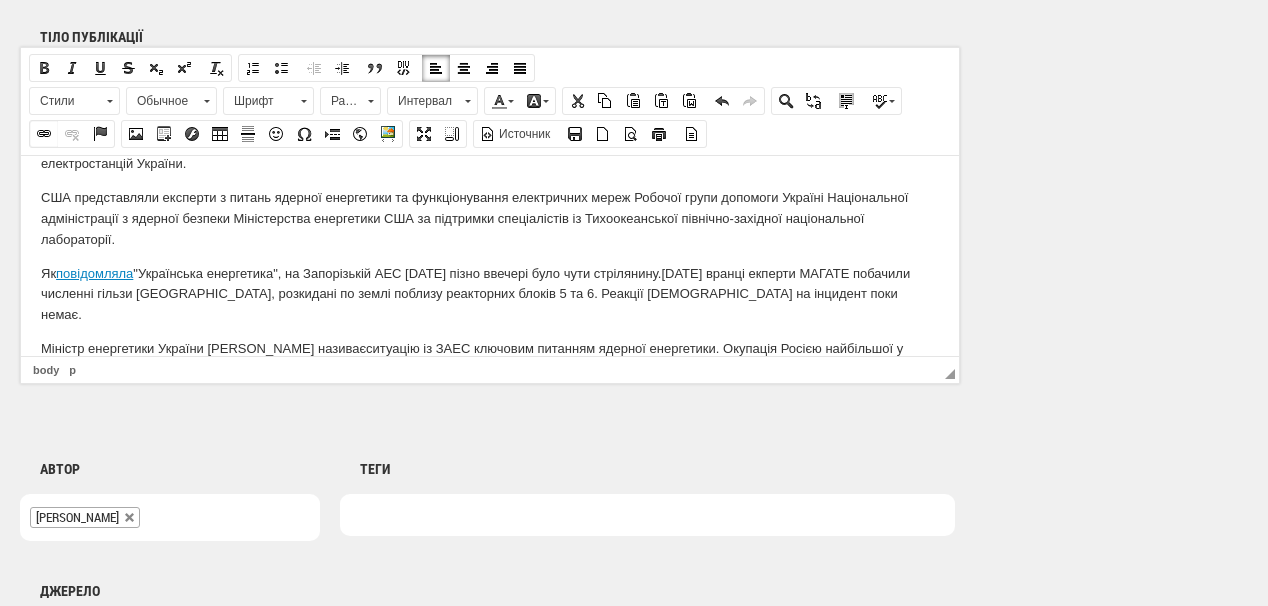 click at bounding box center [44, 134] 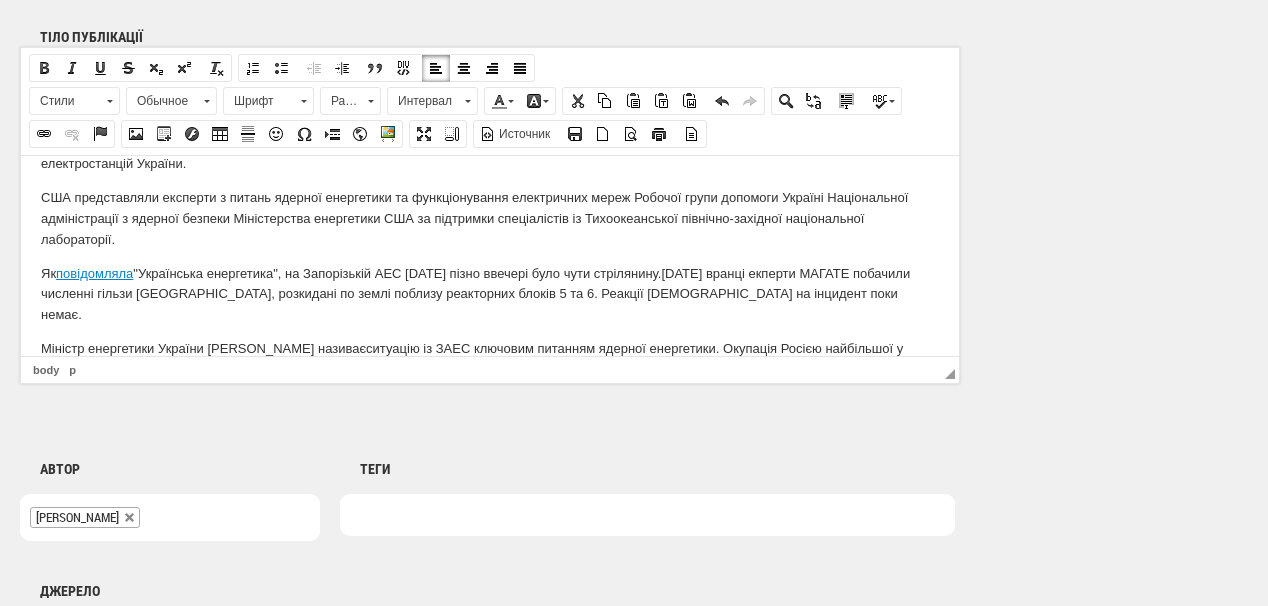 select on "http://" 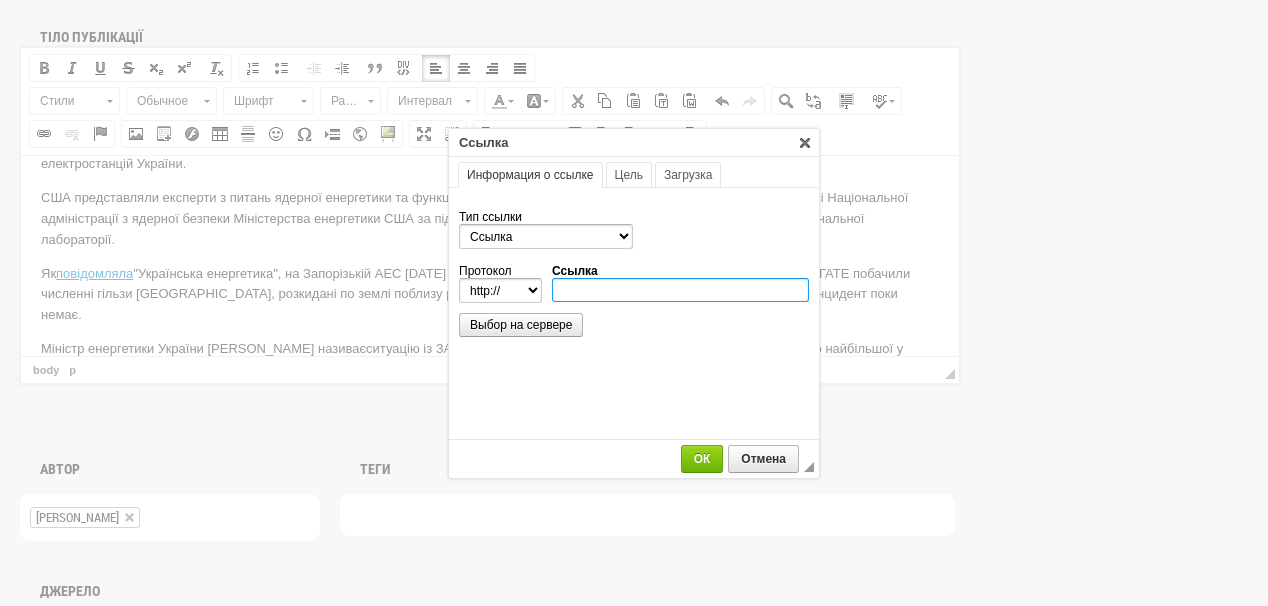 click on "Ссылка" at bounding box center [680, 290] 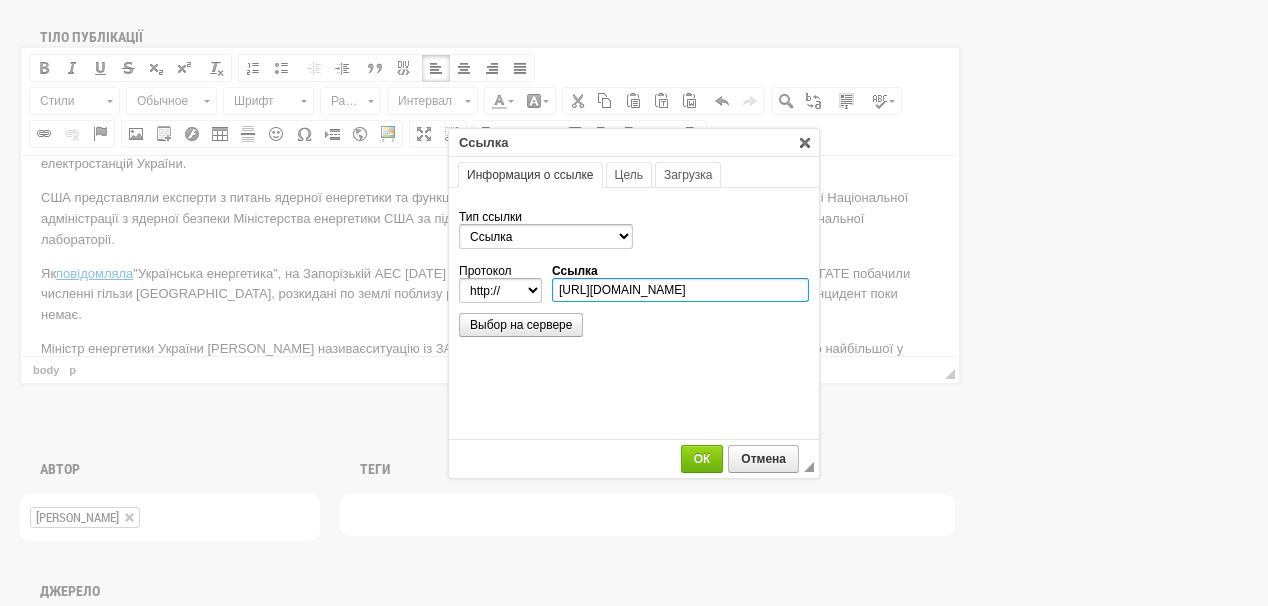 scroll, scrollTop: 0, scrollLeft: 360, axis: horizontal 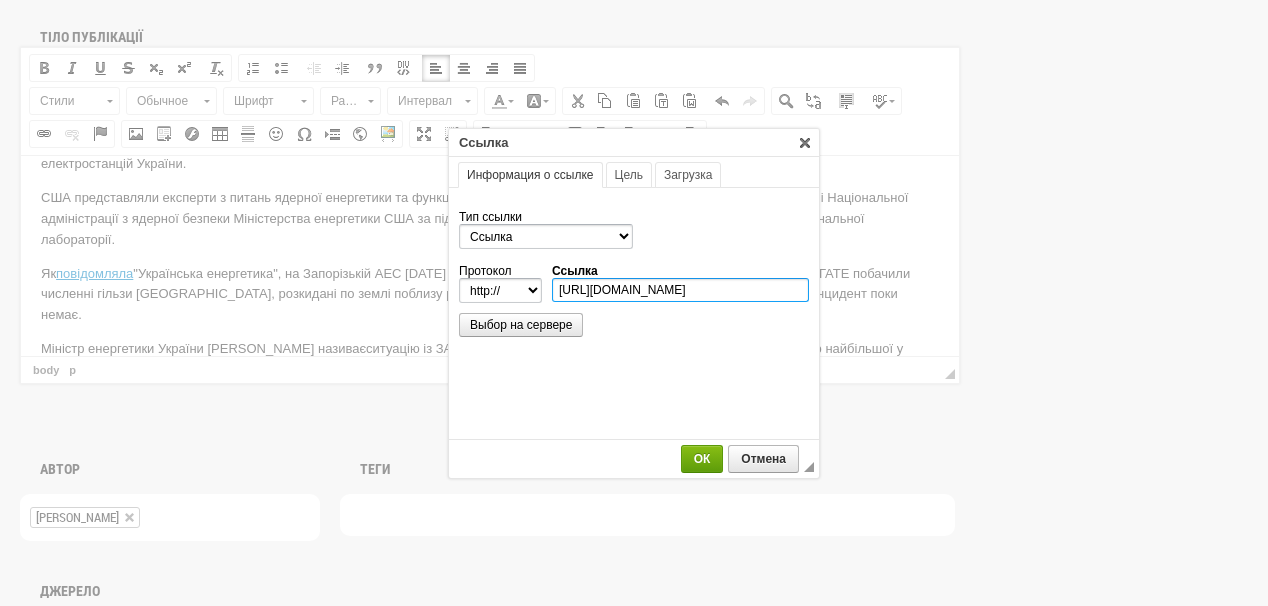 type on "https://ua-energy.org/uk/posts/halushchenko-nazvav-sytuatsiiu-iz-zaes-kliuchovym-pytanniam-iadernoi-enerhetyky" 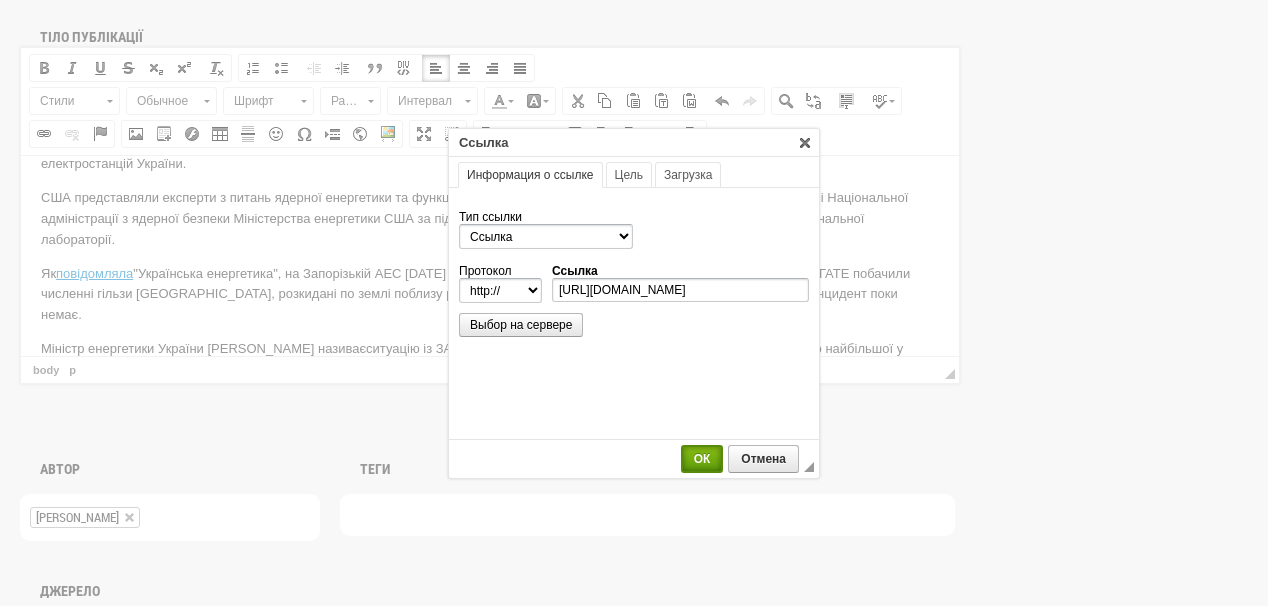 select on "https://" 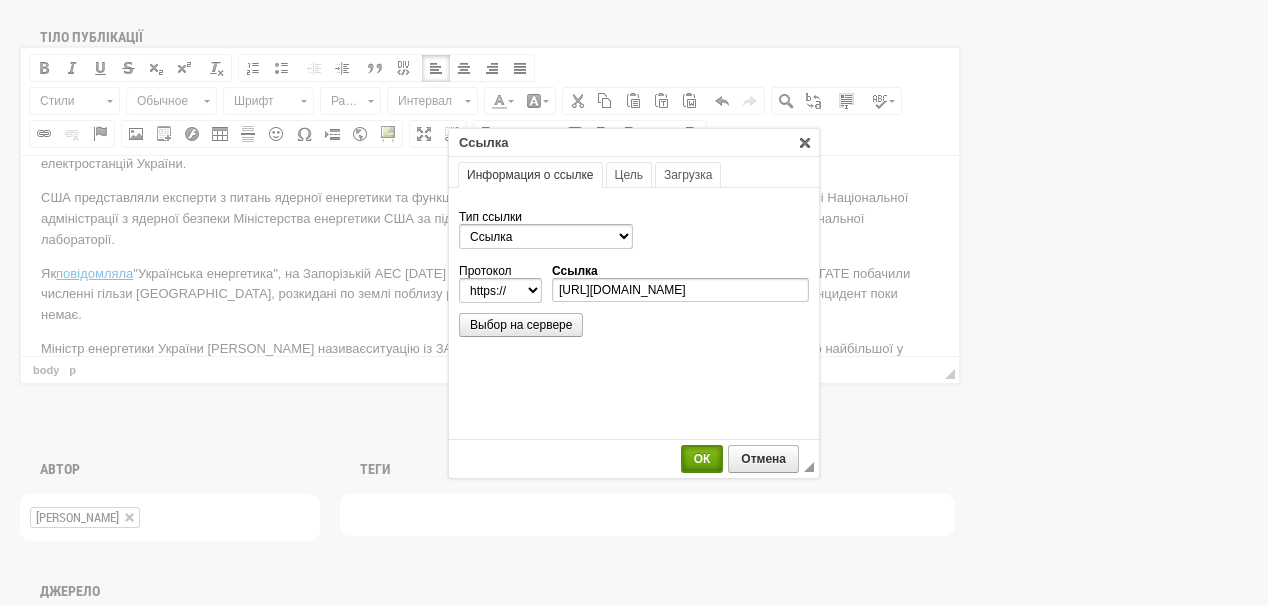 type on "ua-energy.org/uk/posts/halushchenko-nazvav-sytuatsiiu-iz-zaes-kliuchovym-pytanniam-iadernoi-enerhetyky" 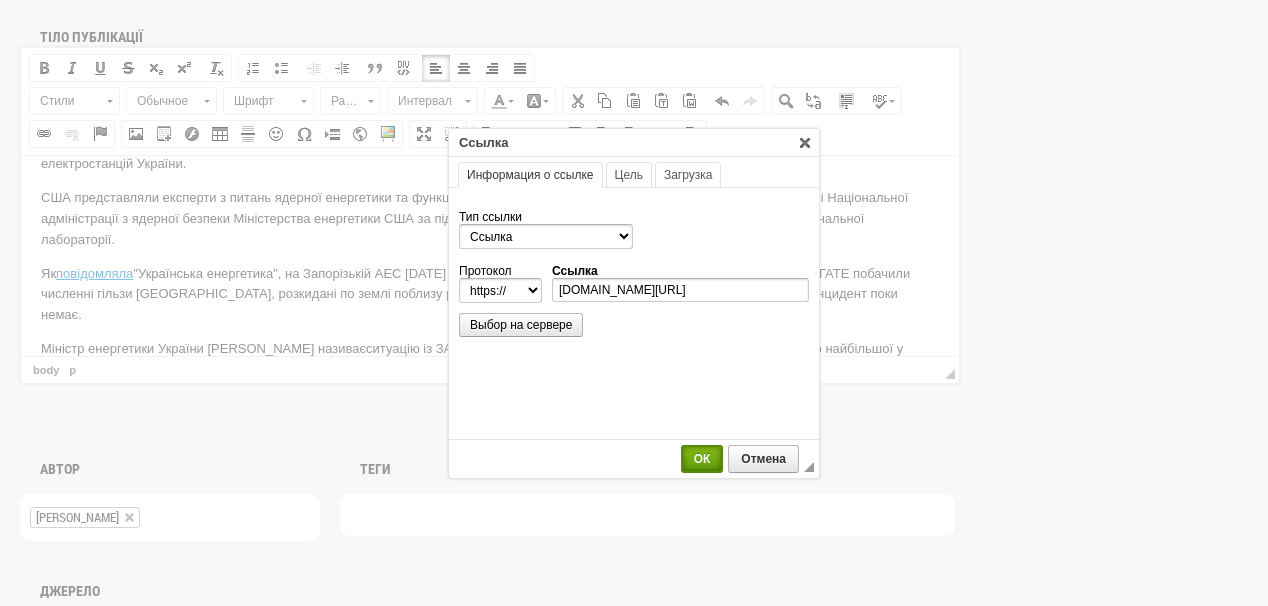 scroll, scrollTop: 0, scrollLeft: 0, axis: both 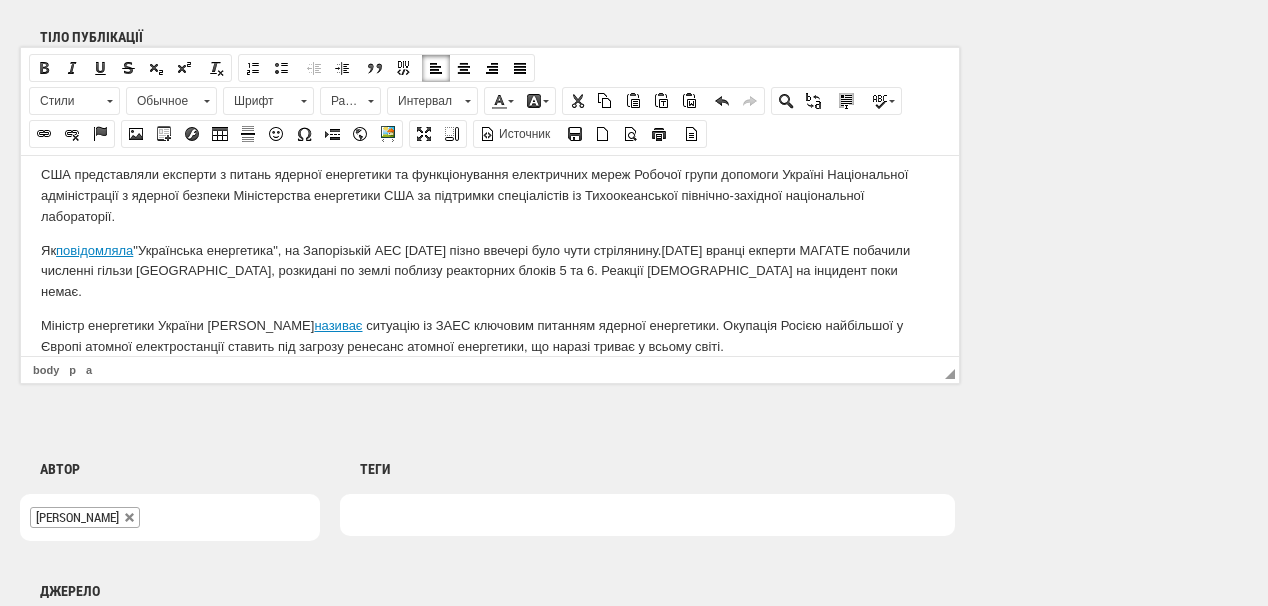 click at bounding box center (647, 515) 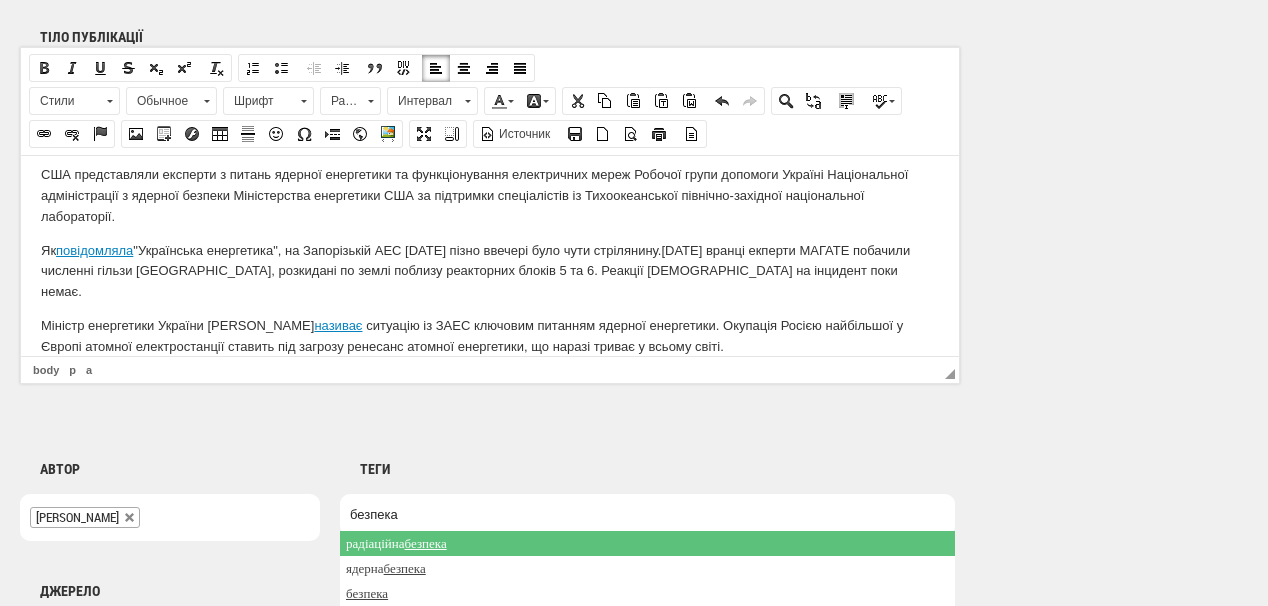 scroll, scrollTop: 1360, scrollLeft: 0, axis: vertical 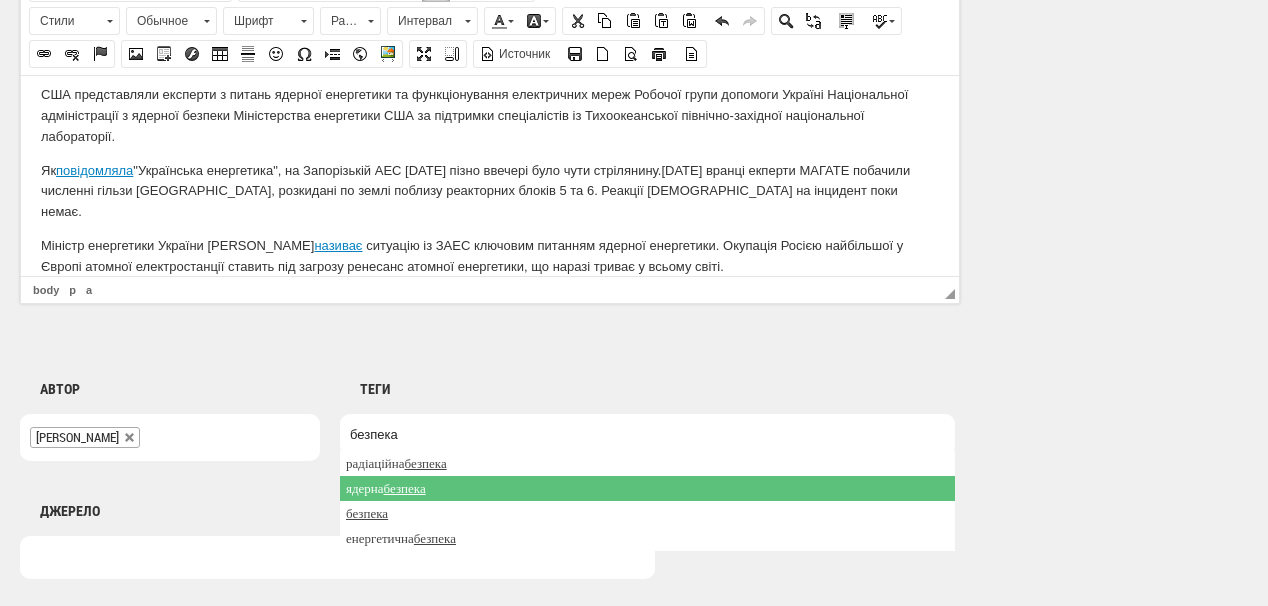 type on "безпека" 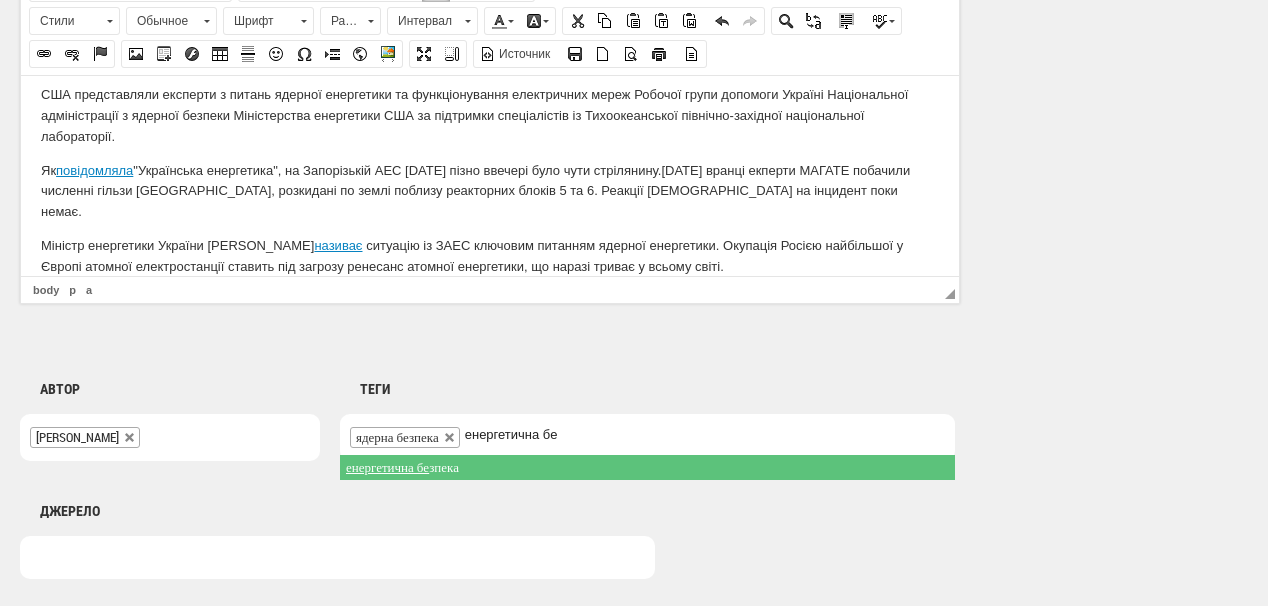 type on "енергетична бе" 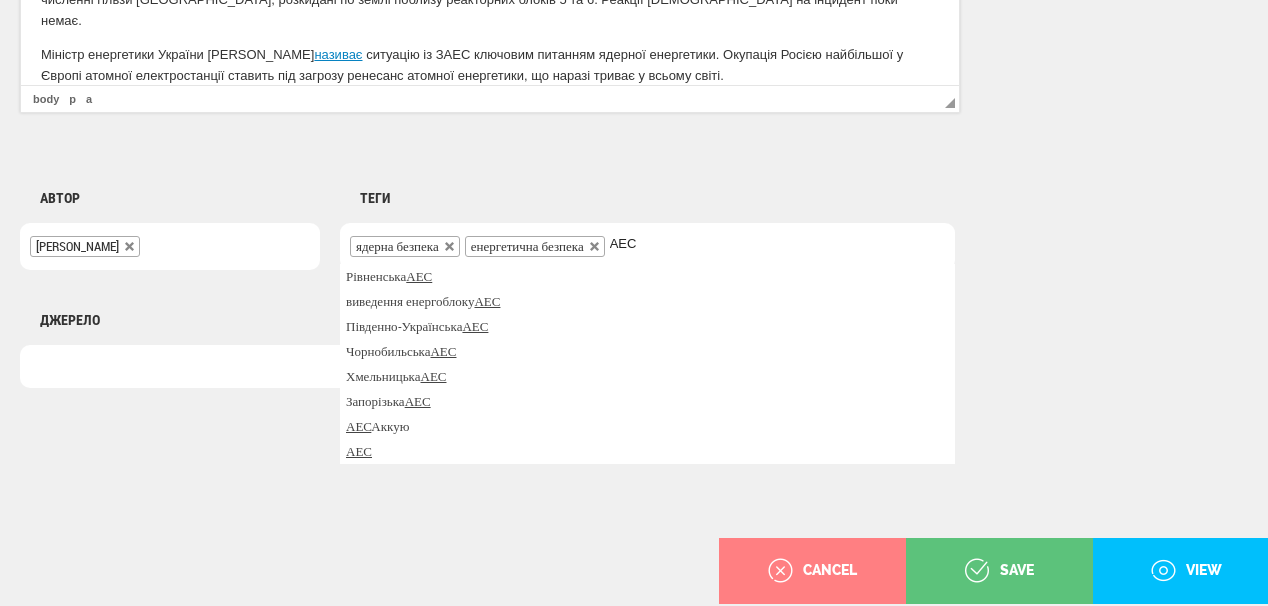 scroll, scrollTop: 1560, scrollLeft: 0, axis: vertical 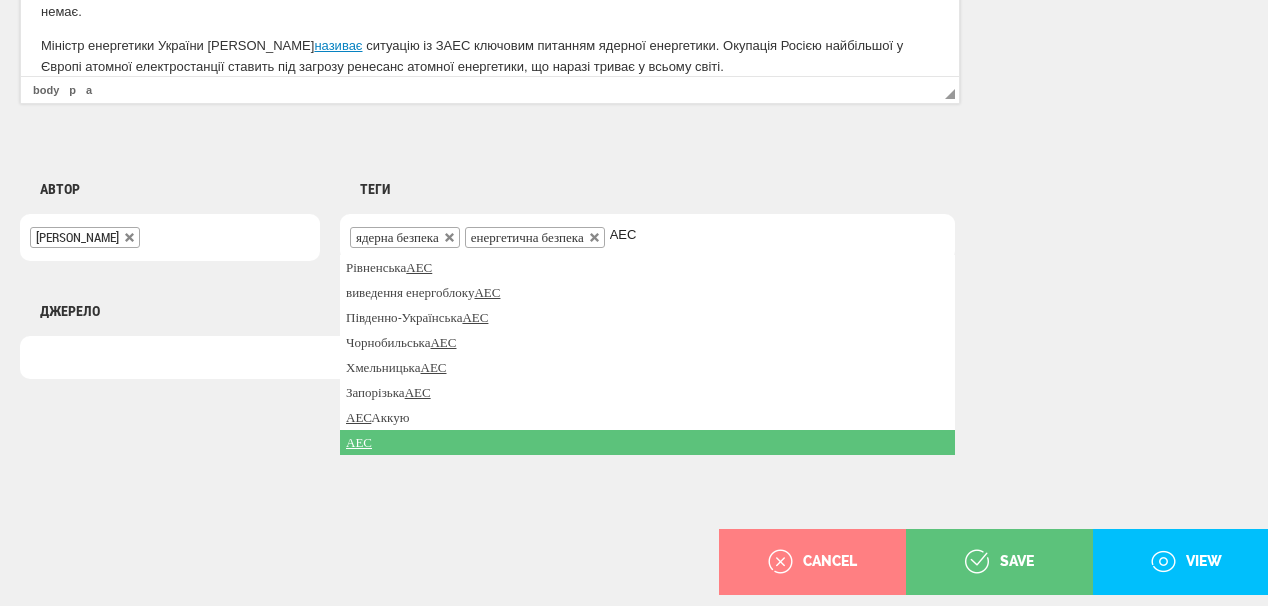 type on "АЕС" 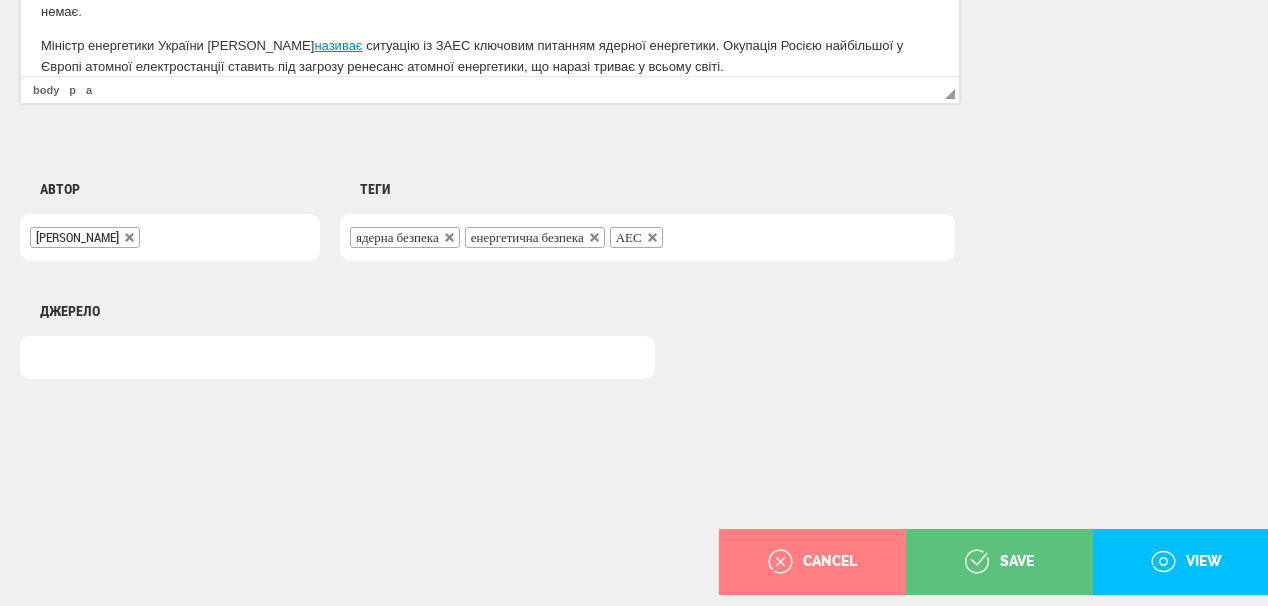 click on "ядерна безпека енергетична безпека АЕС" at bounding box center (647, 237) 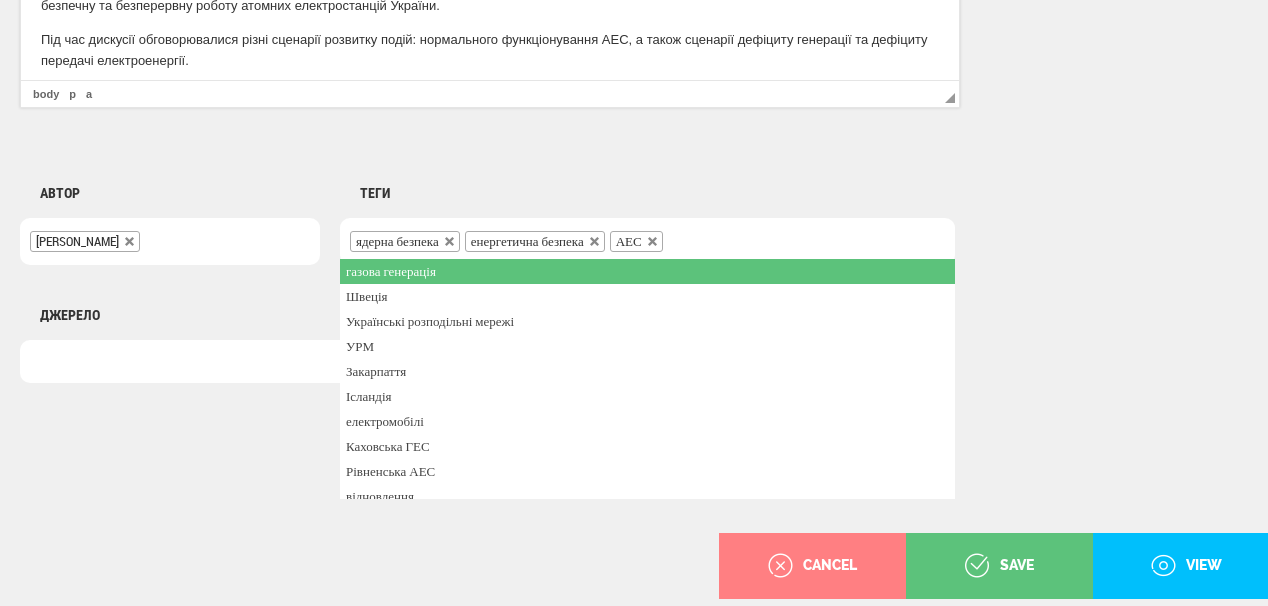 scroll, scrollTop: 1560, scrollLeft: 0, axis: vertical 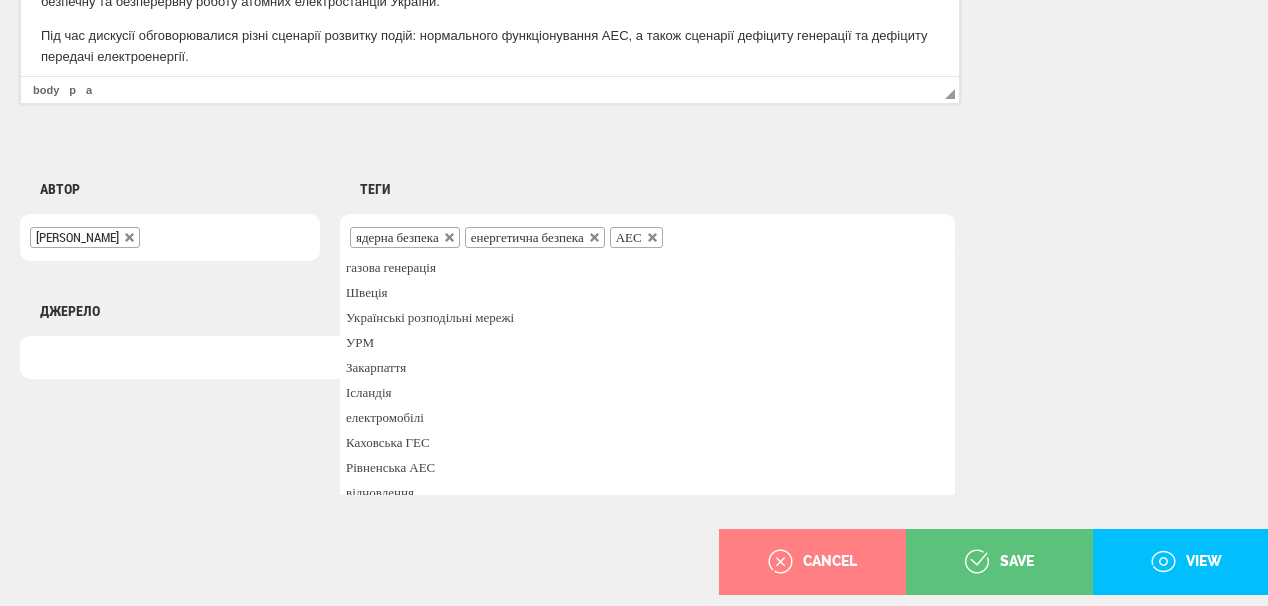 click on "ядерна безпека енергетична безпека АЕС" at bounding box center (647, 237) 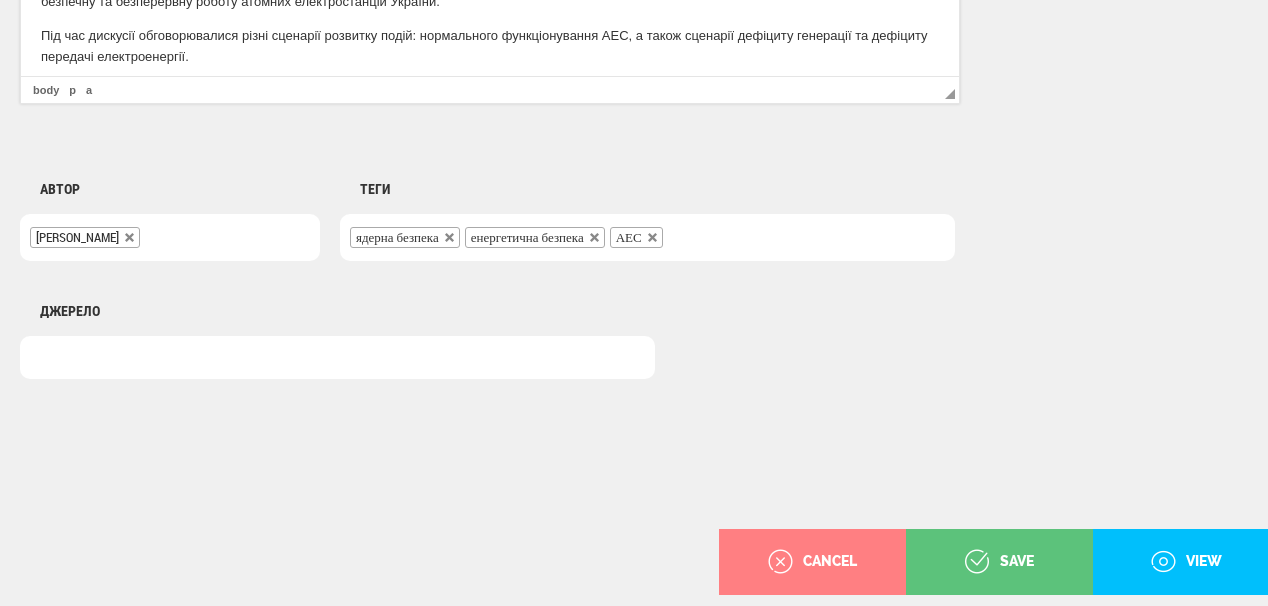 click on "ядерна безпека енергетична безпека АЕС" at bounding box center [647, 237] 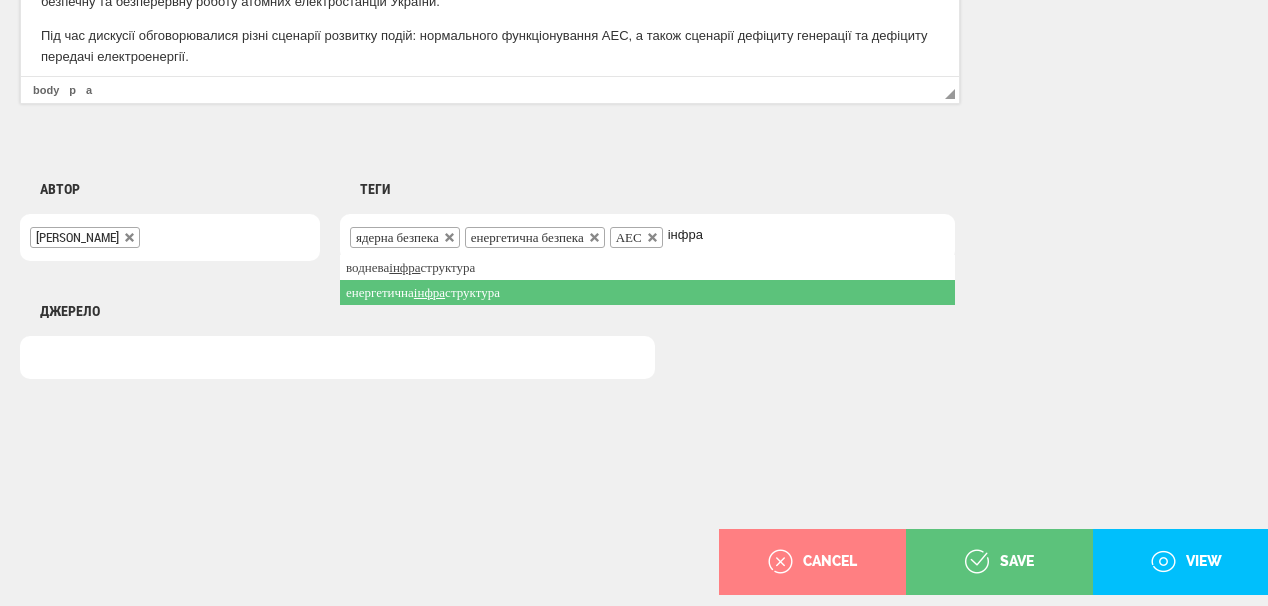 type on "інфра" 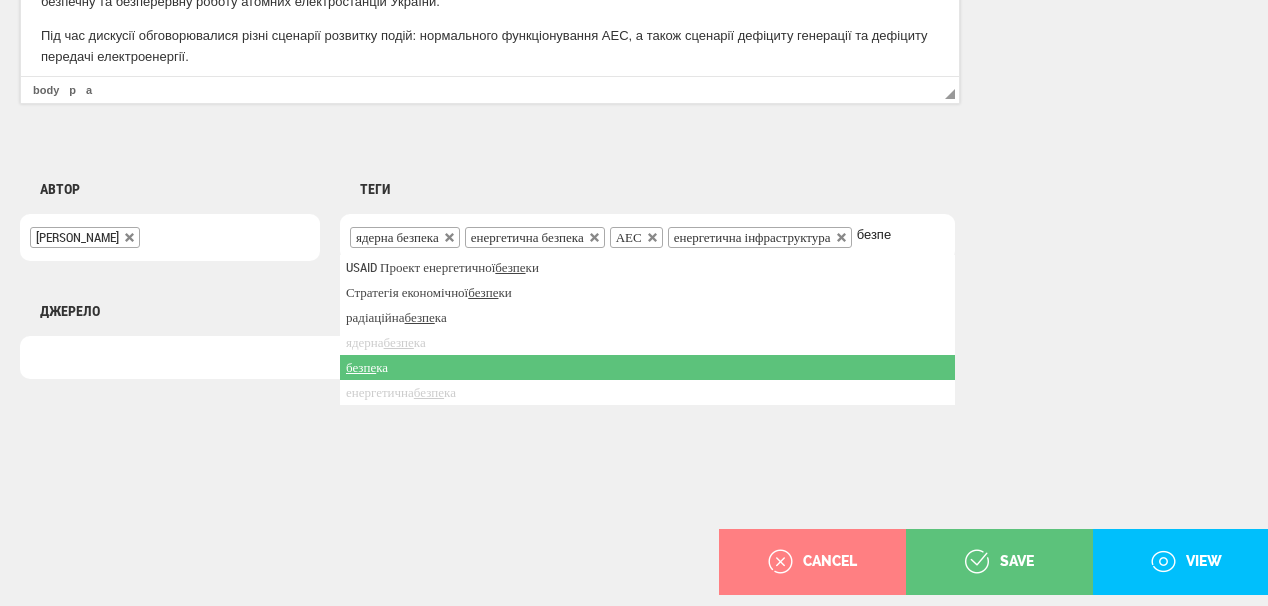 type on "безпе" 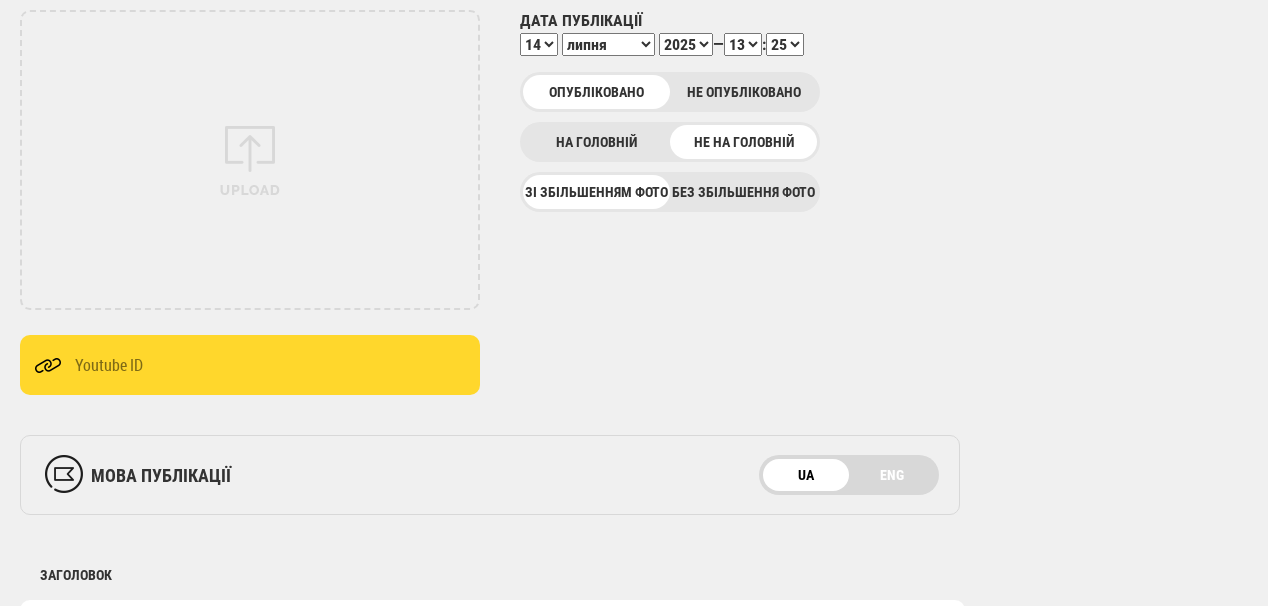 scroll, scrollTop: 280, scrollLeft: 0, axis: vertical 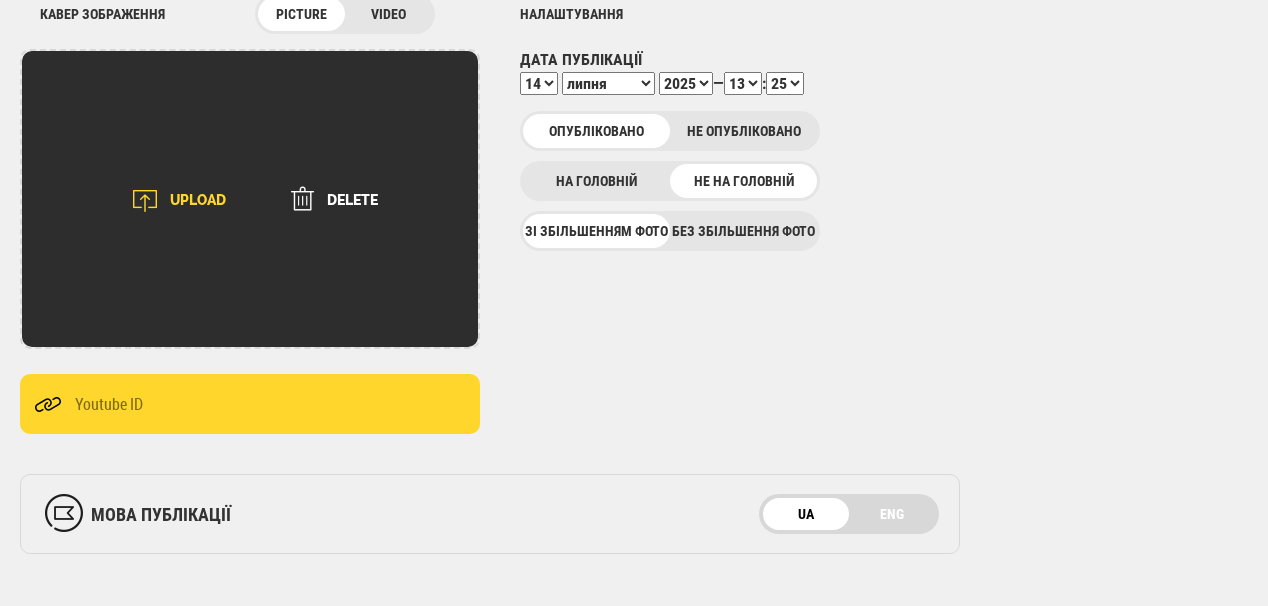 click on "UPLOAD" at bounding box center [172, 201] 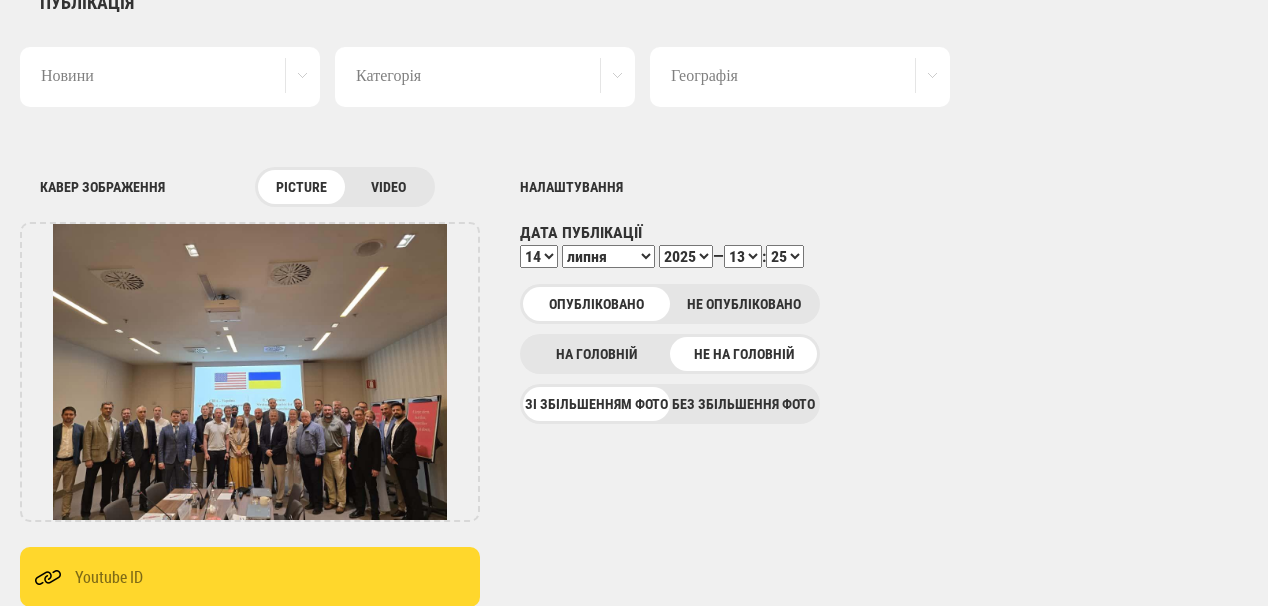 scroll, scrollTop: 0, scrollLeft: 0, axis: both 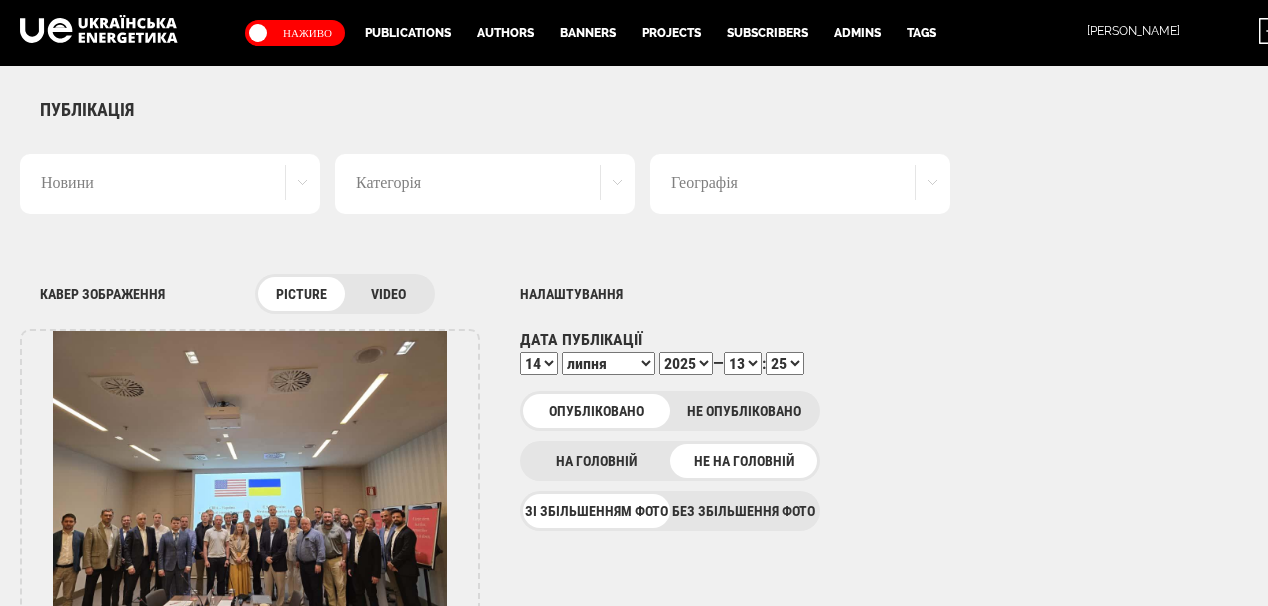 click on "00
01
02
03
04
05
06
07
08
09
10
11
12
13
14
15
16
17
18
19
20
21
22
23
24
25
26
27
28
29
30
31
32
33
34
35
36
37
38
39
40
41
42
43
44
45
46
47
48
49
50
51
52
53
54
55
56
57
58
59" at bounding box center [785, 363] 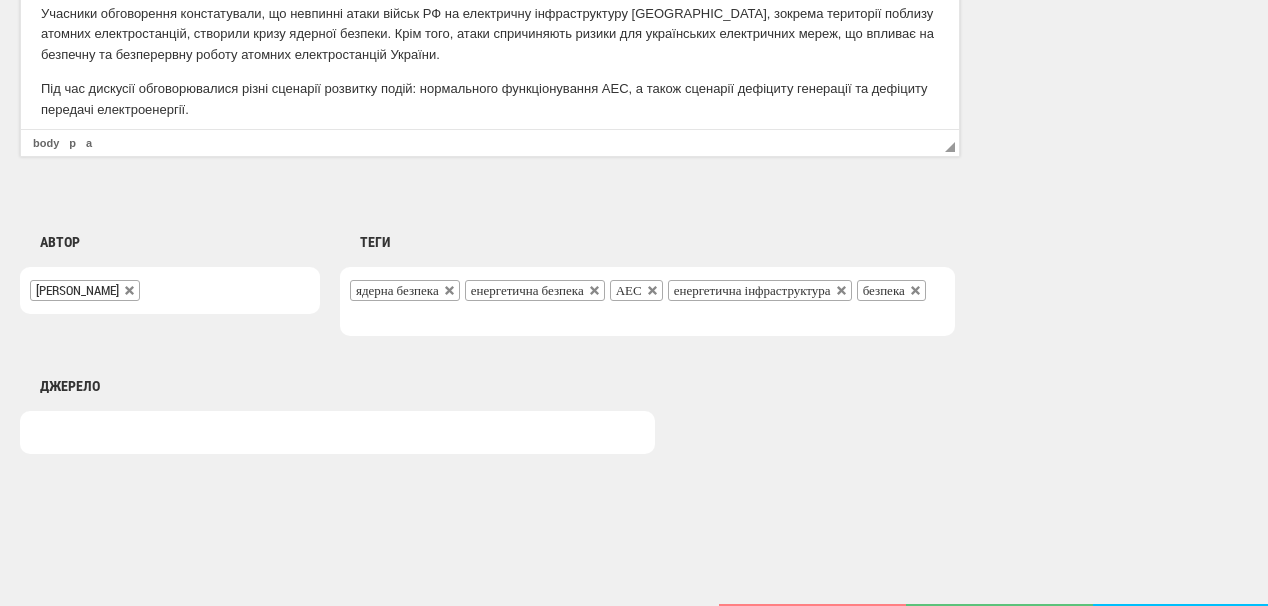 scroll, scrollTop: 1581, scrollLeft: 0, axis: vertical 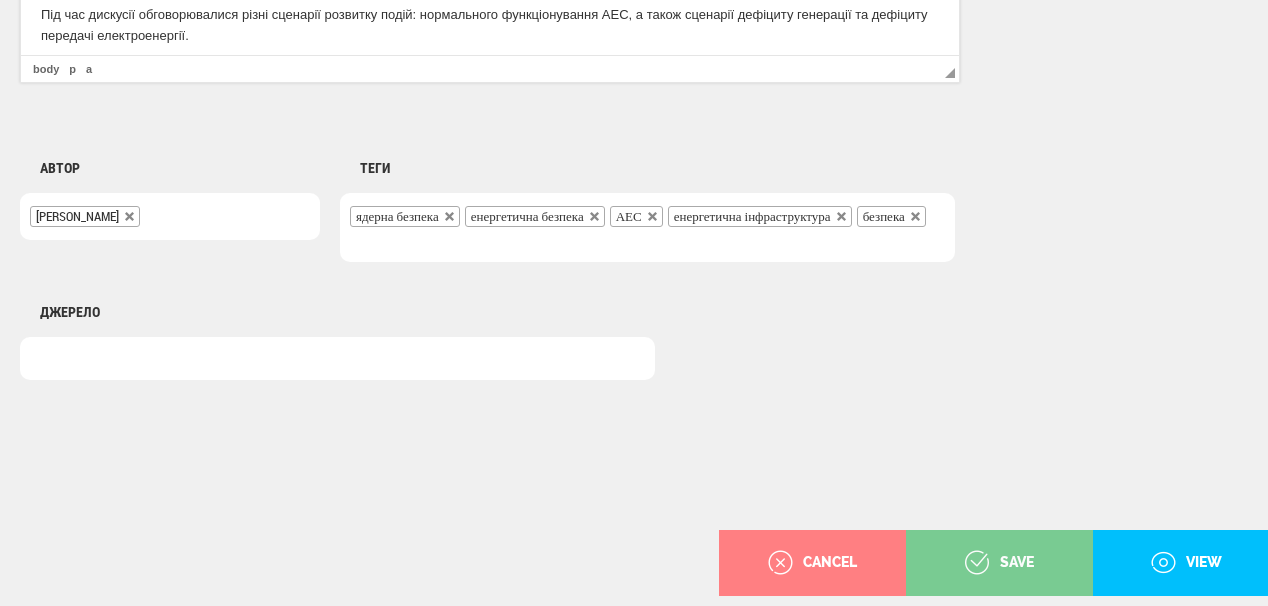 click on "save" at bounding box center (999, 563) 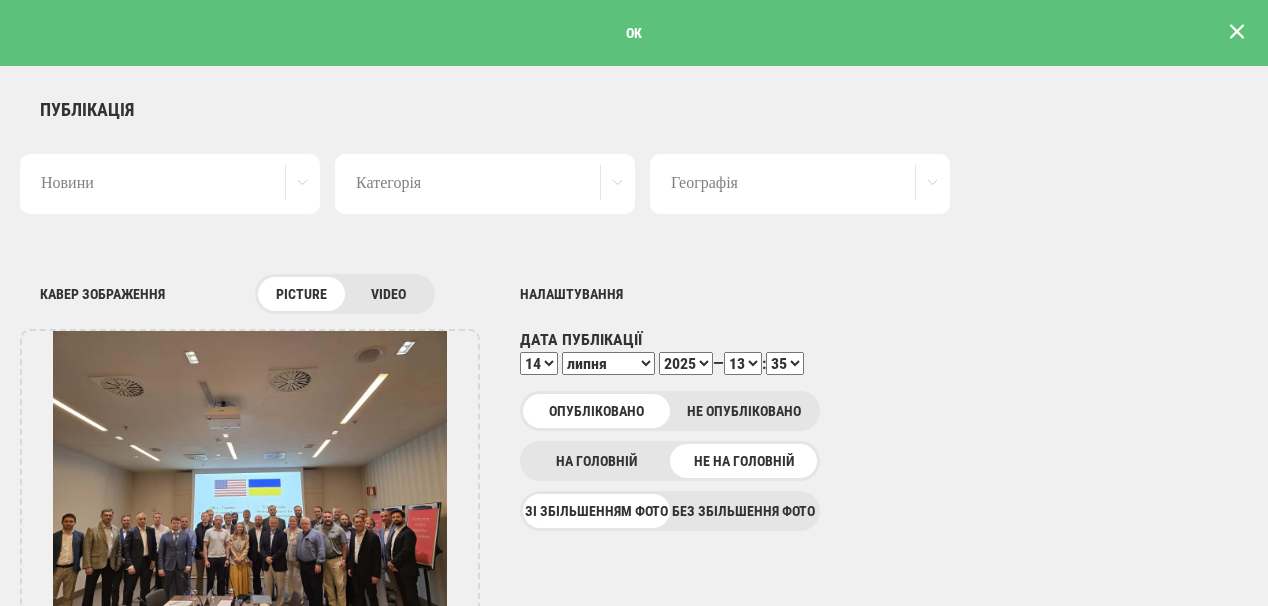 scroll, scrollTop: 0, scrollLeft: 0, axis: both 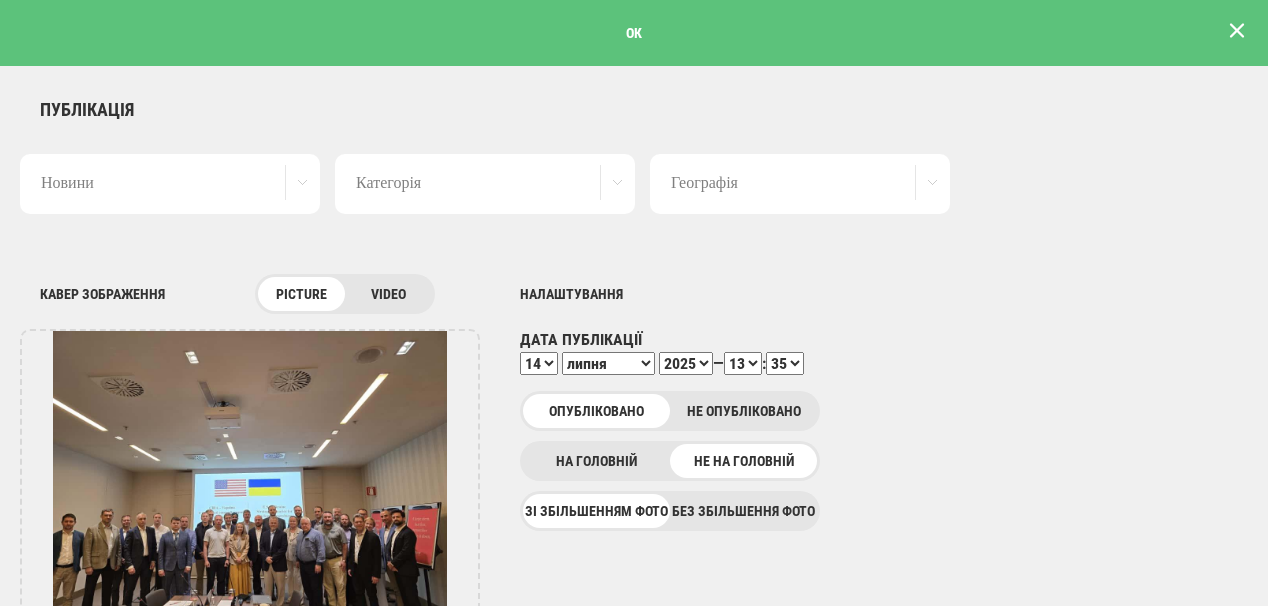 click at bounding box center [1237, 31] 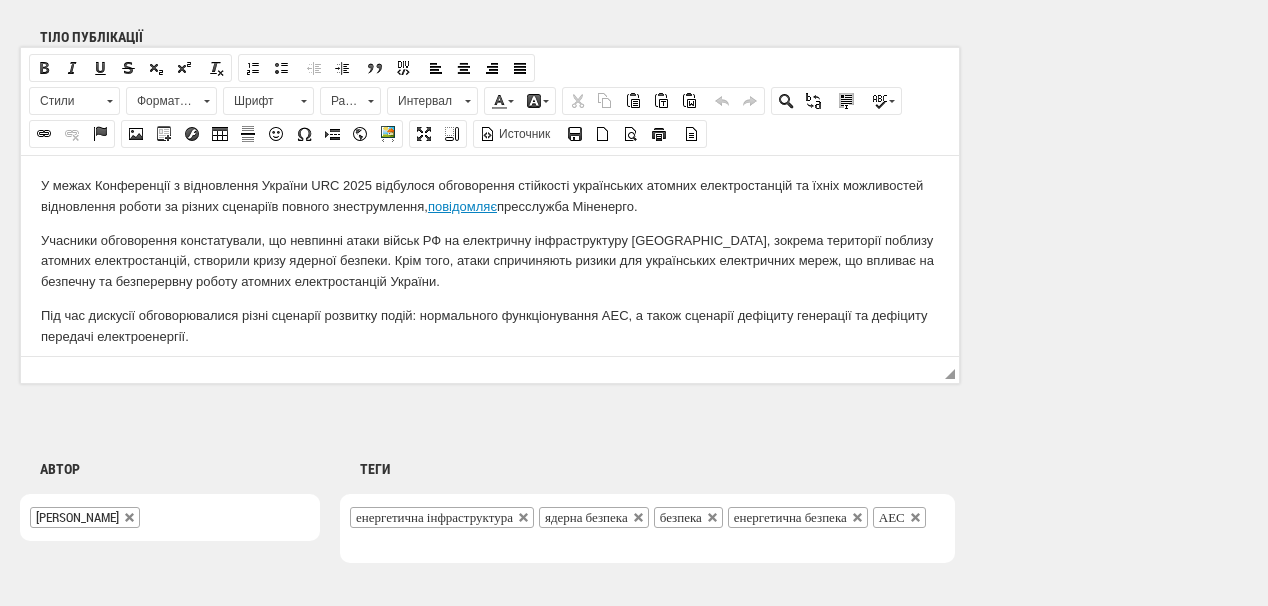 scroll, scrollTop: 1648, scrollLeft: 0, axis: vertical 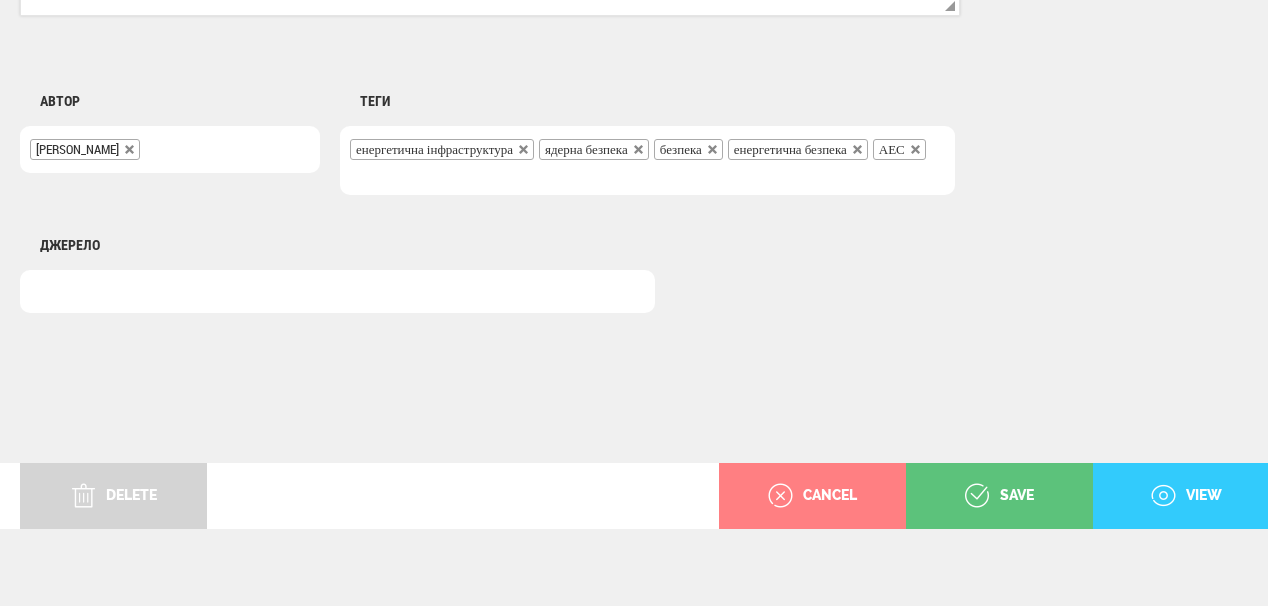 click on "view" at bounding box center (1186, 496) 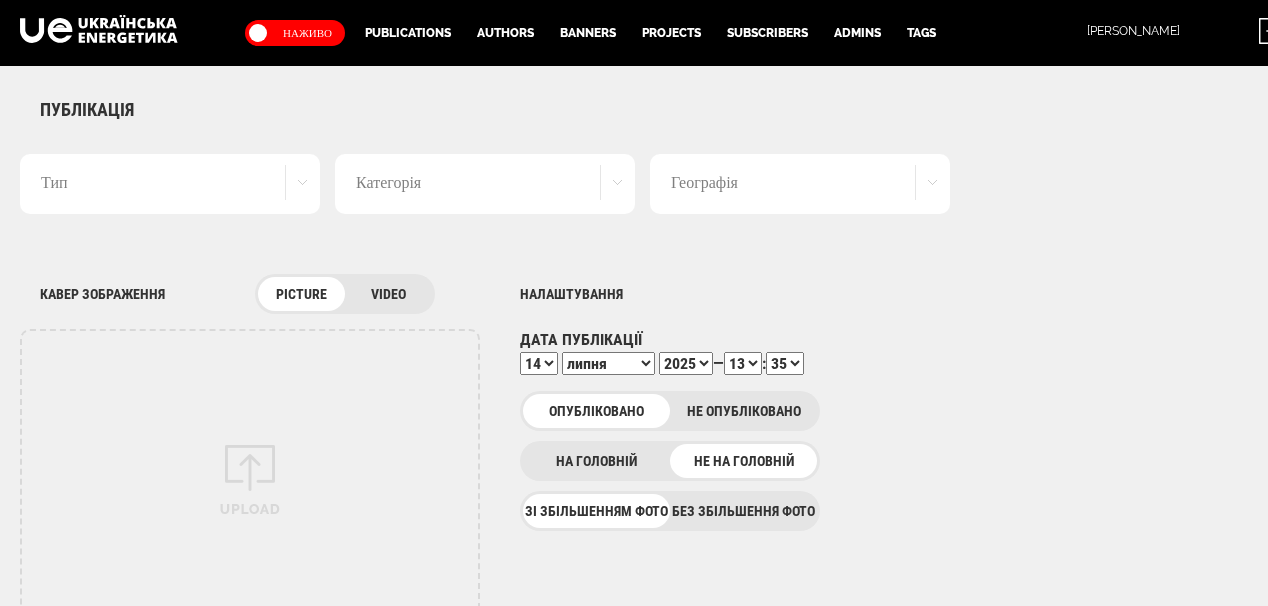 select on "35" 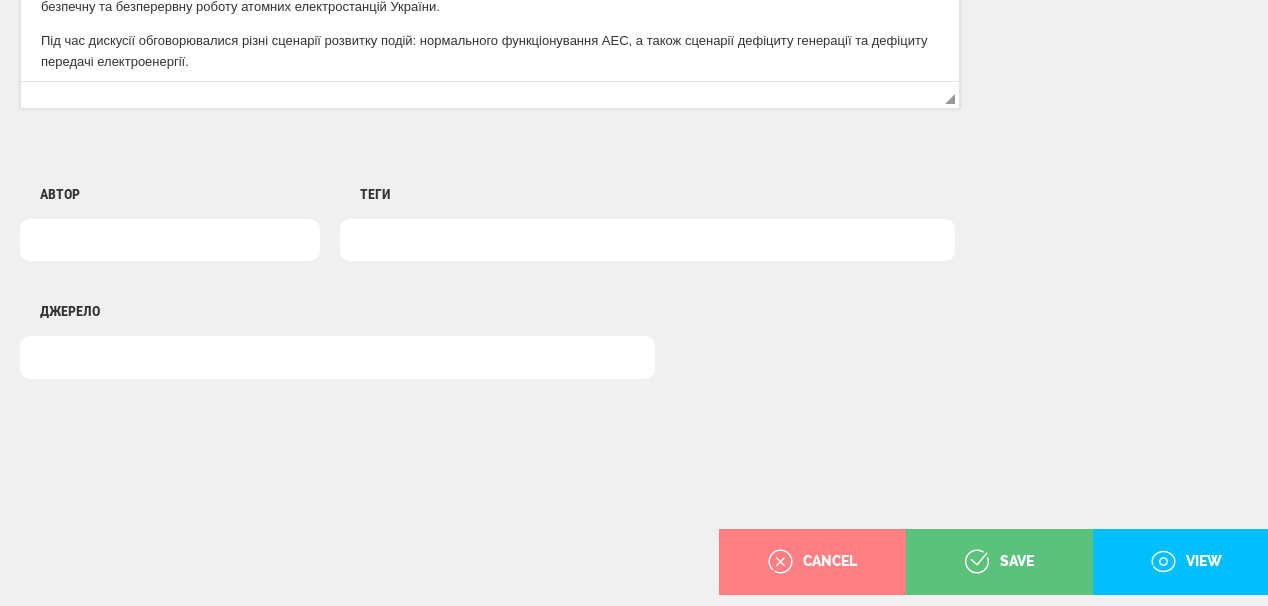 scroll, scrollTop: 0, scrollLeft: 0, axis: both 